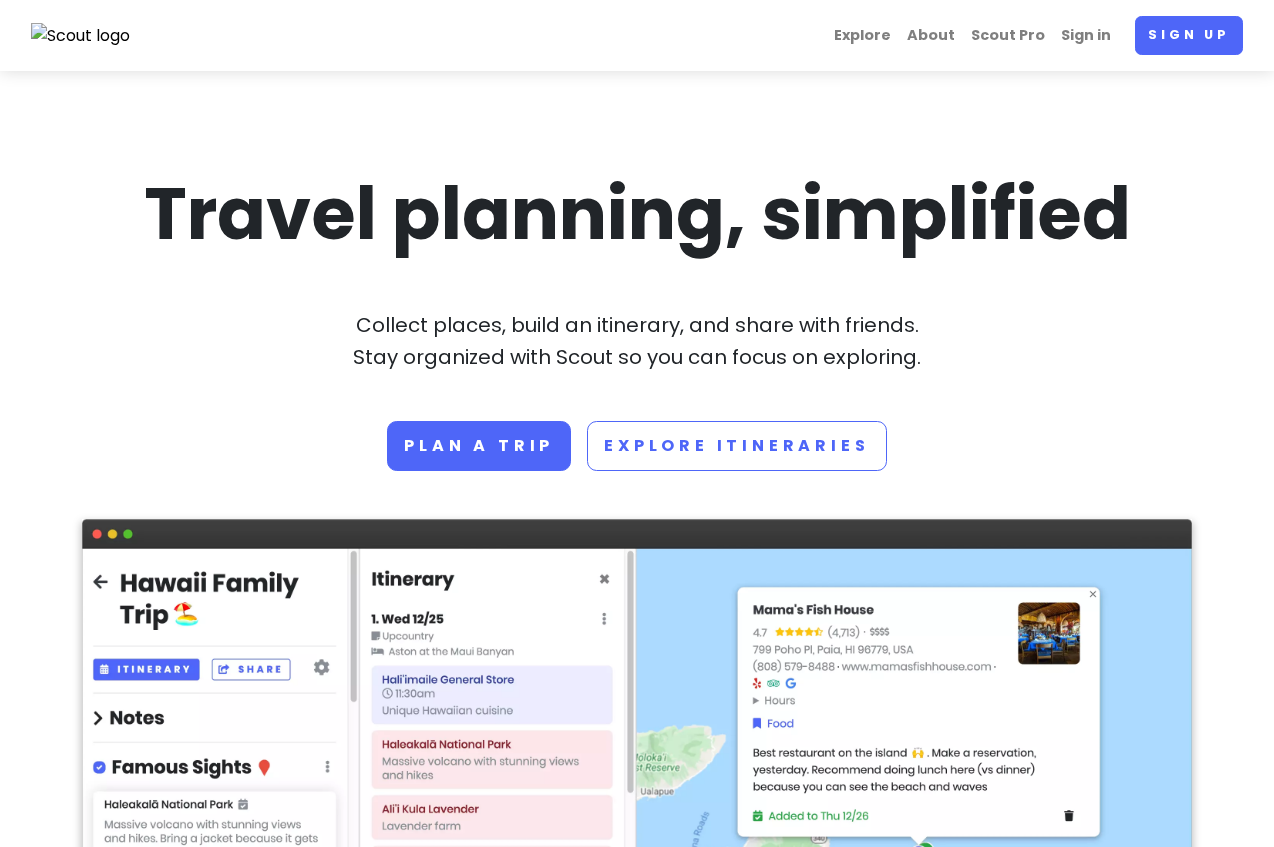 scroll, scrollTop: 0, scrollLeft: 0, axis: both 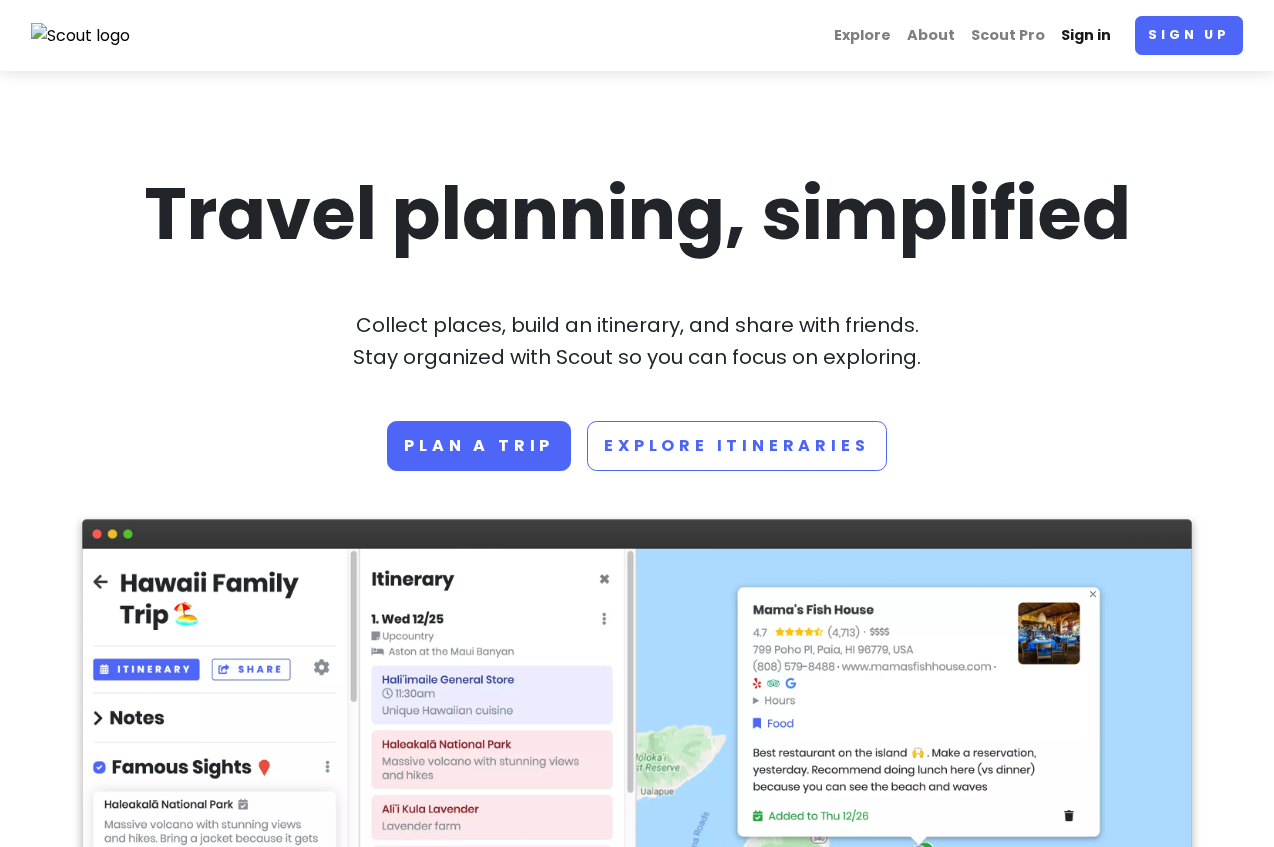 click on "Sign in" at bounding box center (1086, 35) 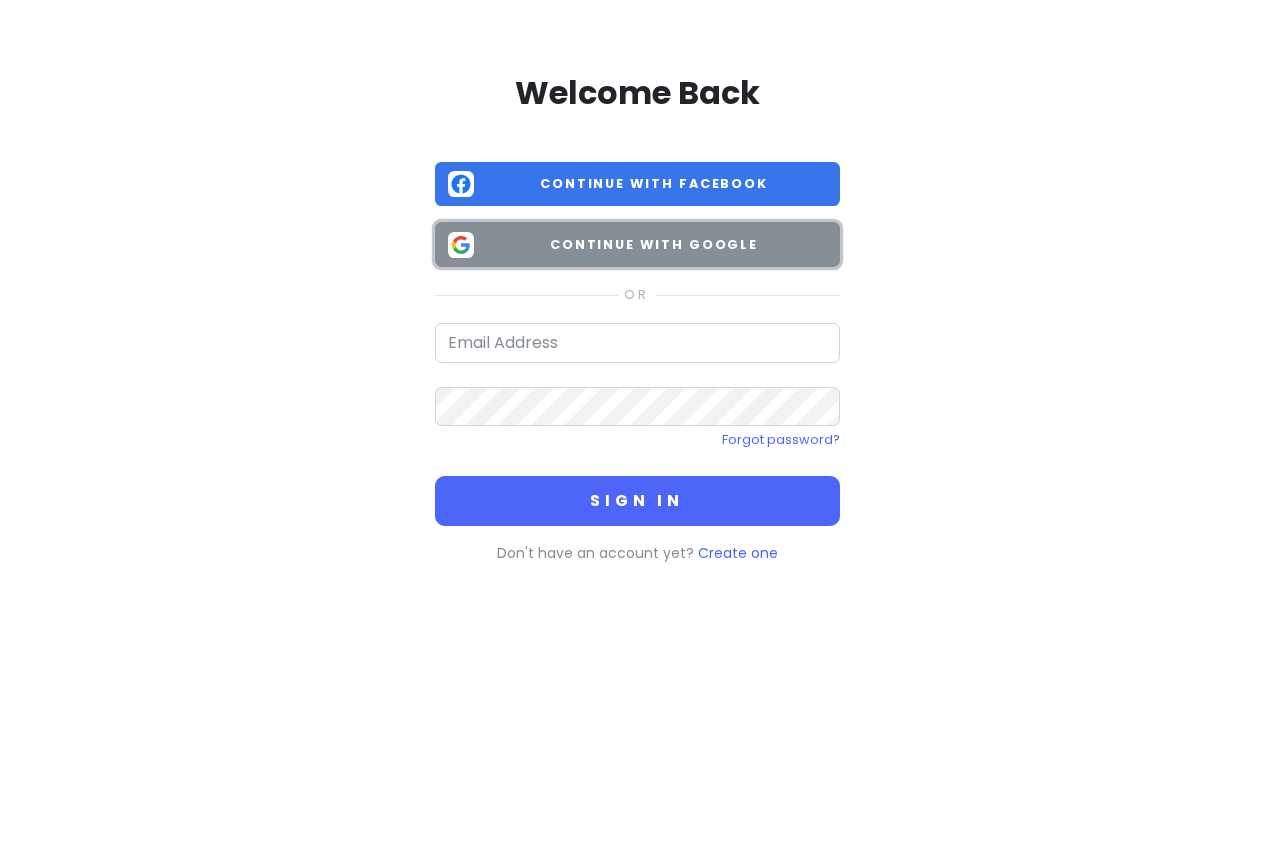 click on "Continue with Google" at bounding box center [654, 245] 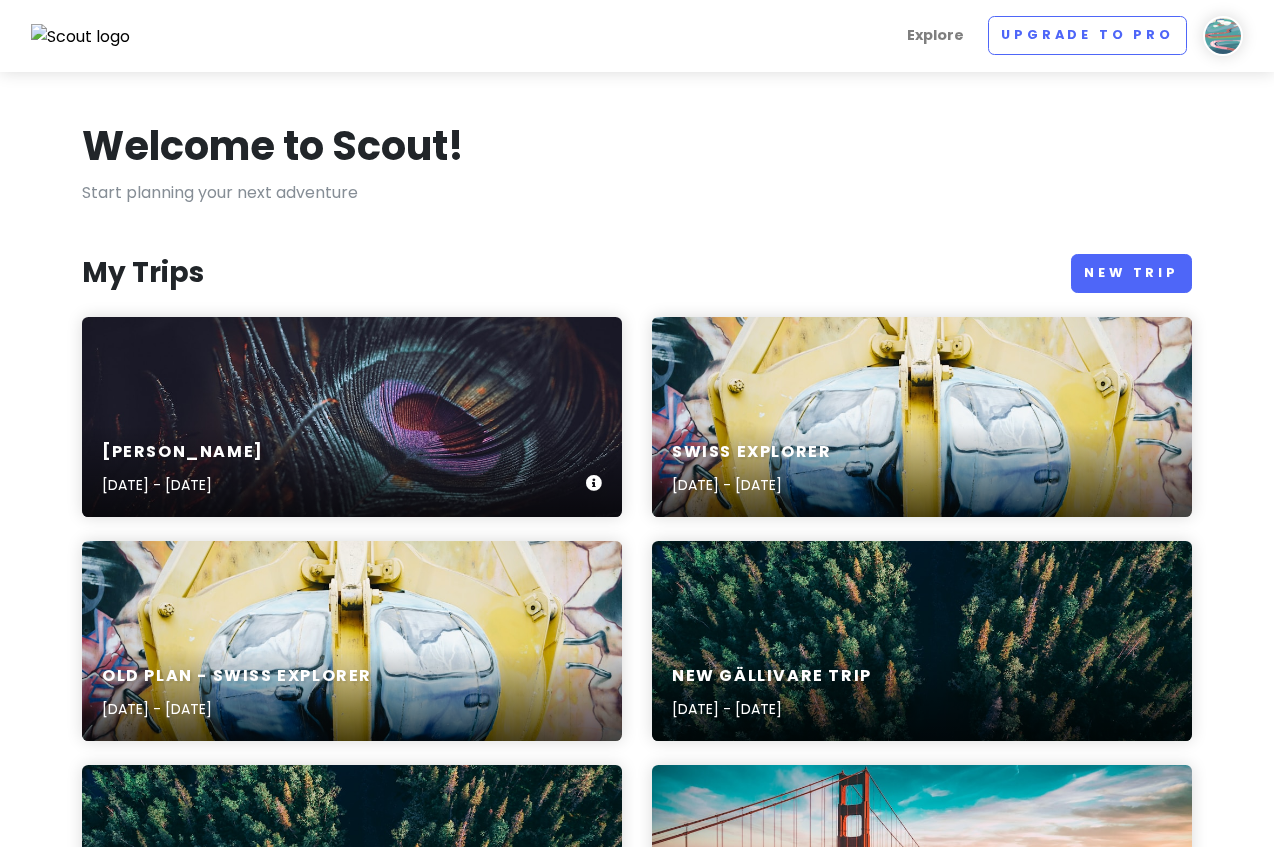 click on "Char Dham Yatra [DATE] - [DATE]" at bounding box center (352, 417) 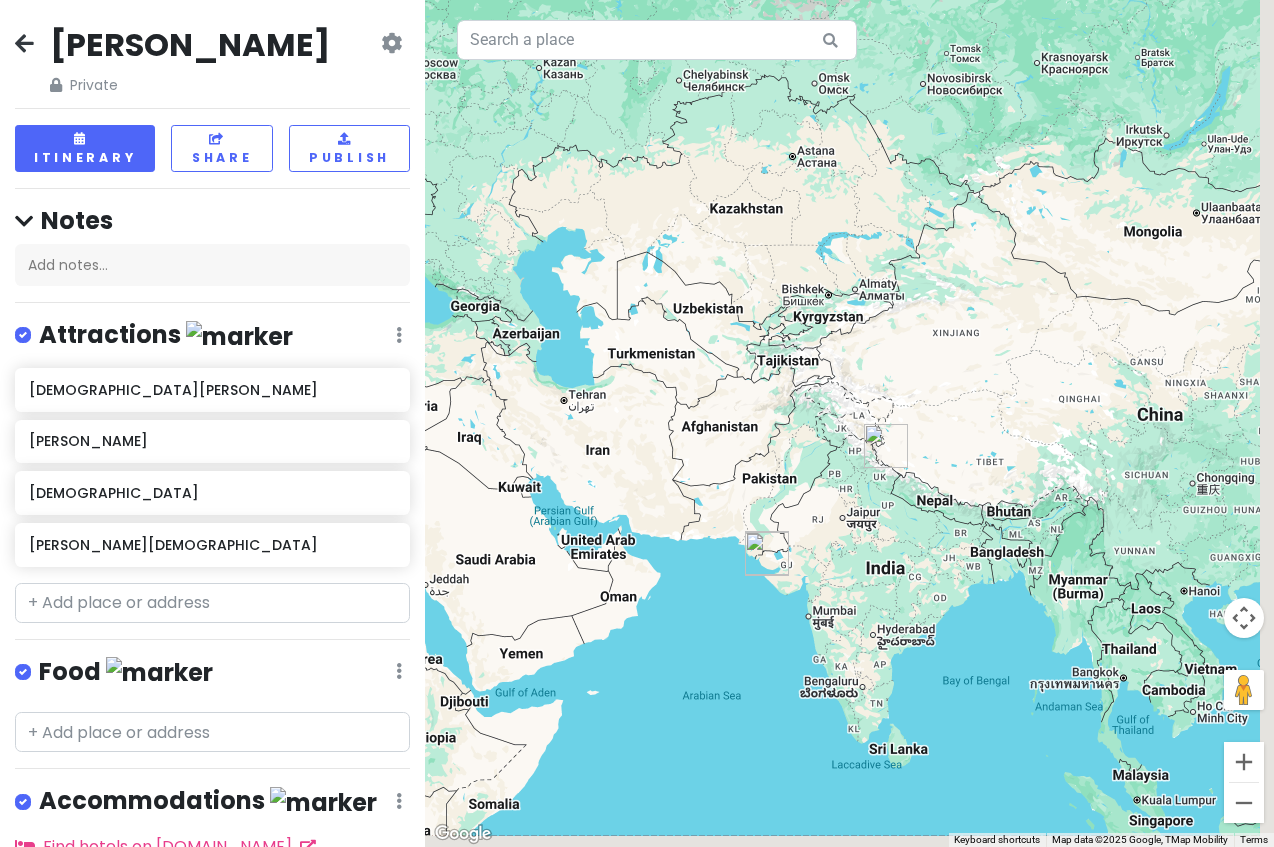 drag, startPoint x: 1000, startPoint y: 449, endPoint x: 673, endPoint y: 306, distance: 356.90054 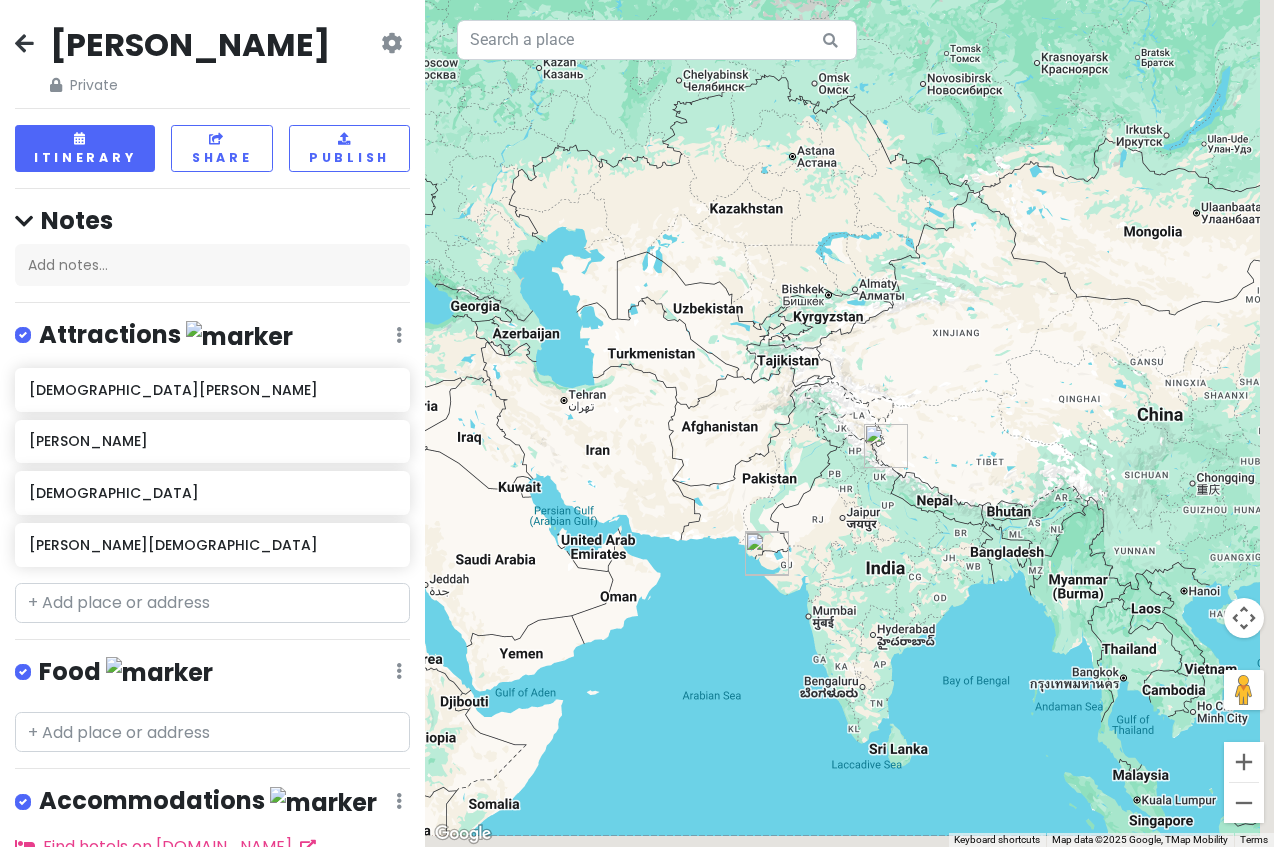 click at bounding box center (849, 423) 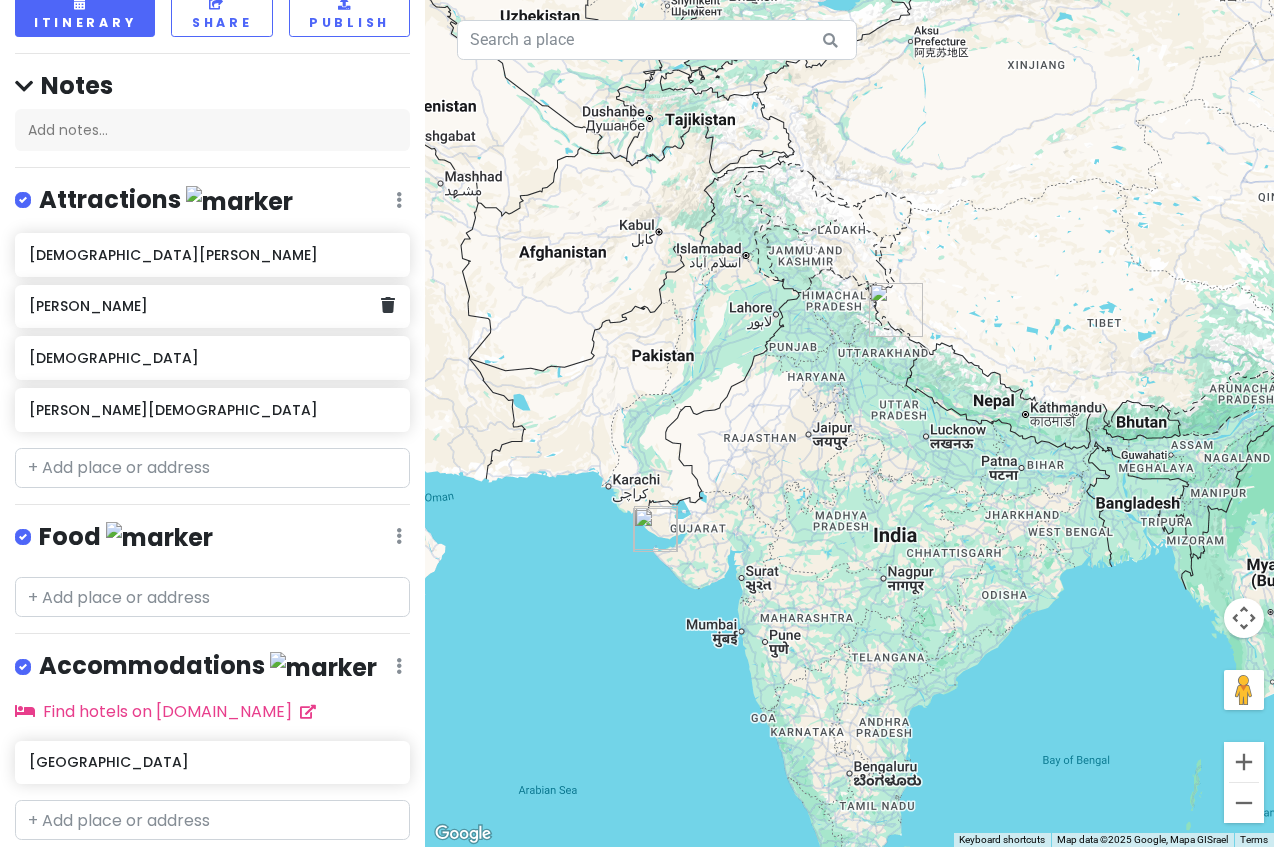 scroll, scrollTop: 178, scrollLeft: 0, axis: vertical 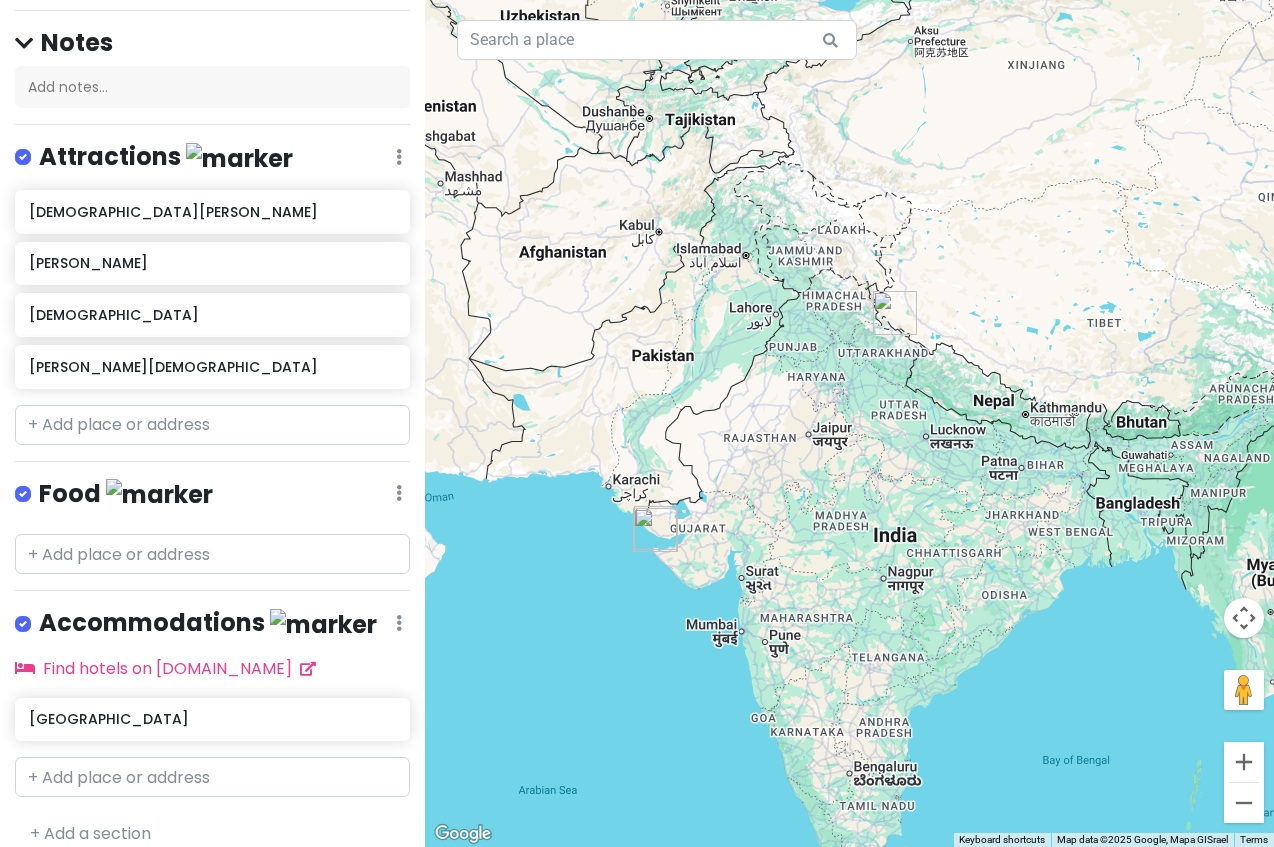 click on "Attractions" at bounding box center (166, 157) 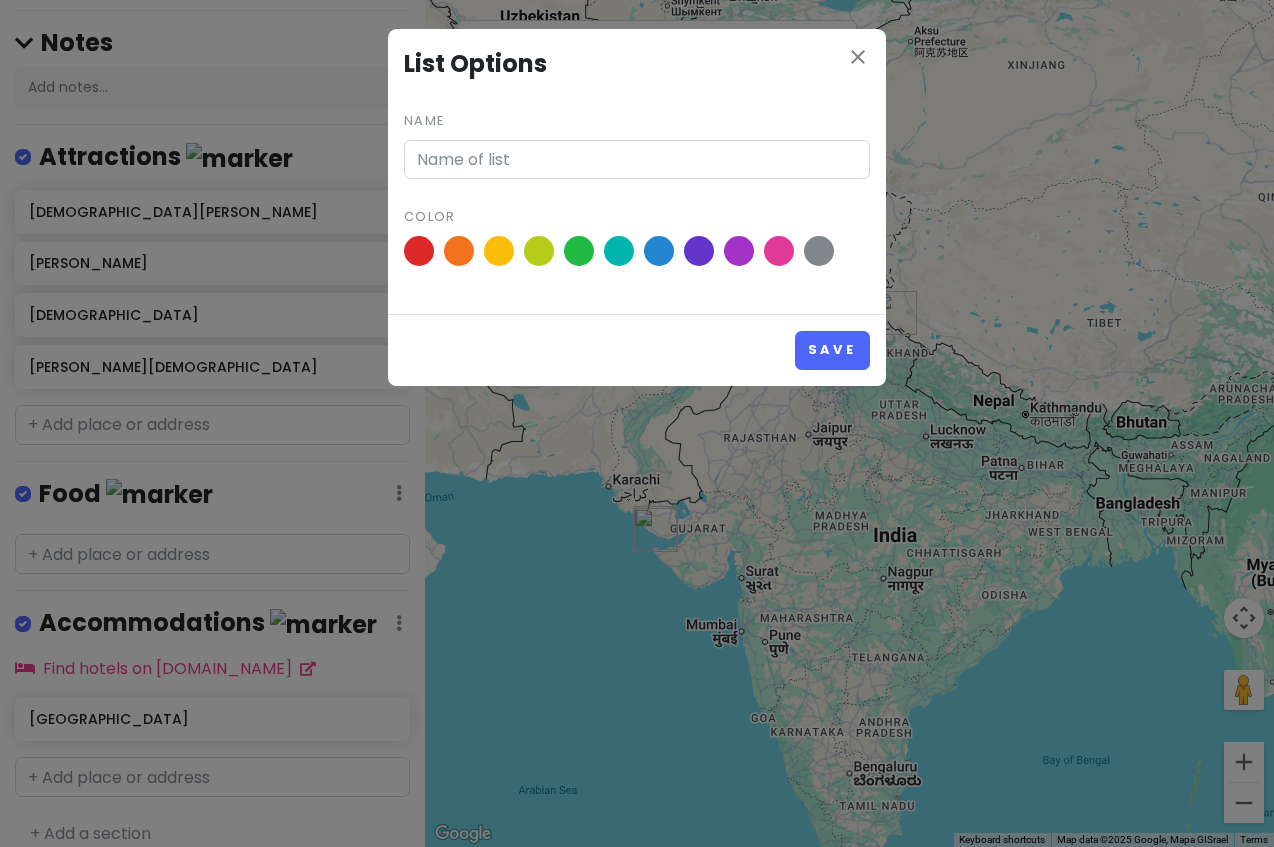 type on "Attractions" 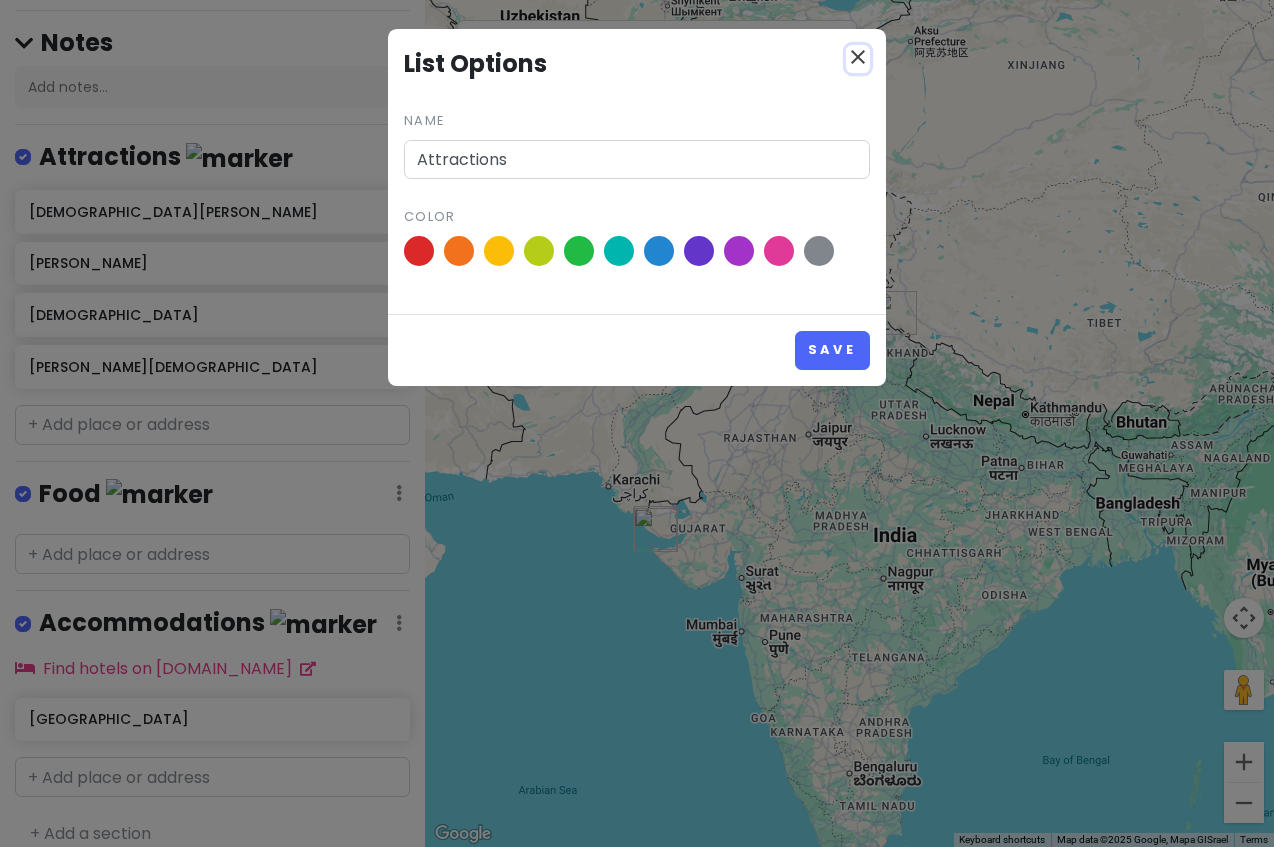 click on "close" at bounding box center [858, 57] 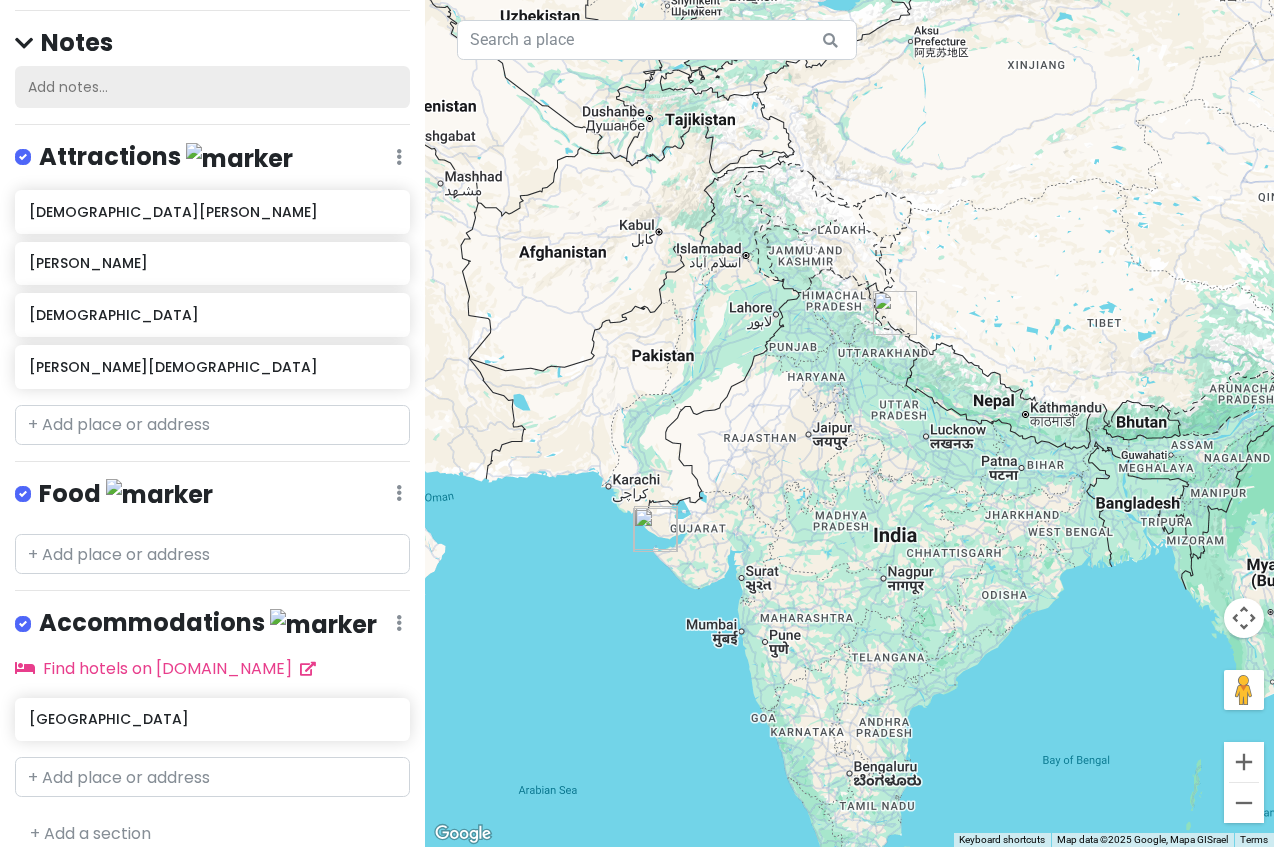 scroll, scrollTop: 0, scrollLeft: 0, axis: both 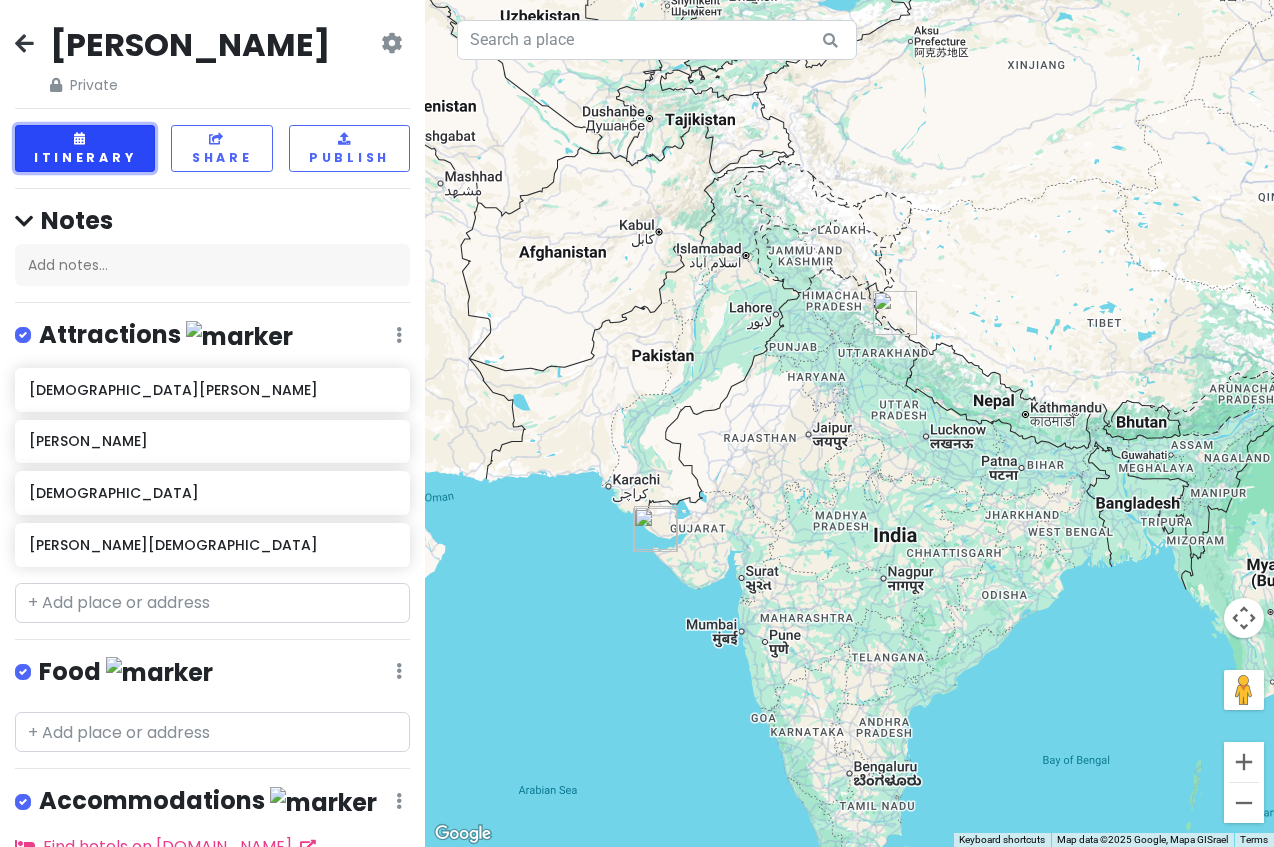 click on "Itinerary" at bounding box center (85, 148) 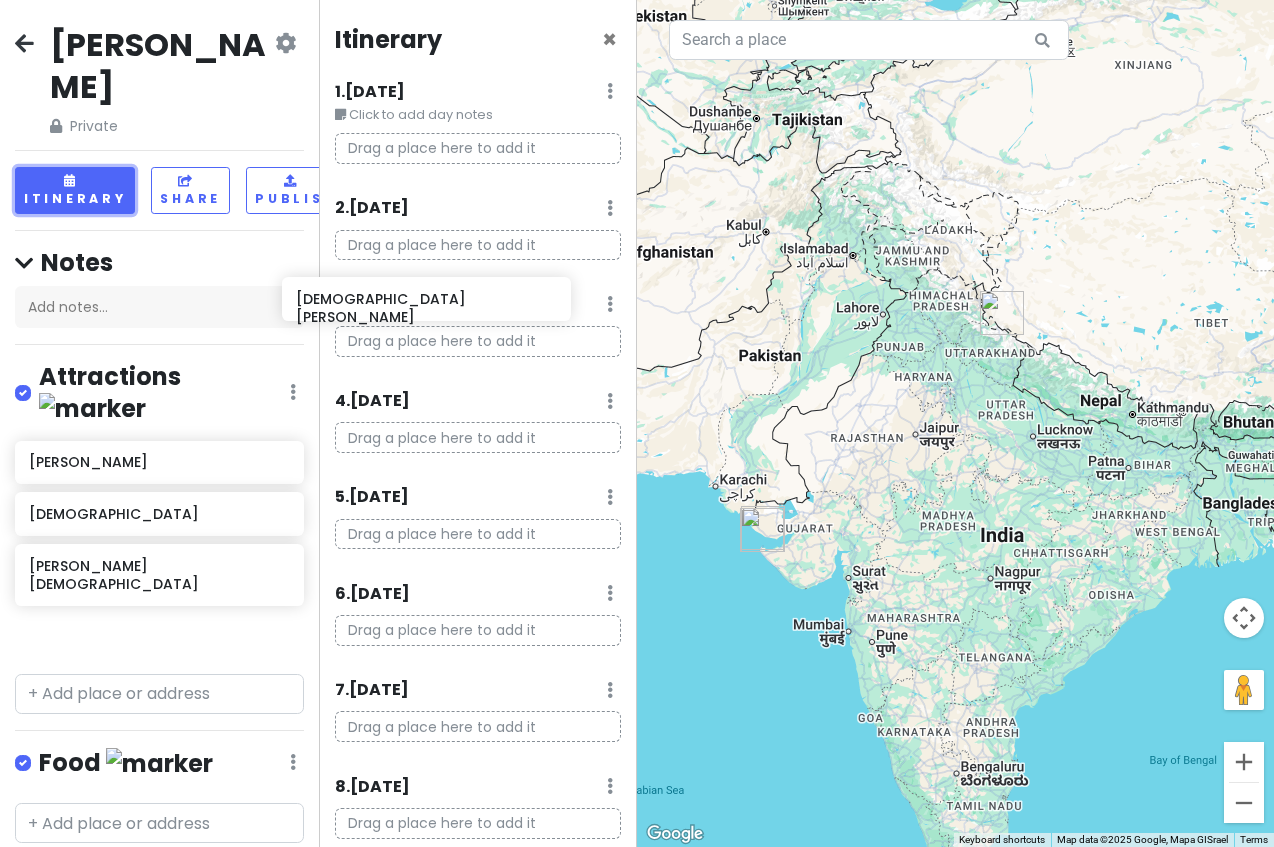 scroll, scrollTop: 0, scrollLeft: 16, axis: horizontal 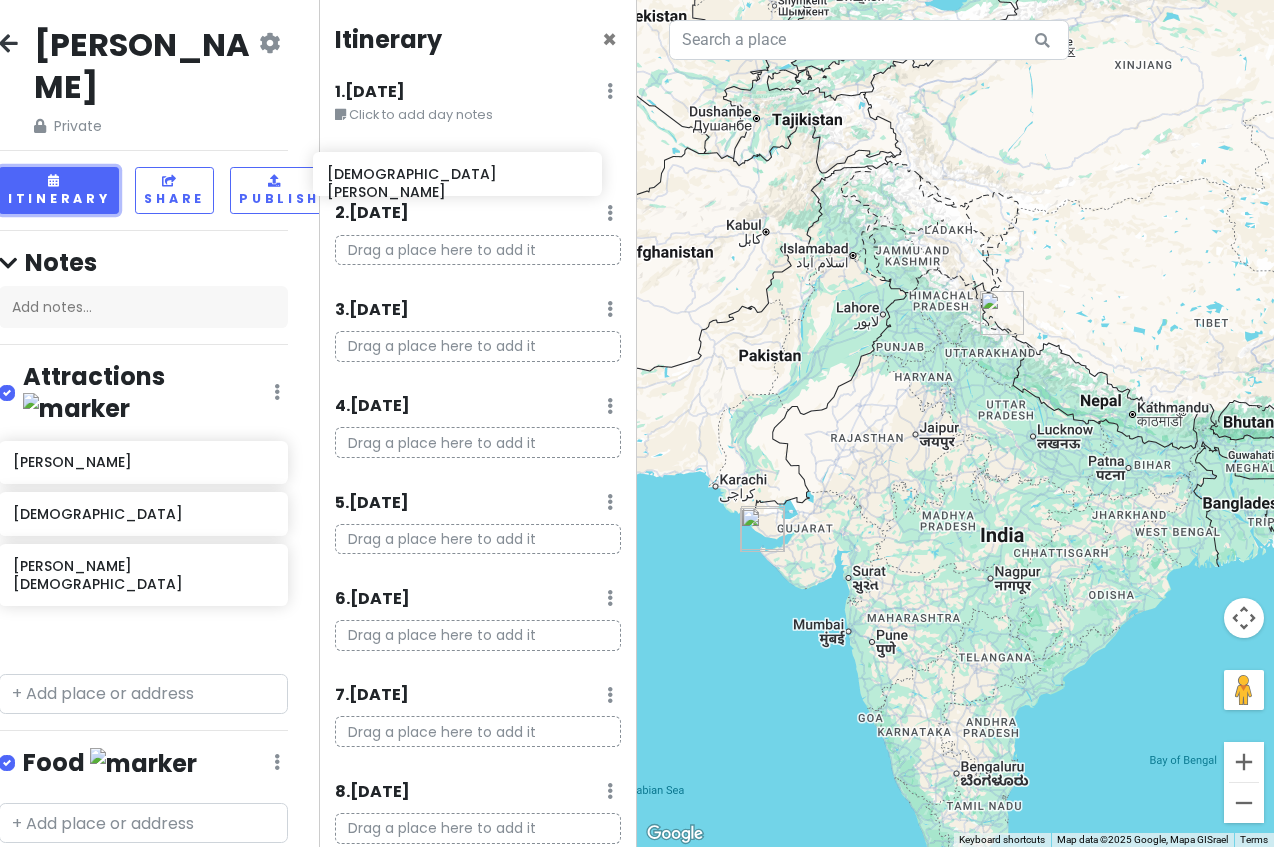 drag, startPoint x: 197, startPoint y: 431, endPoint x: 495, endPoint y: 175, distance: 392.8613 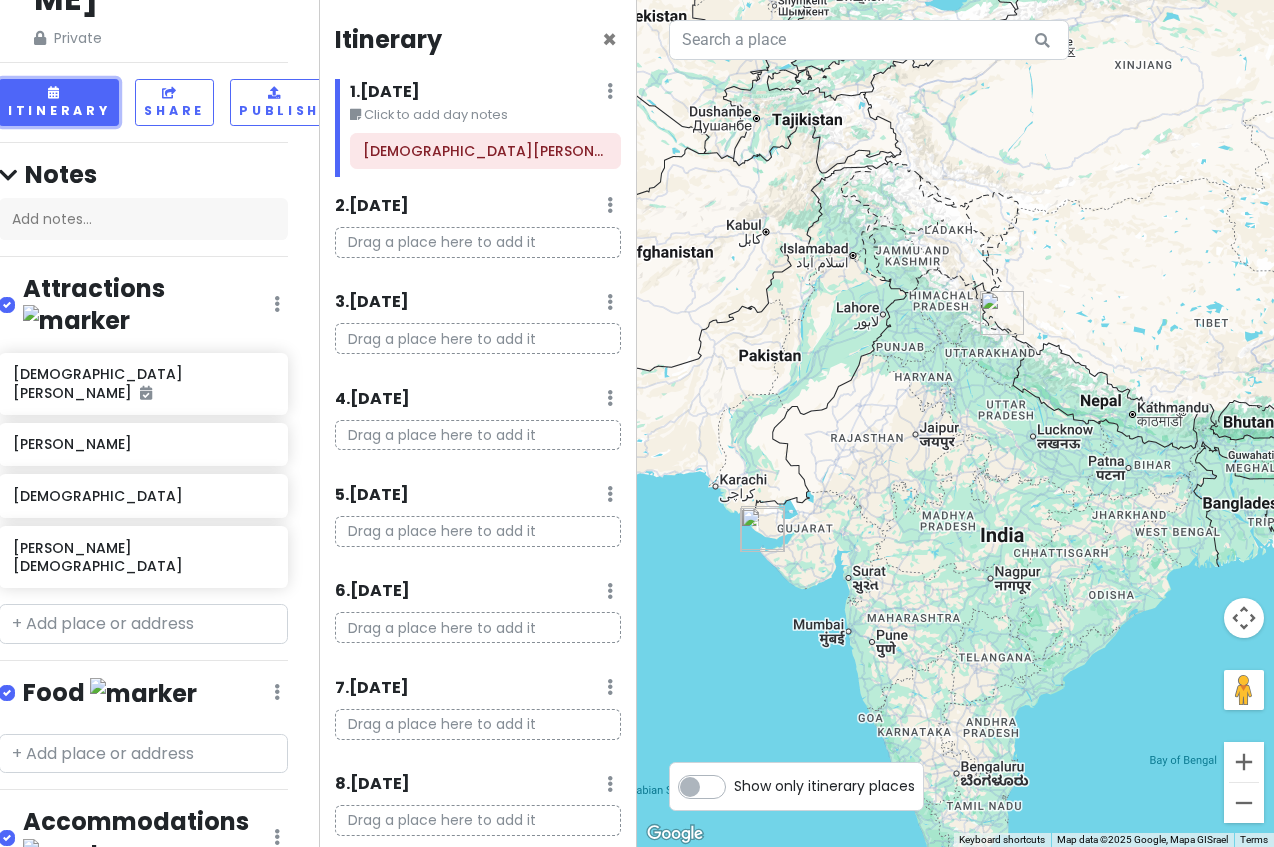 scroll, scrollTop: 93, scrollLeft: 16, axis: both 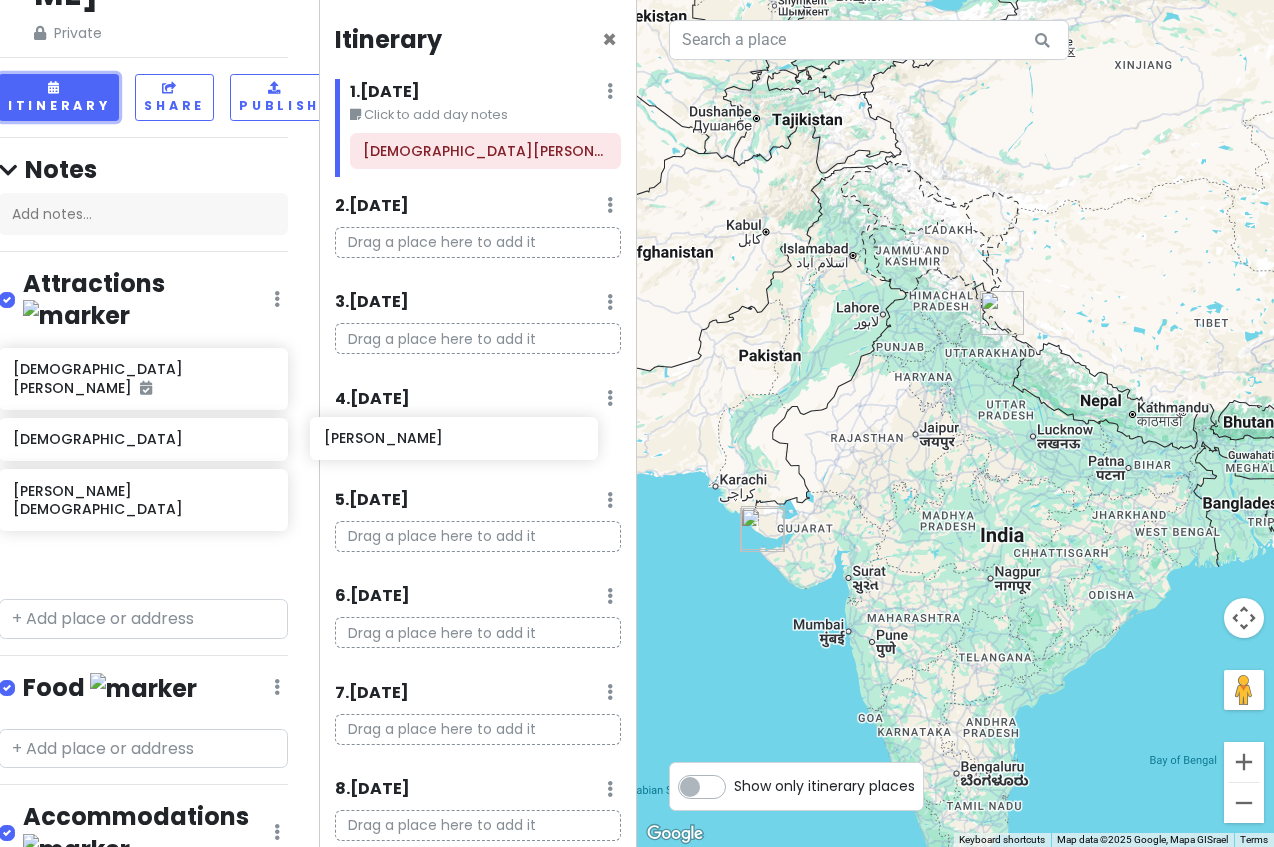 drag, startPoint x: 139, startPoint y: 387, endPoint x: 450, endPoint y: 437, distance: 314.99365 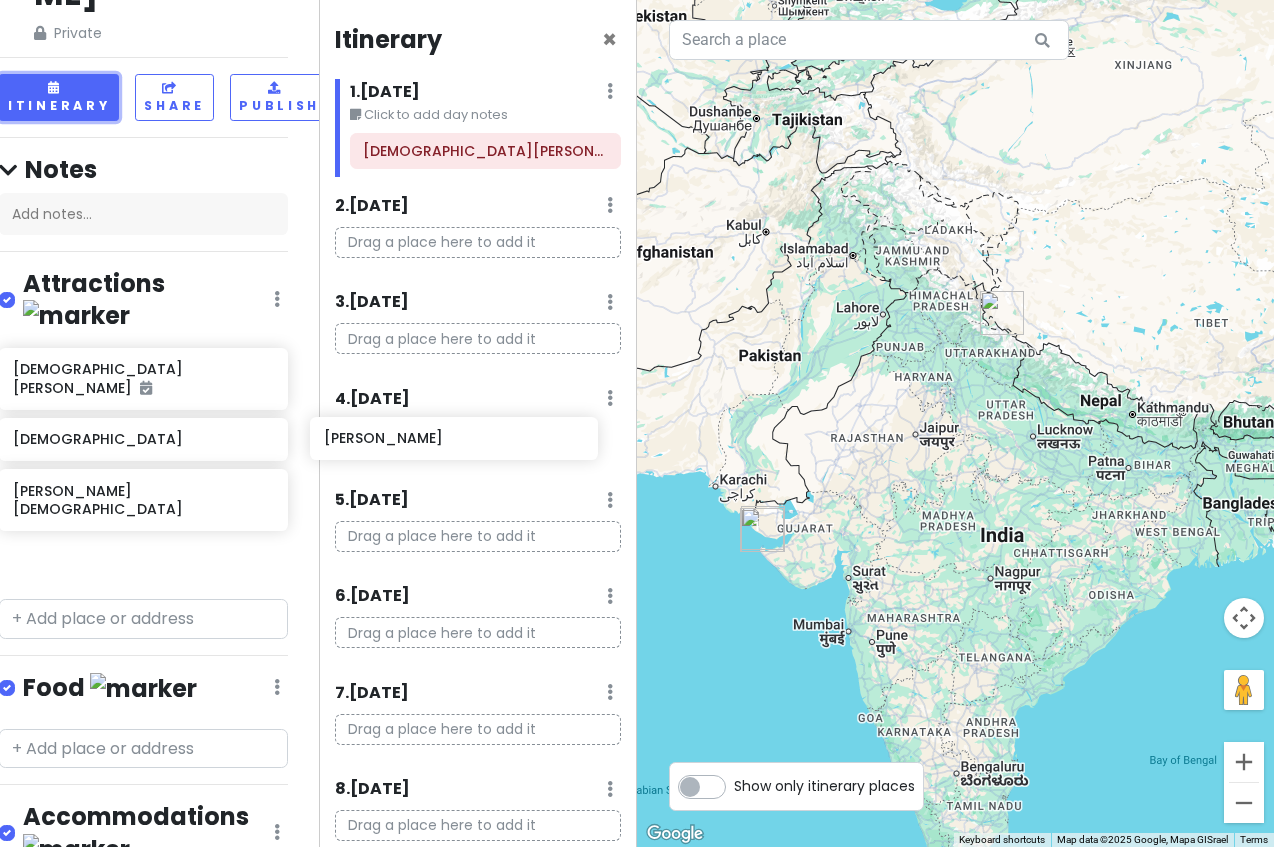 click on "Char Dham Yatra Private Change Dates Make a Copy Delete Trip Go Pro ⚡️ Give Feedback 💡 Support Scout ☕️ Itinerary Share Publish Notes Add notes... Attractions   Edit Reorder Delete List Shree [PERSON_NAME] [PERSON_NAME][GEOGRAPHIC_DATA][PERSON_NAME] [PERSON_NAME] Food   Edit Reorder Delete List Accommodations   Edit Reorder Delete List Find hotels on [DOMAIN_NAME] [GEOGRAPHIC_DATA] + Add a section Itinerary × 1 .  [DATE] Edit Day Notes Delete Day   Click to add day notes Shree [PERSON_NAME] 2 .  [DATE] Add Day Notes Delete Day Drag a place here to add it 3 .  [DATE] Add Day Notes Delete Day Drag a place here to add it 4 .  [DATE] Add Day Notes Delete Day 5 .  [DATE] Add Day Notes Delete Day Drag a place here to add it 6 .  [DATE] Add Day Notes Delete Day Drag a place here to add it 7 .  [DATE] Add Day Notes Delete Day Drag a place here to add it 8 .  [DATE] Add Day Notes Delete Day Drag a place here to add it 9 .  [DATE] Add Day Notes Delete Day Drag a place here to add it" at bounding box center (637, 423) 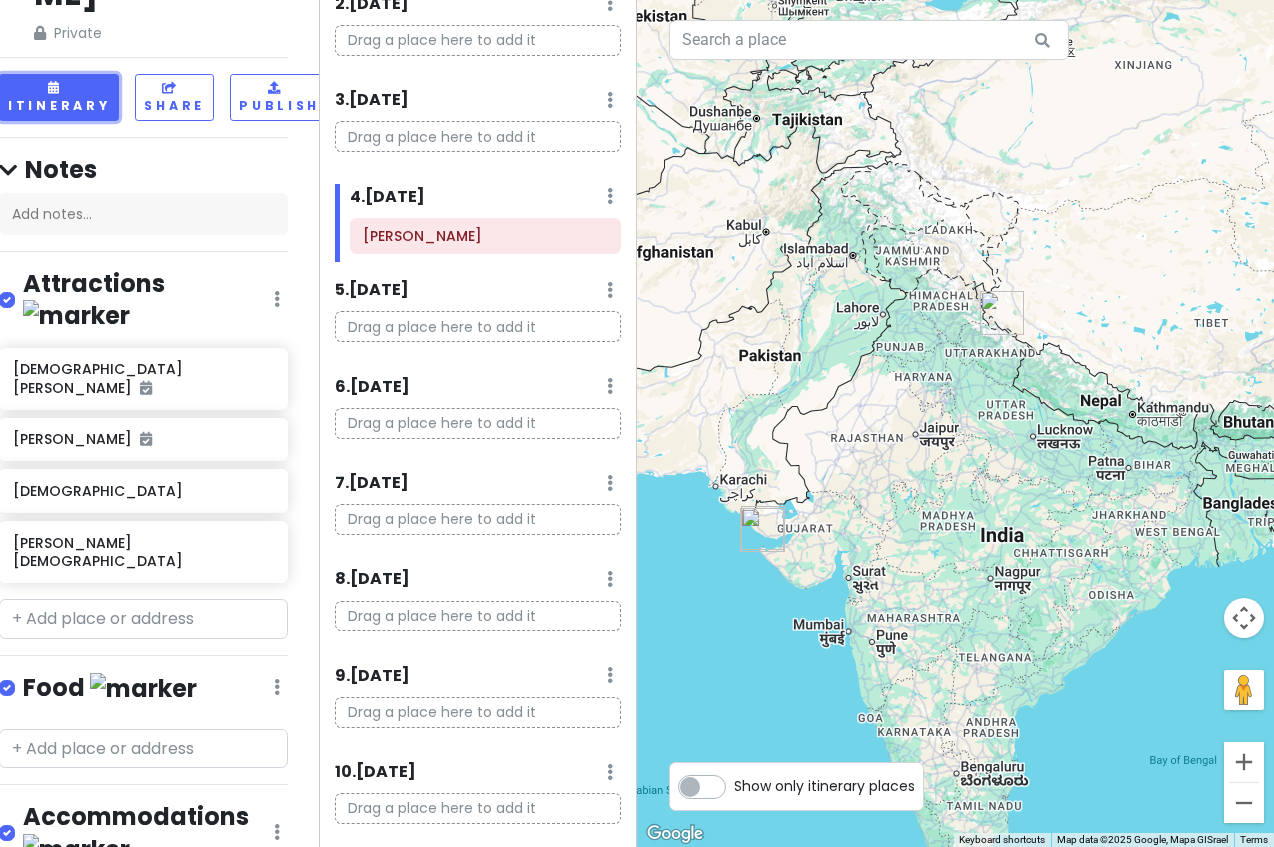 scroll, scrollTop: 203, scrollLeft: 0, axis: vertical 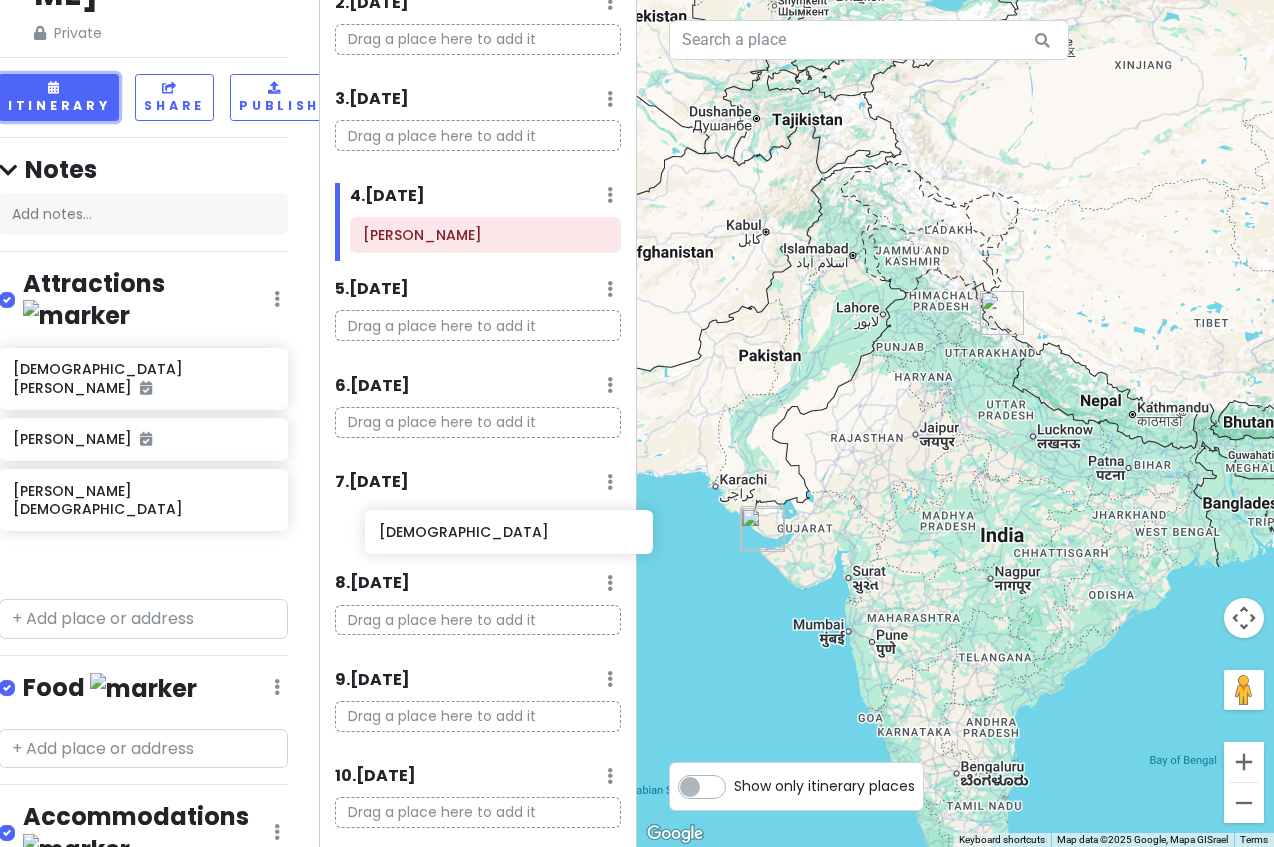 drag, startPoint x: 108, startPoint y: 438, endPoint x: 466, endPoint y: 524, distance: 368.18472 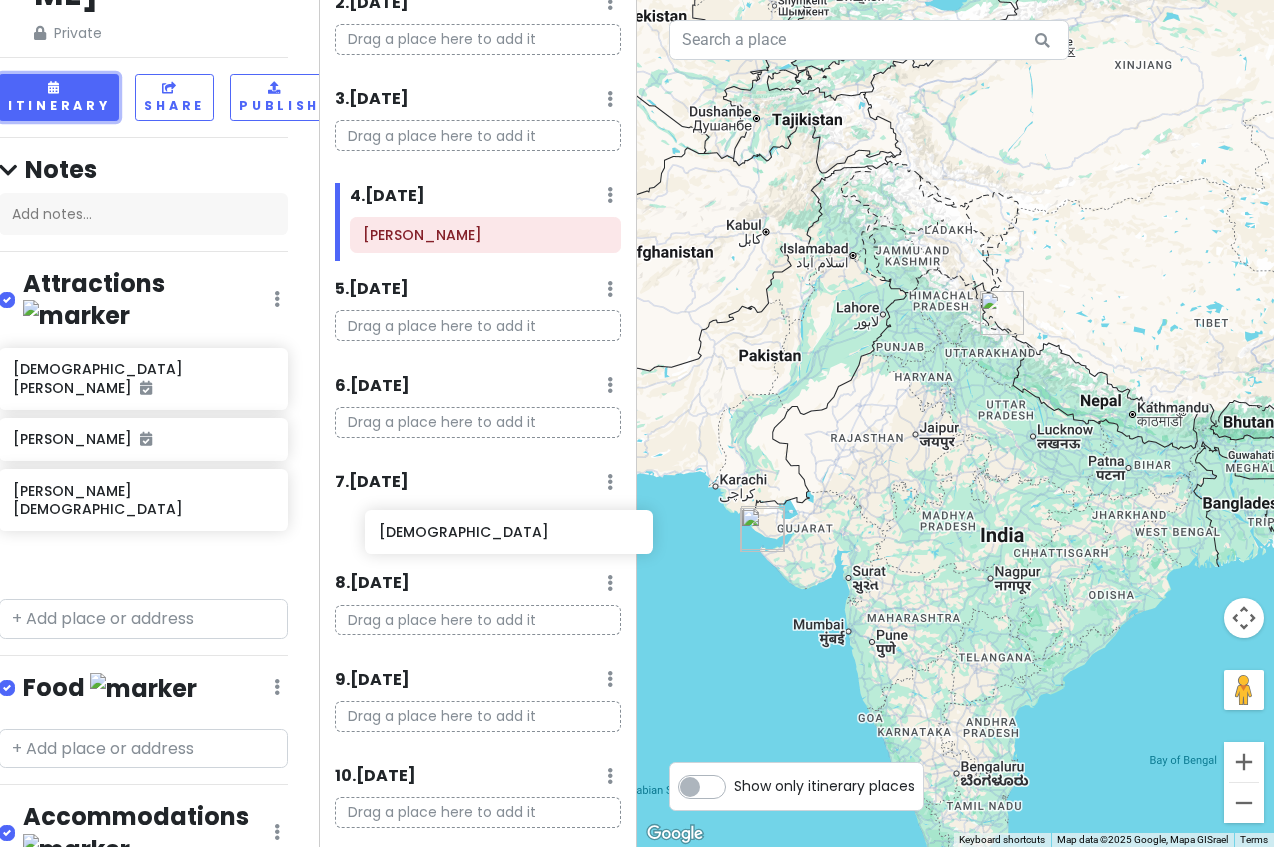 click on "Char Dham Yatra Private Change Dates Make a Copy Delete Trip Go Pro ⚡️ Give Feedback 💡 Support Scout ☕️ Itinerary Share Publish Notes Add notes... Attractions   Edit Reorder Delete List Shree [PERSON_NAME] [PERSON_NAME][GEOGRAPHIC_DATA][PERSON_NAME] [PERSON_NAME] Food   Edit Reorder Delete List Accommodations   Edit Reorder Delete List Find hotels on [DOMAIN_NAME] [GEOGRAPHIC_DATA] + Add a section Itinerary × 1 .  [DATE] Edit Day Notes Delete Day   Click to add day notes Shree [PERSON_NAME] 2 .  [DATE] Add Day Notes Delete Day Drag a place here to add it 3 .  [DATE] Add Day Notes Delete Day Drag a place here to add it 4 .  [DATE] Add Day Notes Delete Day [PERSON_NAME] 5 .  [DATE] Add Day Notes Delete Day Drag a place here to add it 6 .  [DATE] Add Day Notes Delete Day Drag a place here to add it 7 .  [DATE] Add Day Notes Delete Day 8 .  [DATE] Add Day Notes Delete Day Drag a place here to add it 9 .  [DATE] Add Day Notes Delete Day Drag a place here to add it 10 .  +" at bounding box center [637, 423] 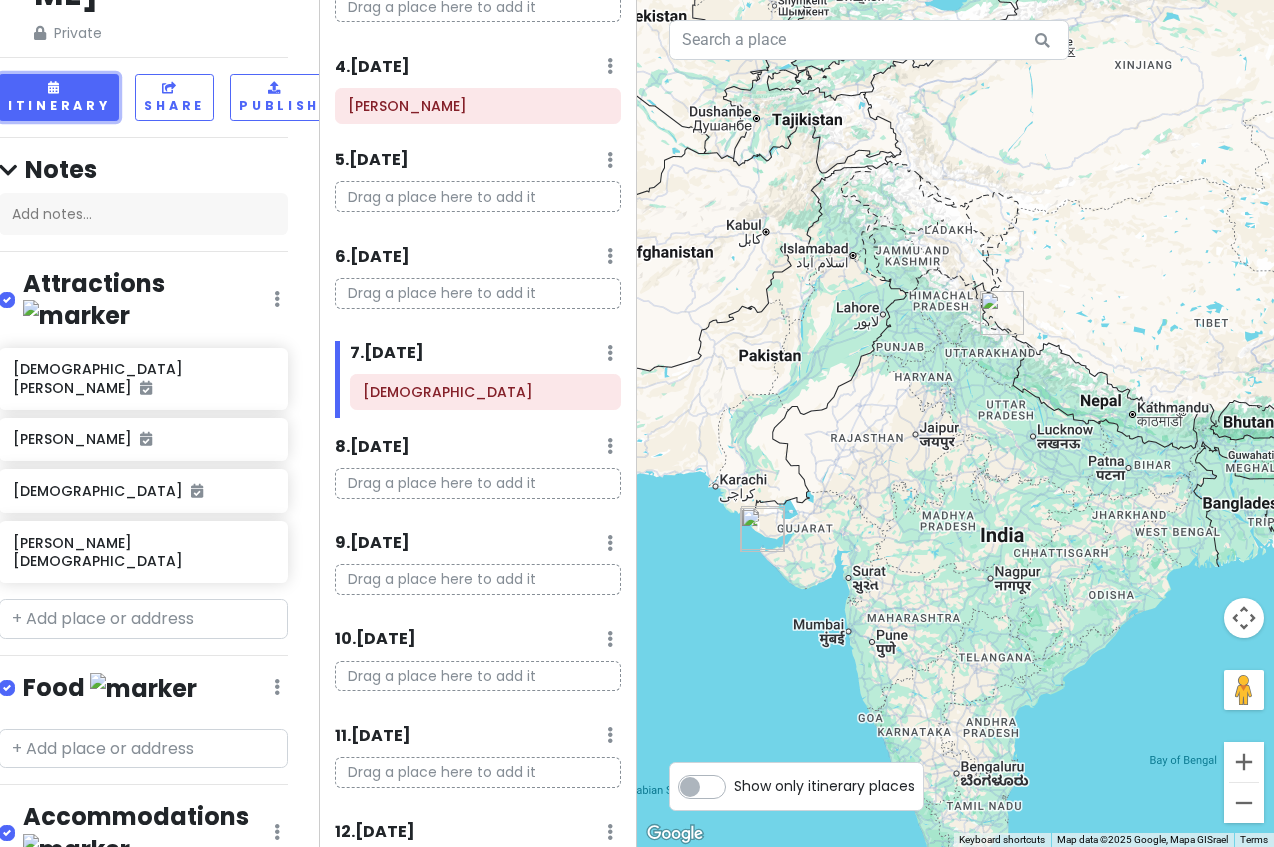 scroll, scrollTop: 338, scrollLeft: 0, axis: vertical 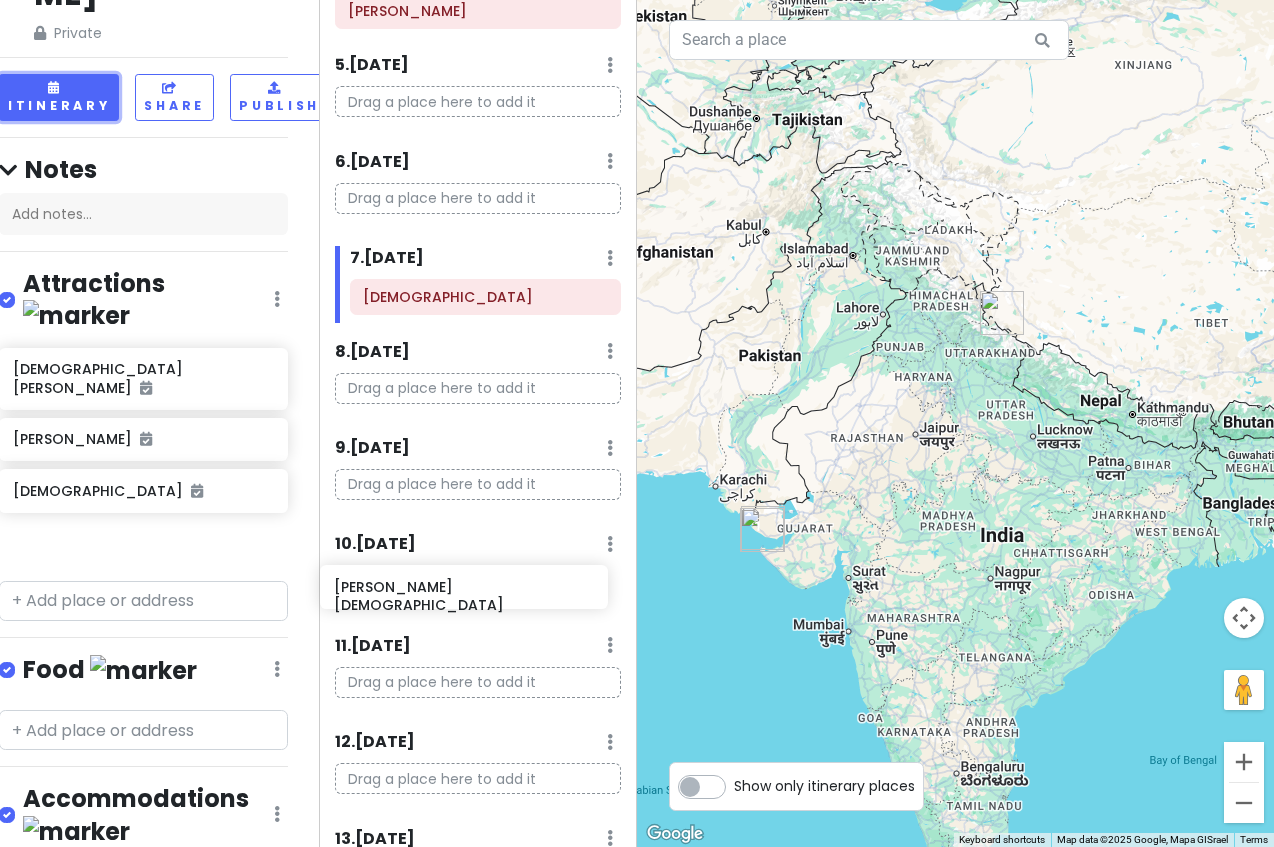 drag, startPoint x: 141, startPoint y: 495, endPoint x: 462, endPoint y: 591, distance: 335.04776 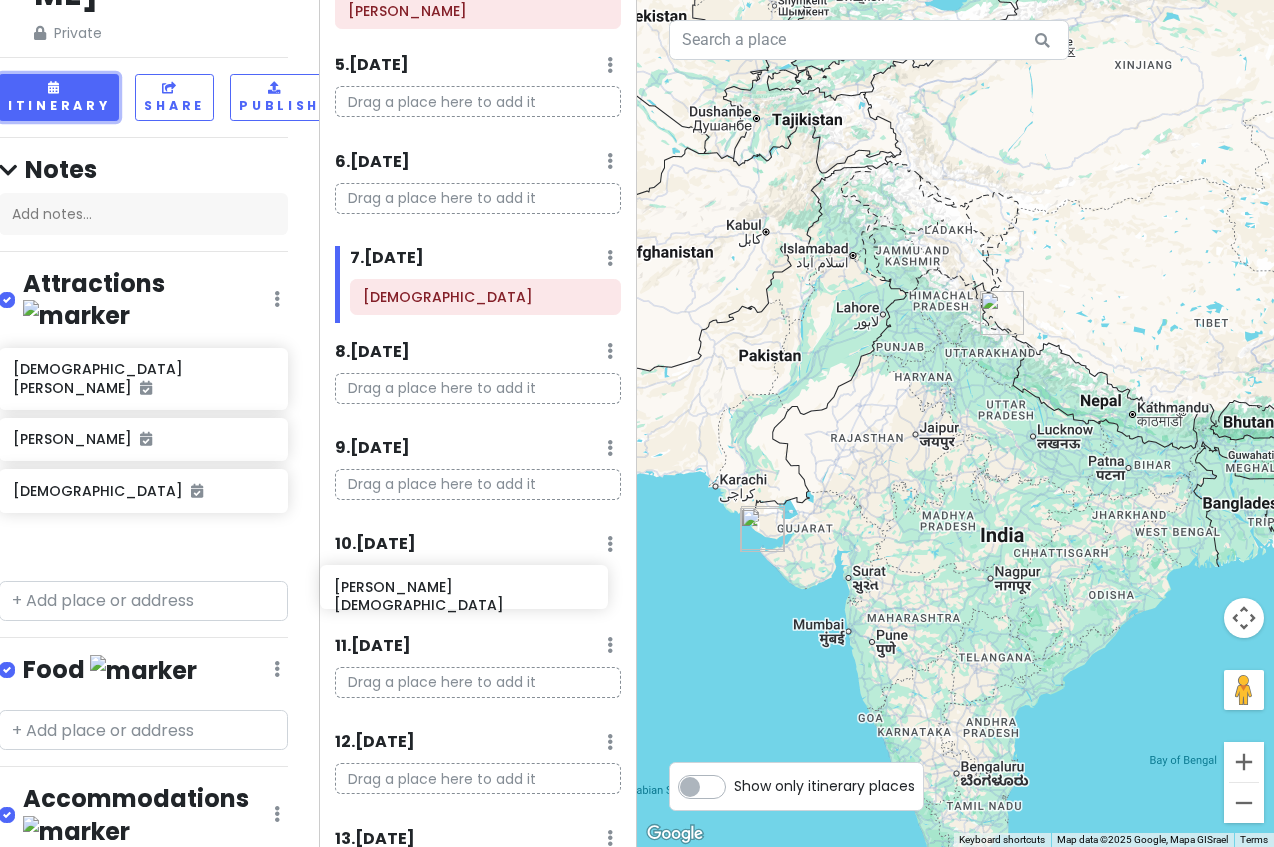 click on "Char Dham Yatra Private Change Dates Make a Copy Delete Trip Go Pro ⚡️ Give Feedback 💡 Support Scout ☕️ Itinerary Share Publish Notes Add notes... Attractions   Edit Reorder Delete List Shree [PERSON_NAME] [PERSON_NAME][GEOGRAPHIC_DATA][PERSON_NAME] [PERSON_NAME] Food   Edit Reorder Delete List Accommodations   Edit Reorder Delete List Find hotels on [DOMAIN_NAME] [GEOGRAPHIC_DATA] + Add a section Itinerary × 1 .  [DATE] Edit Day Notes Delete Day   Click to add day notes Shree [PERSON_NAME] 2 .  [DATE] Add Day Notes Delete Day Drag a place here to add it 3 .  [DATE] Add Day Notes Delete Day Drag a place here to add it 4 .  [DATE] Add Day Notes Delete Day [PERSON_NAME] 5 .  [DATE] Add Day Notes Delete Day Drag a place here to add it 6 .  [DATE] Add Day Notes Delete Day Drag a place here to add it 7 .  [DATE] Add Day Notes Delete Day [DEMOGRAPHIC_DATA] 8 .  [DATE] Add Day Notes Delete Day Drag a place here to add it 9 .  [DATE] Add Day Notes Delete Day 10 .  [DATE] 11" at bounding box center (637, 423) 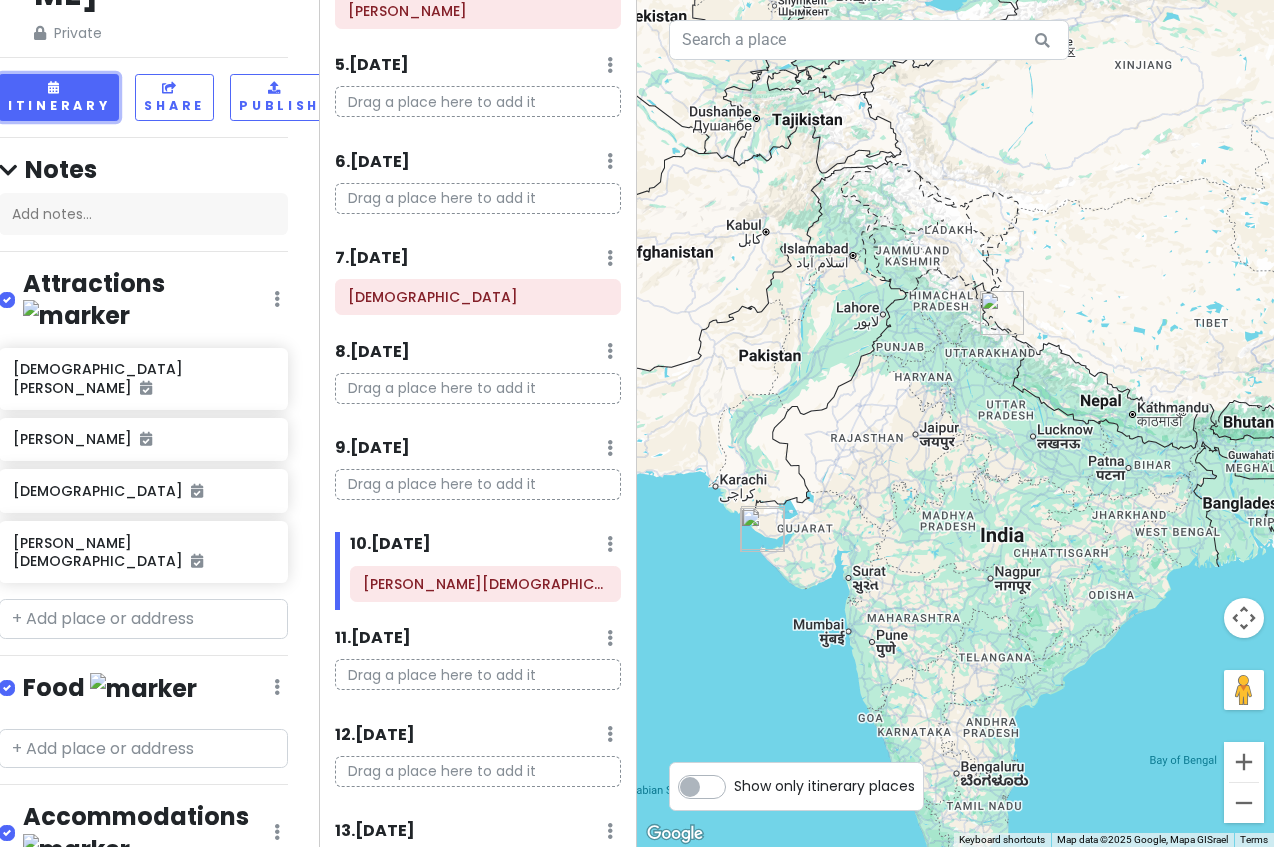 scroll, scrollTop: 0, scrollLeft: 0, axis: both 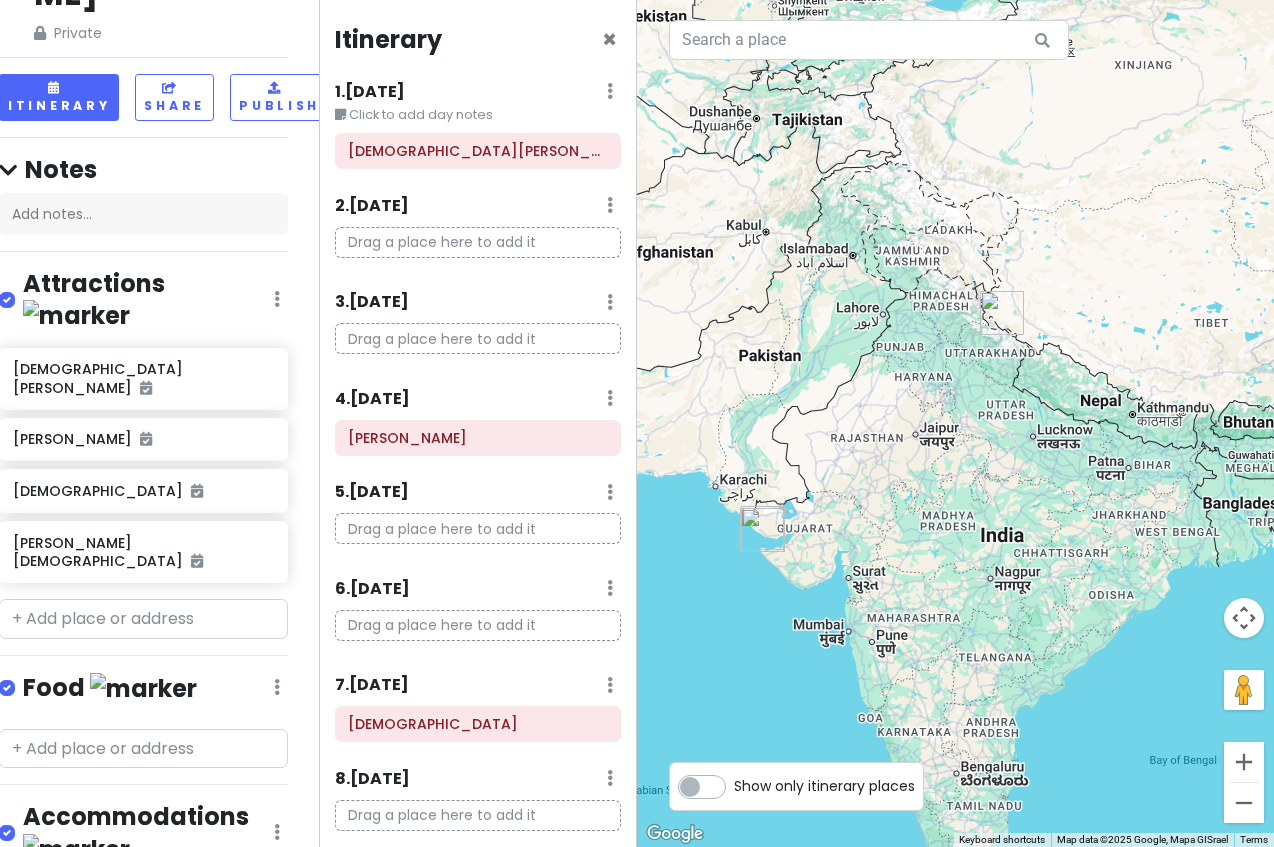 click at bounding box center (277, 299) 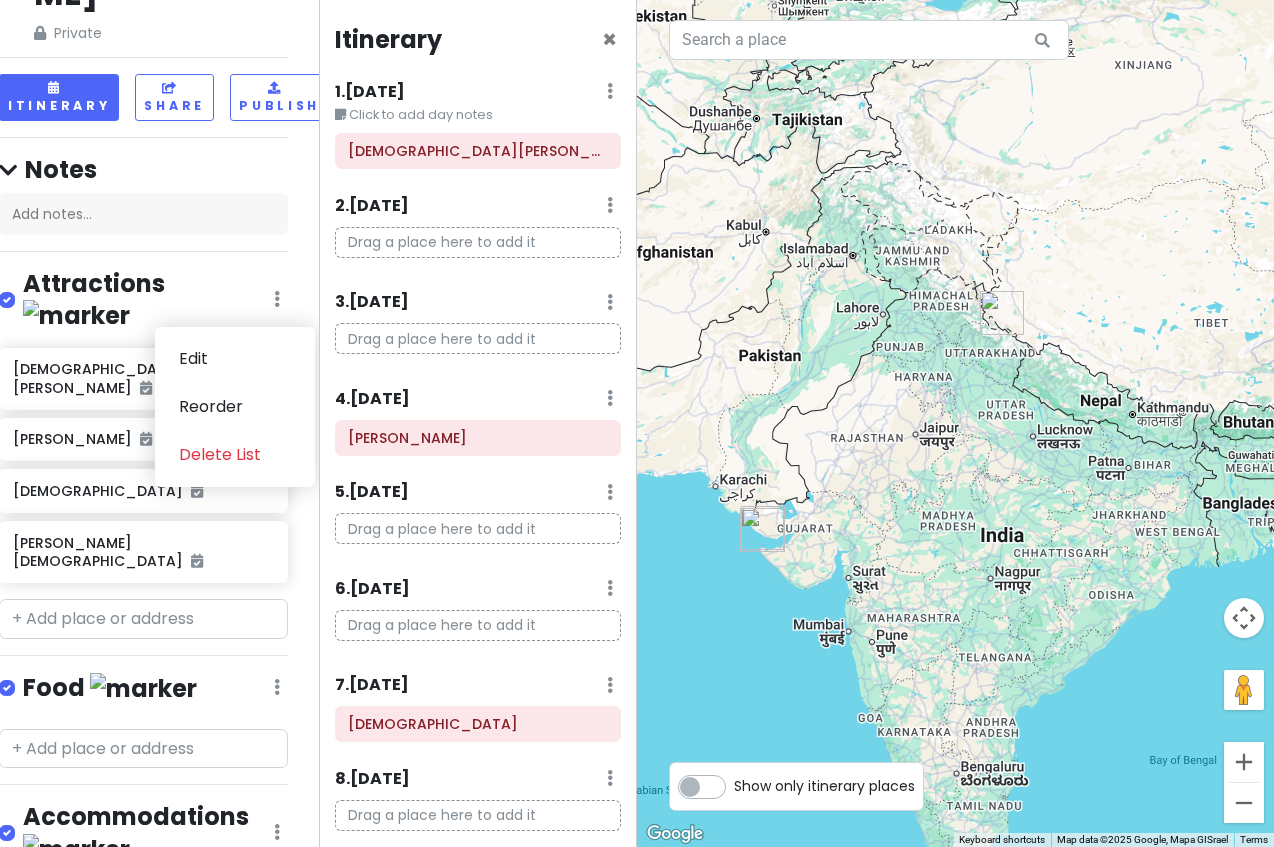click at bounding box center (277, 299) 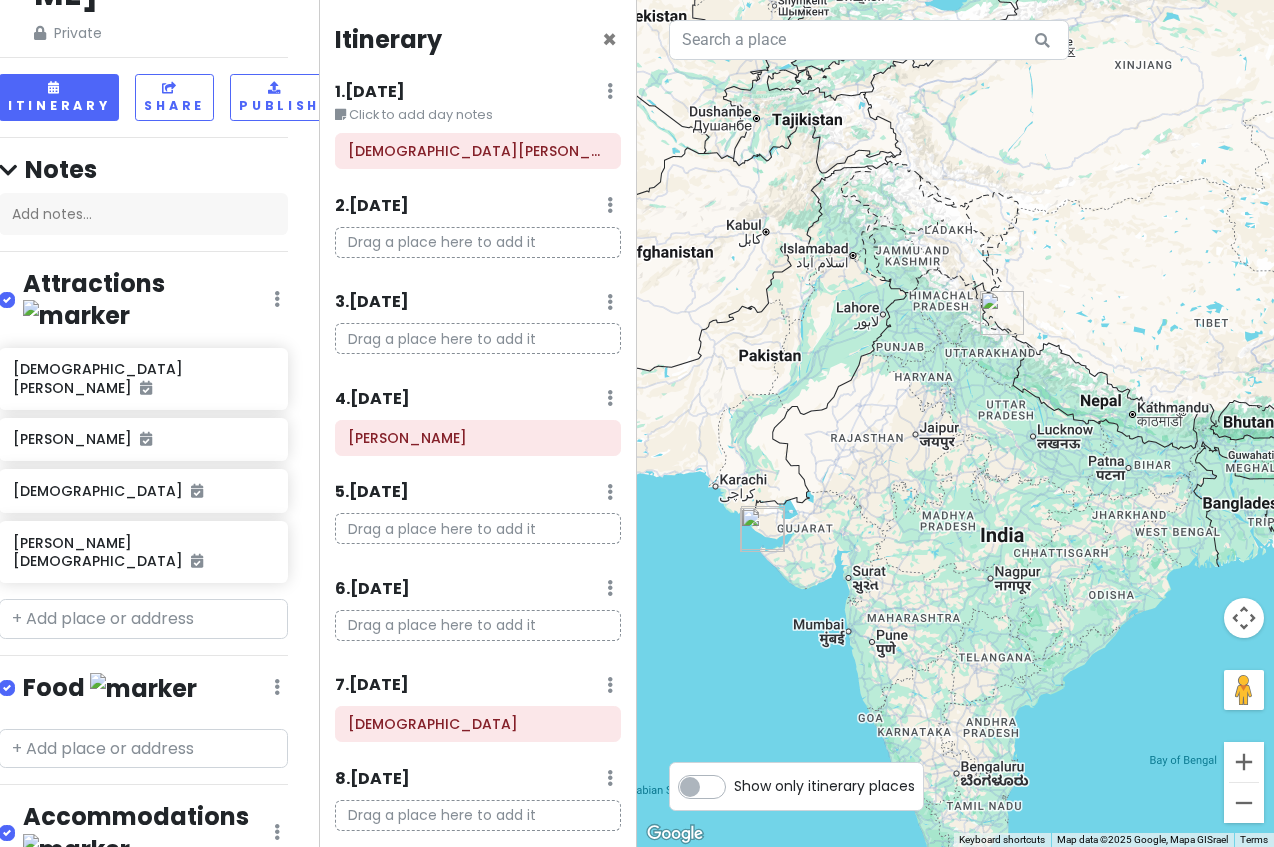 scroll, scrollTop: 269, scrollLeft: 16, axis: both 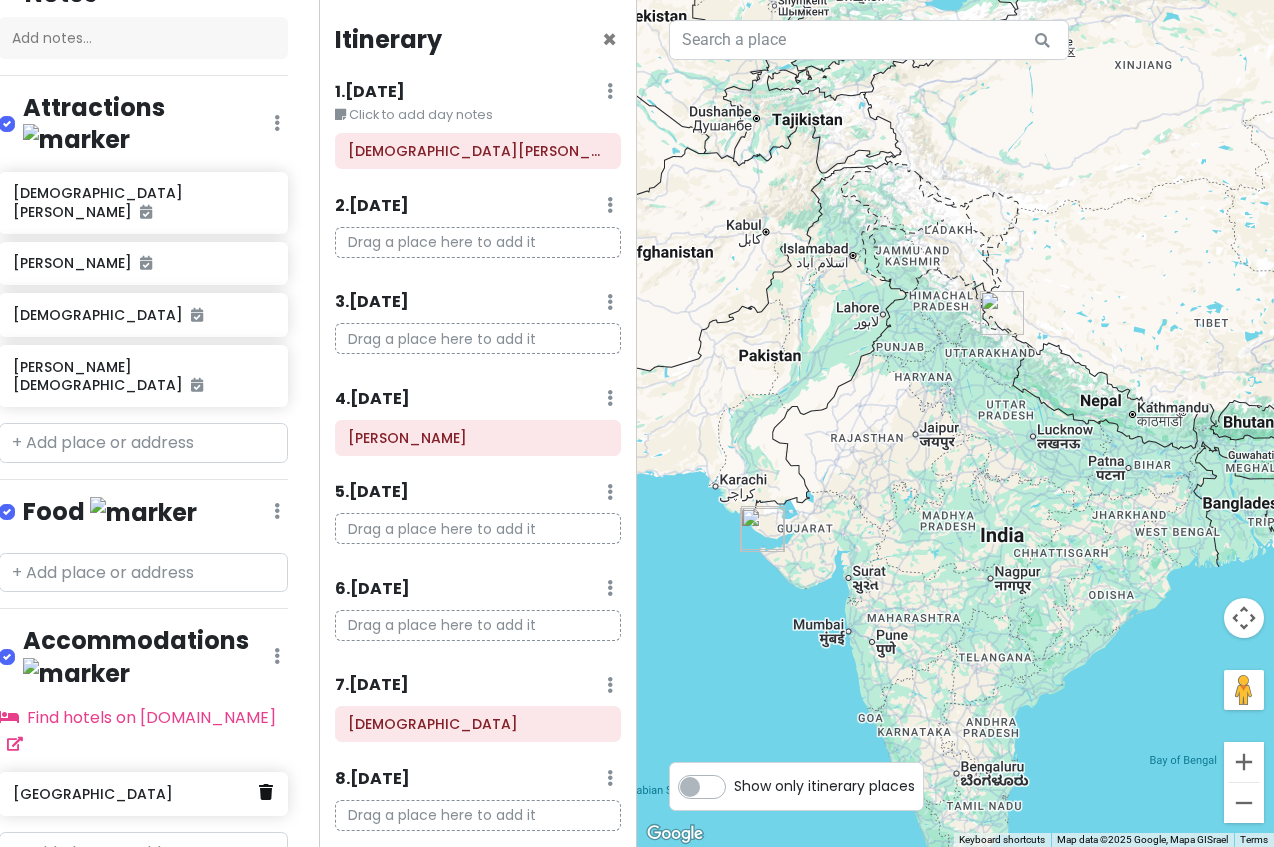 click at bounding box center [266, 792] 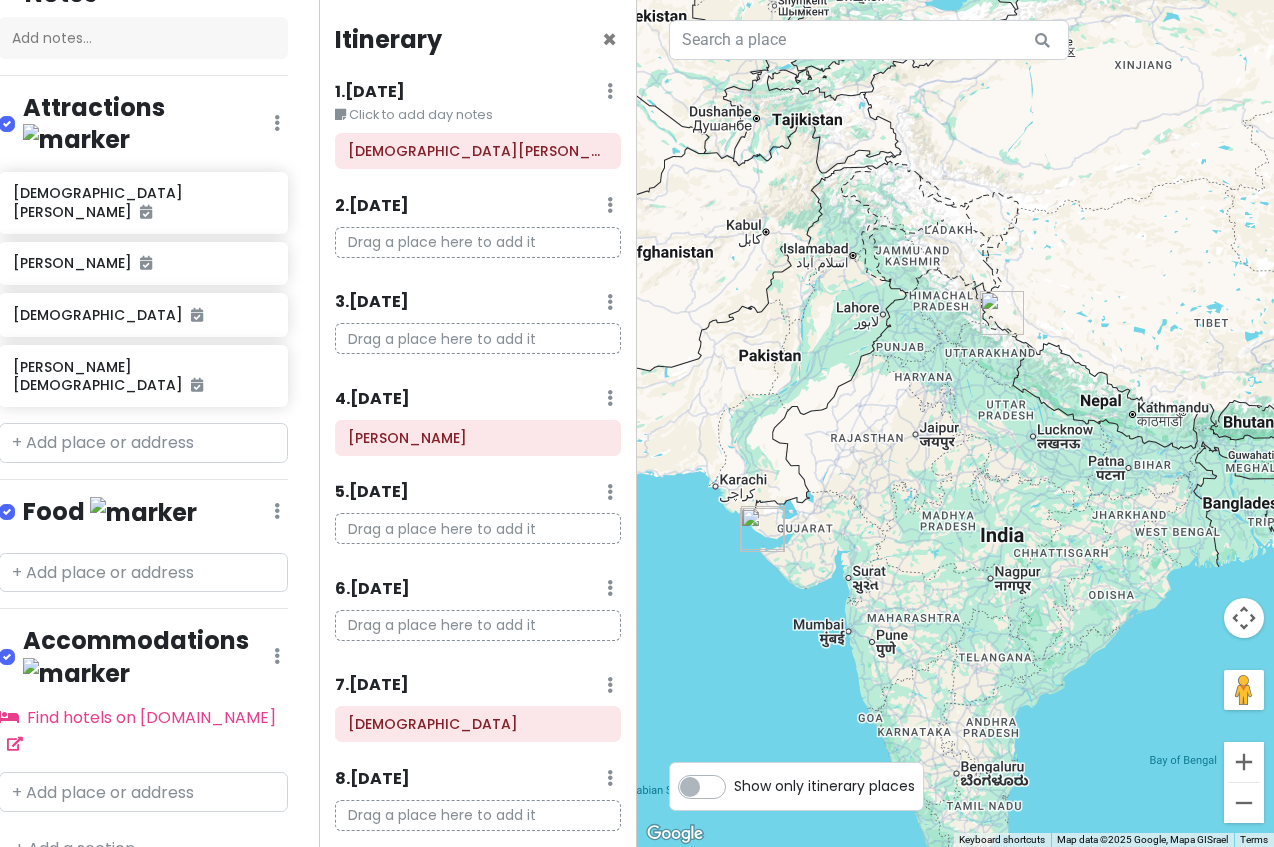 scroll, scrollTop: 209, scrollLeft: 16, axis: both 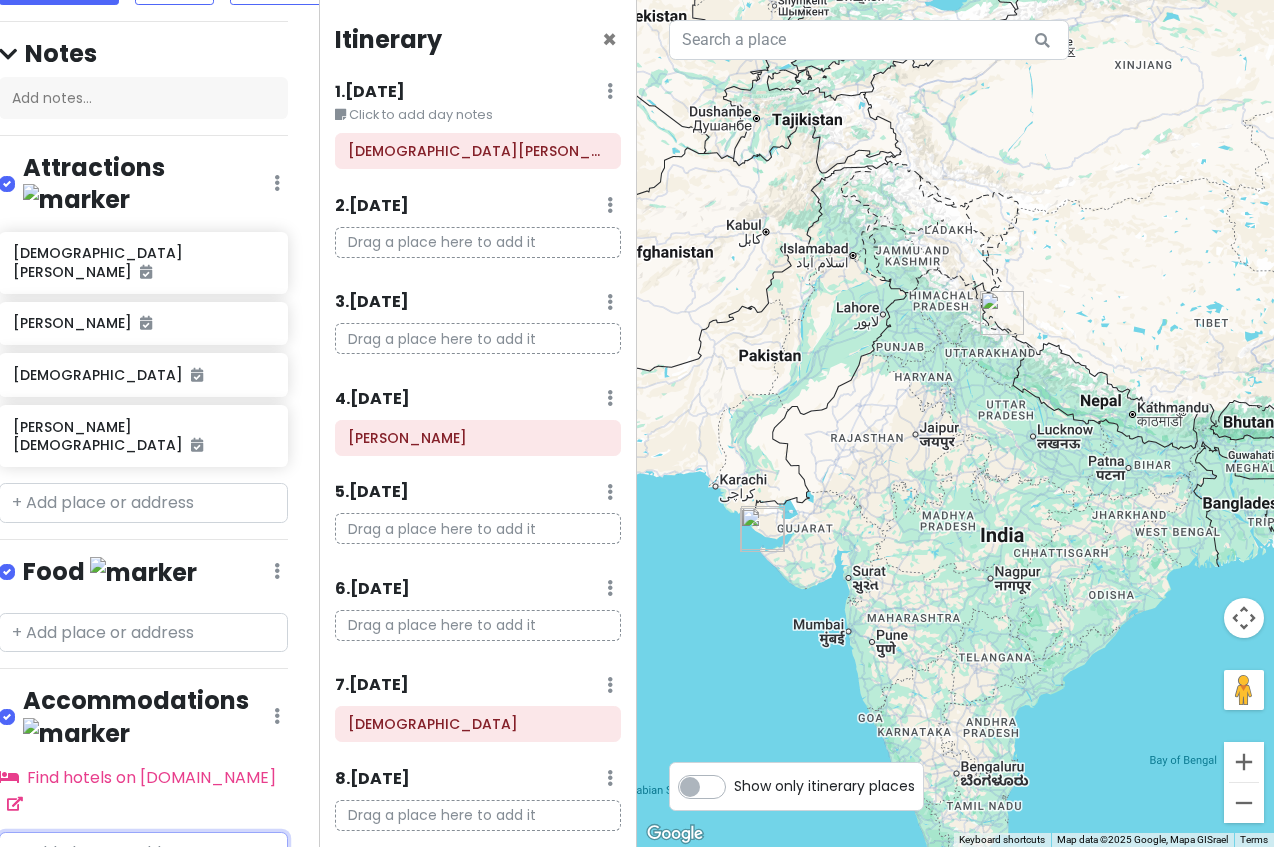 click at bounding box center (143, 852) 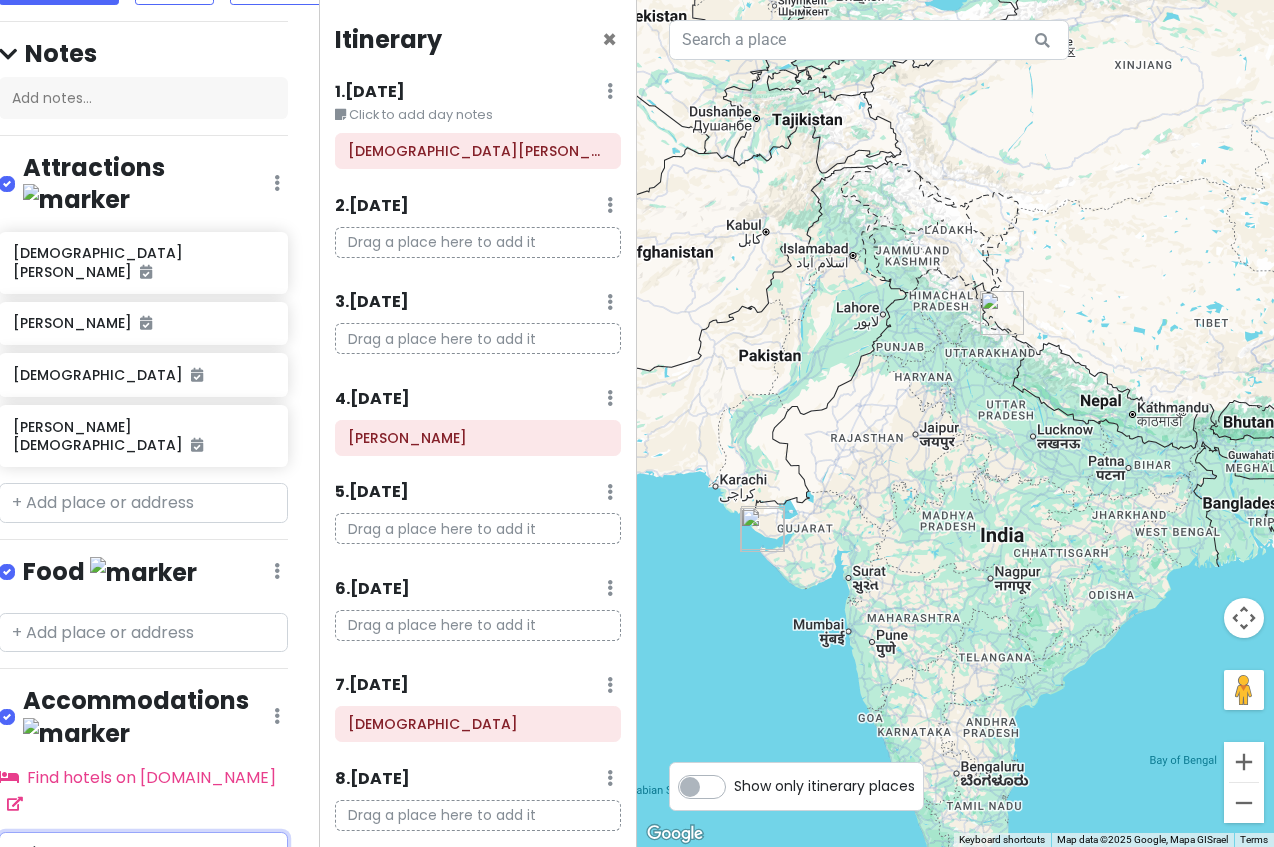 type on "Indore" 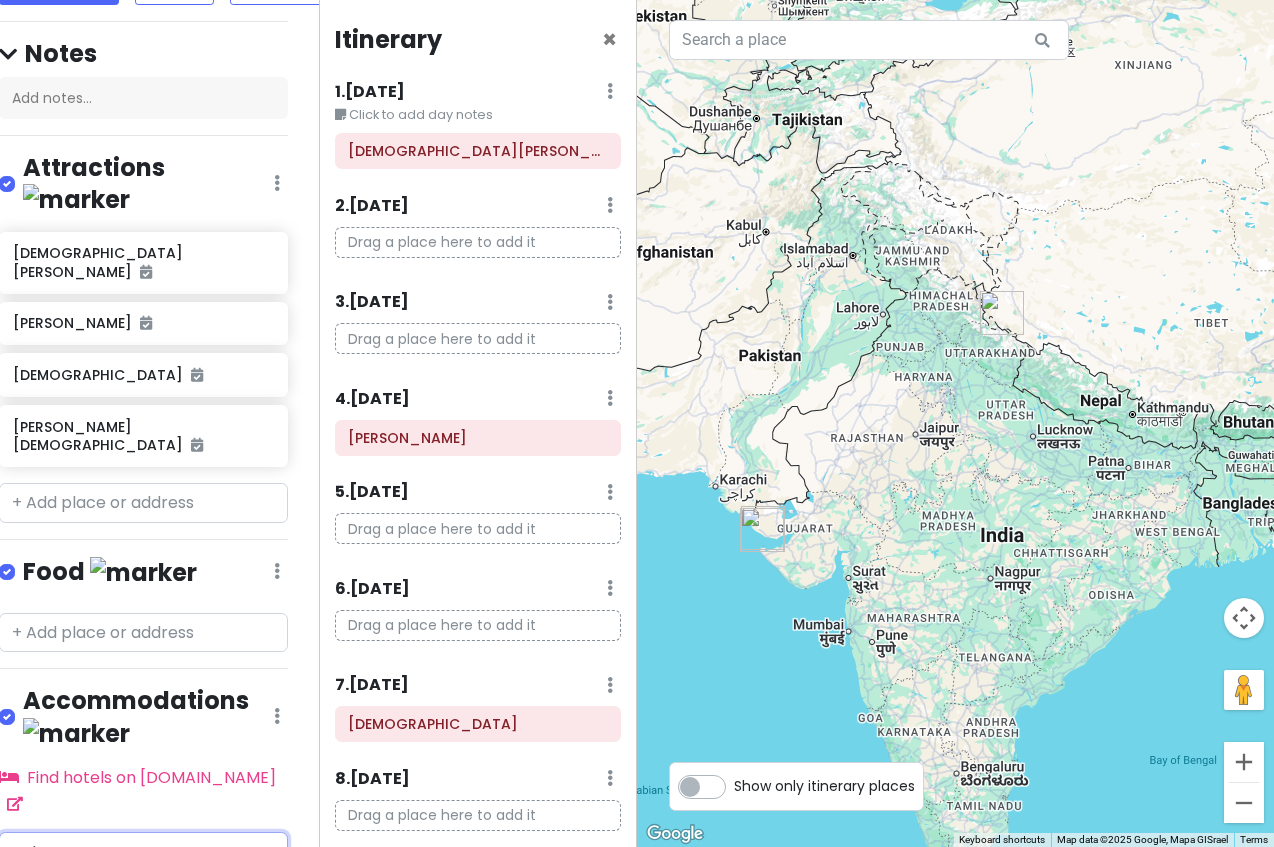 click on "[GEOGRAPHIC_DATA], [GEOGRAPHIC_DATA]" at bounding box center [115, 910] 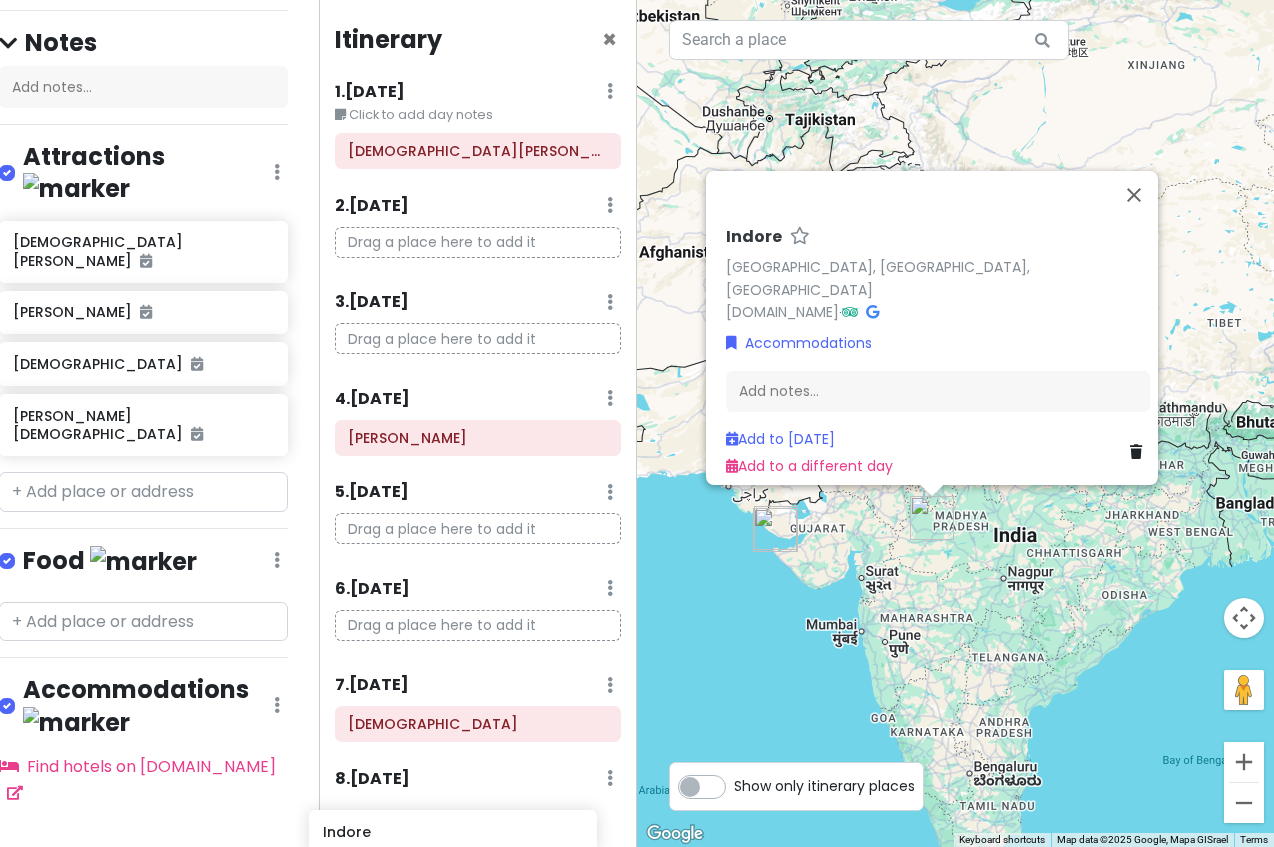 scroll, scrollTop: 220, scrollLeft: 16, axis: both 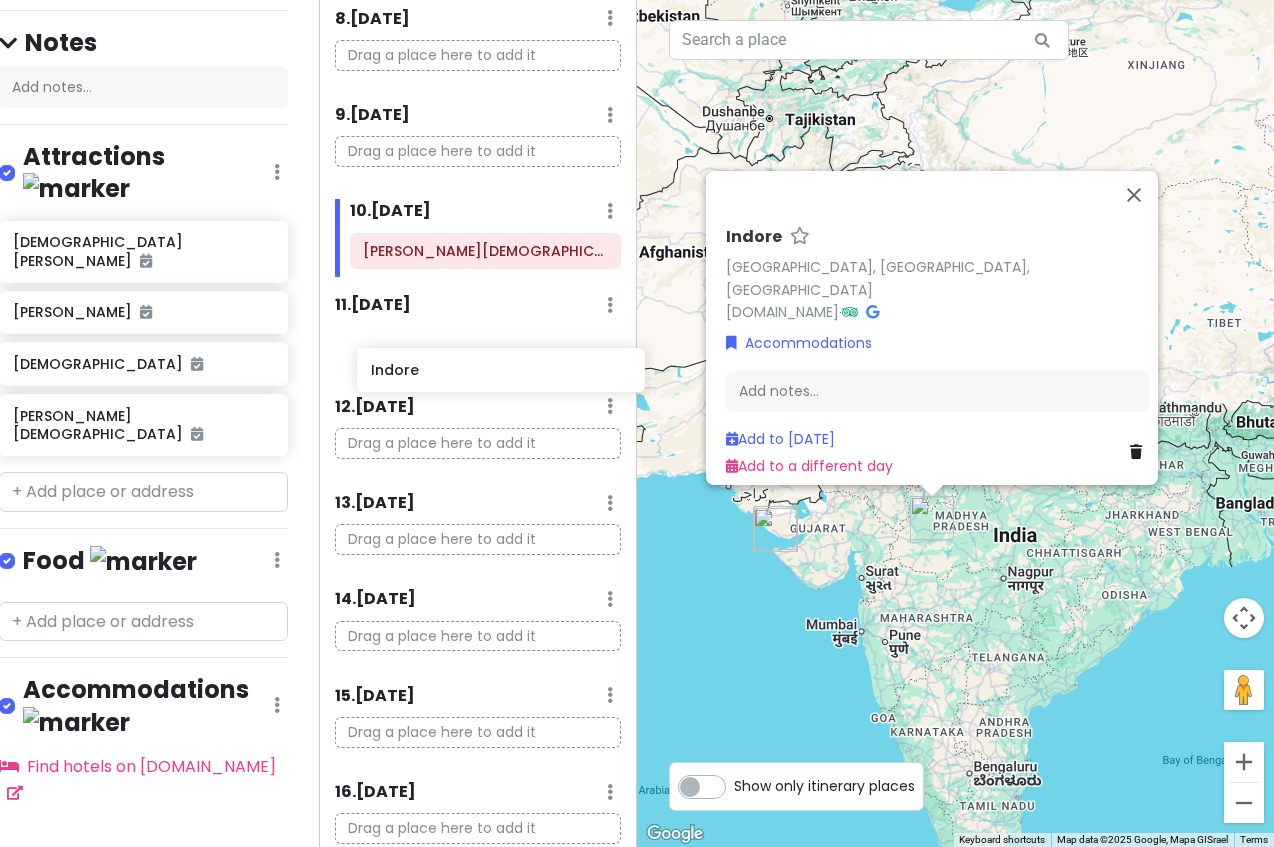 drag, startPoint x: 191, startPoint y: 766, endPoint x: 548, endPoint y: 377, distance: 527.98676 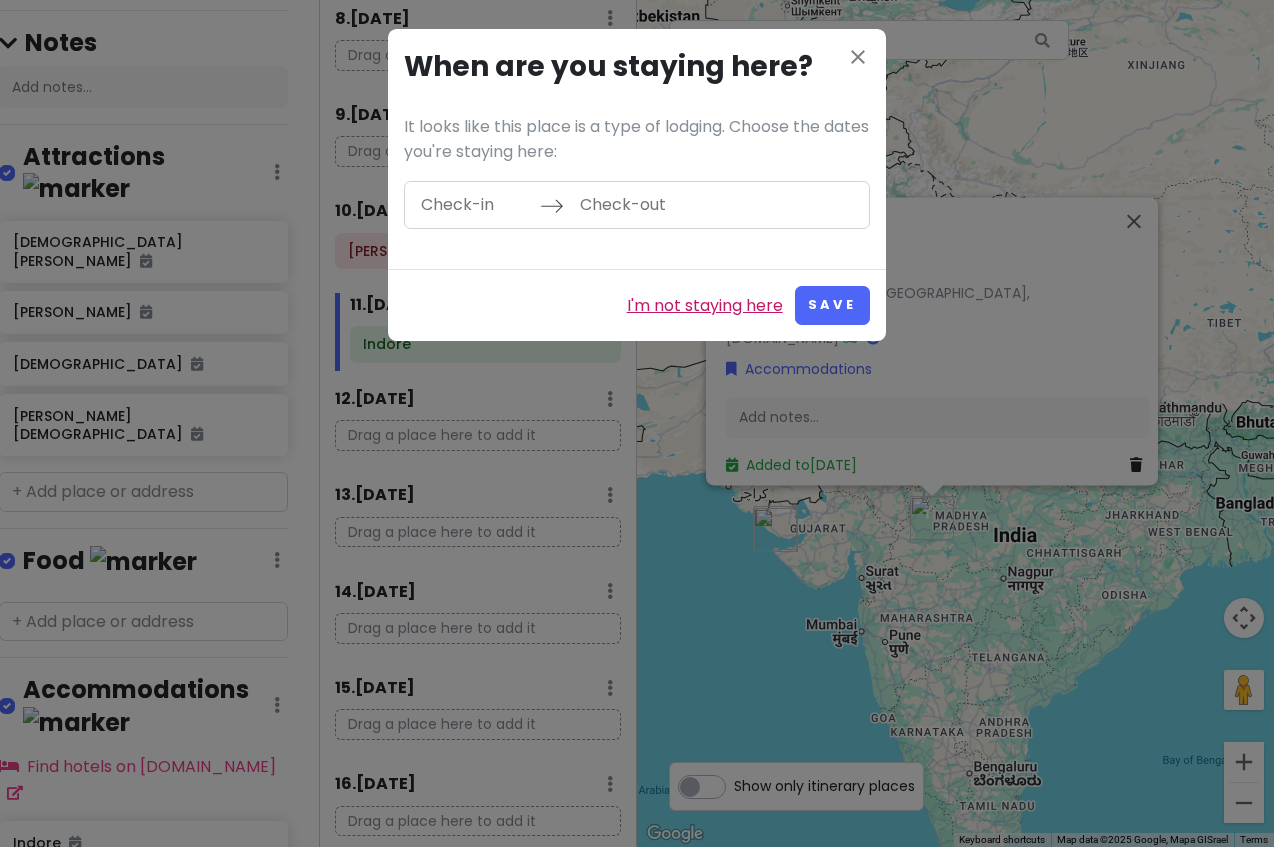click on "I'm not staying here" at bounding box center [705, 306] 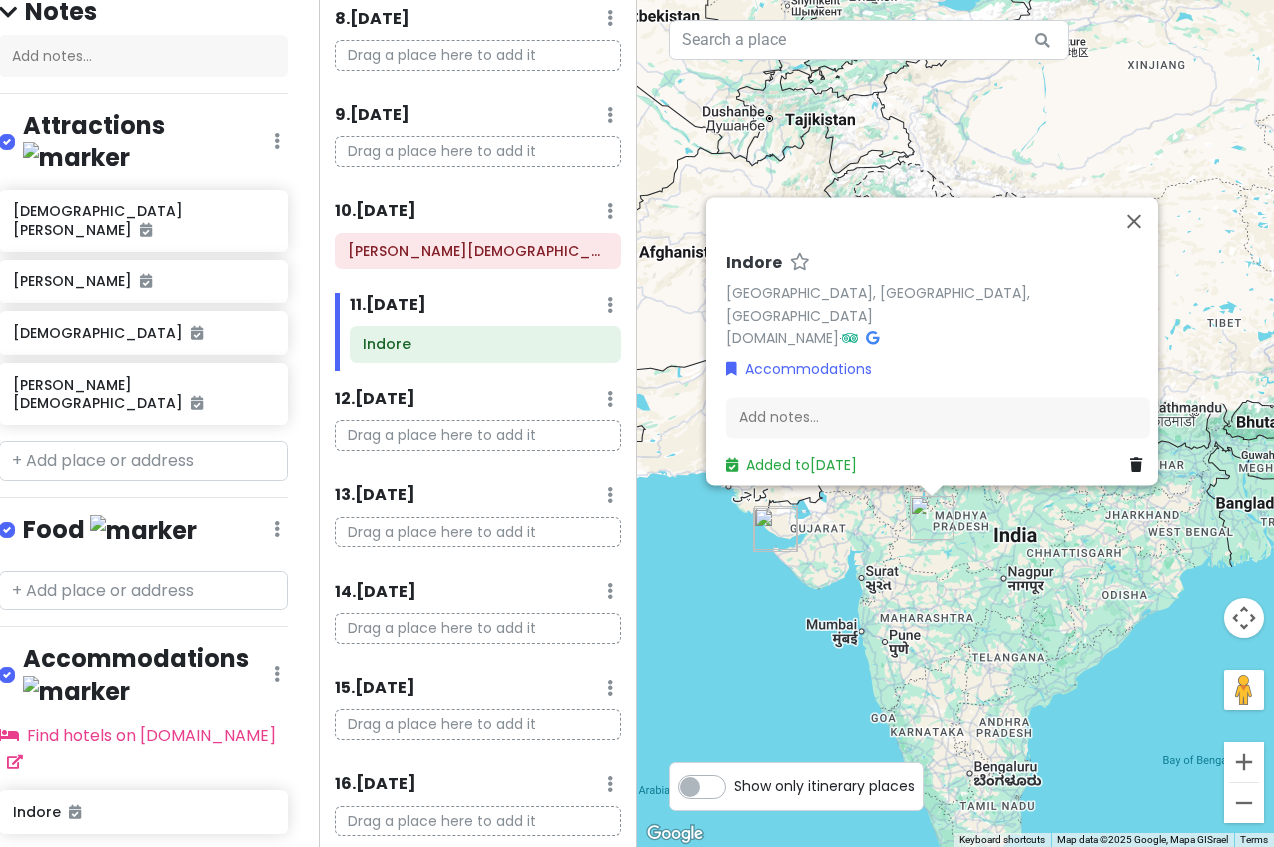 scroll, scrollTop: 218, scrollLeft: 16, axis: both 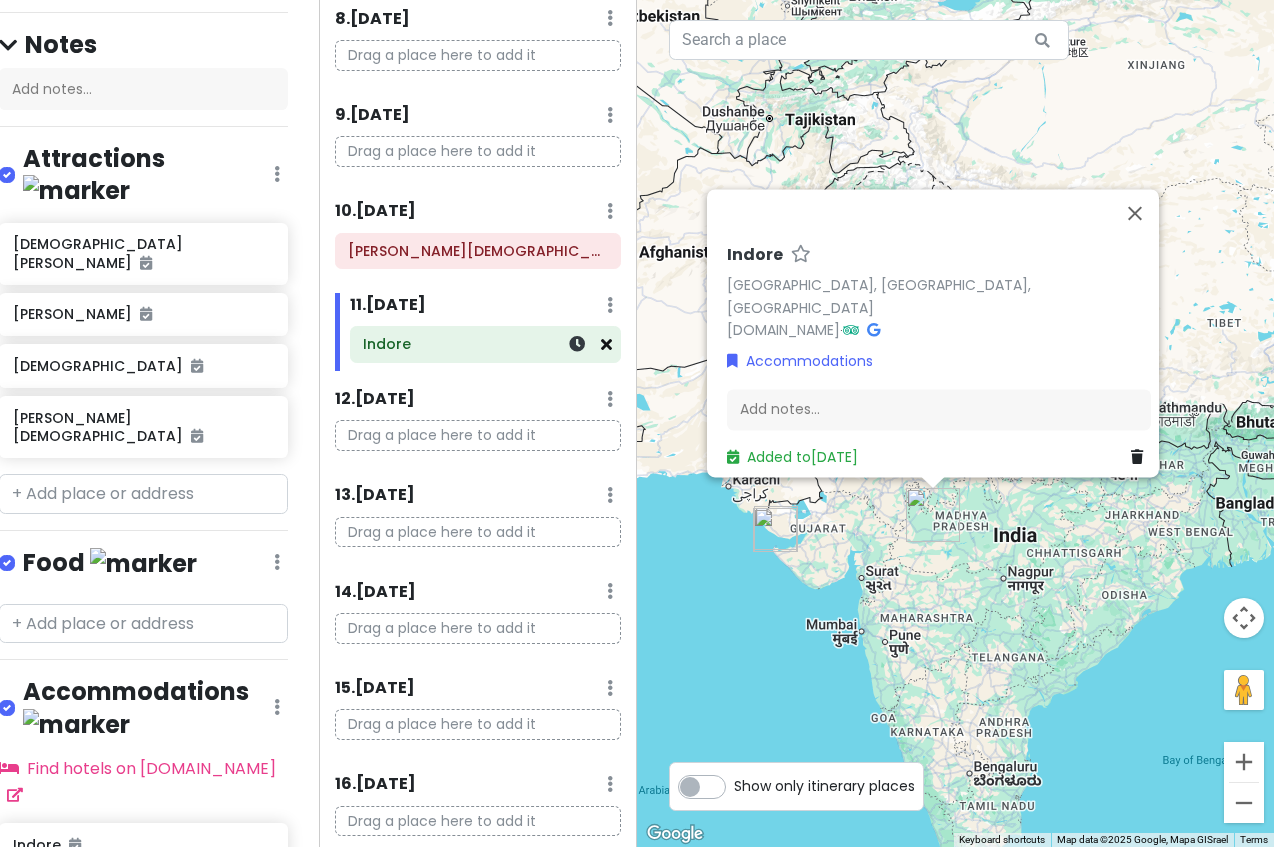 click at bounding box center [606, 344] 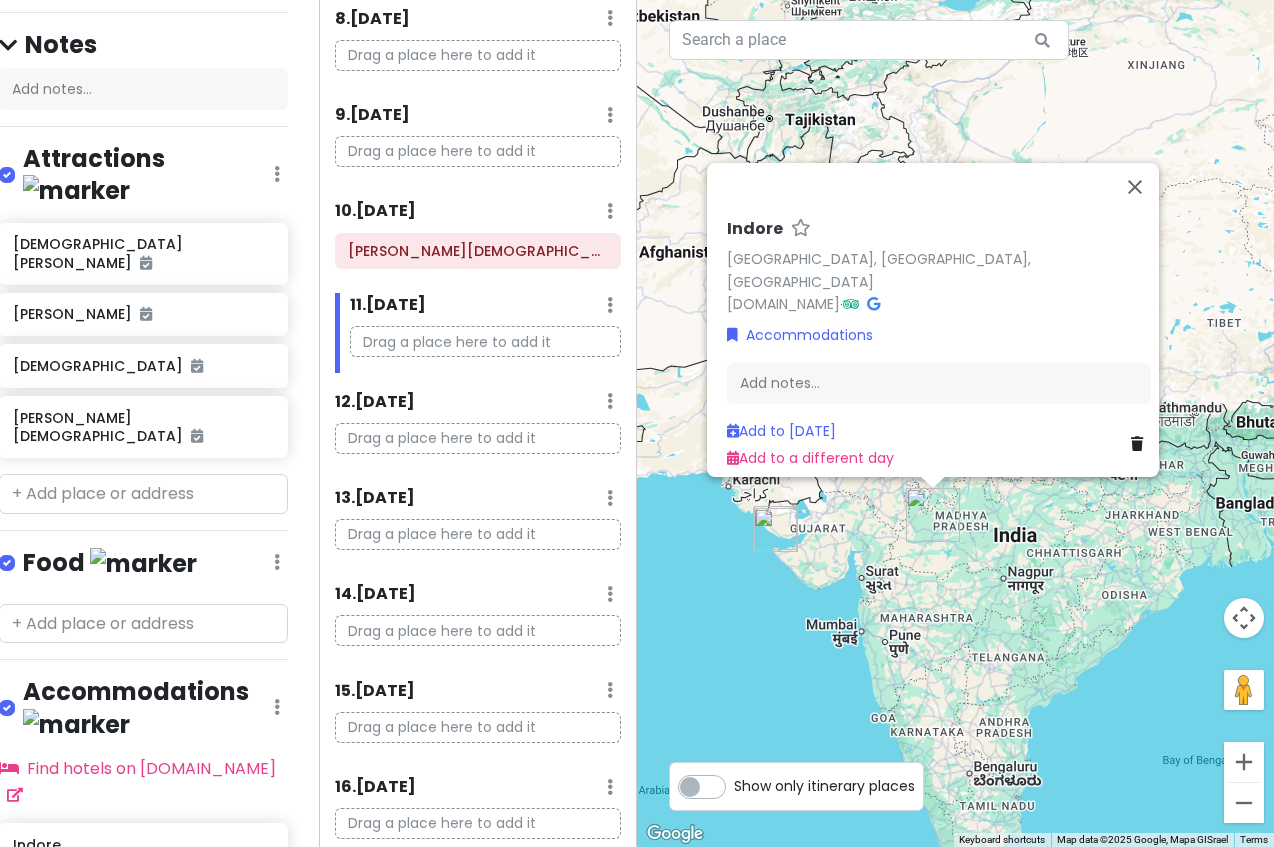 scroll, scrollTop: 269, scrollLeft: 16, axis: both 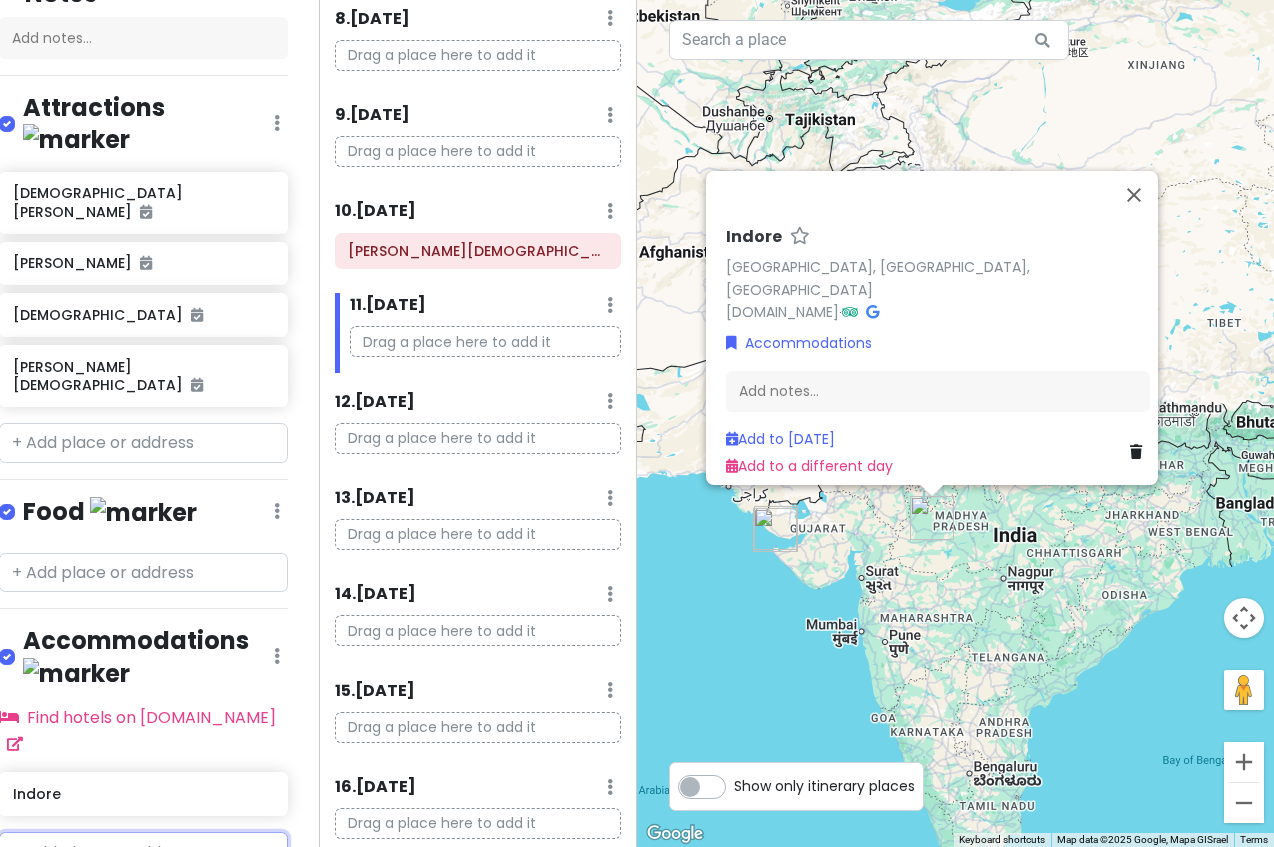 click at bounding box center (143, 852) 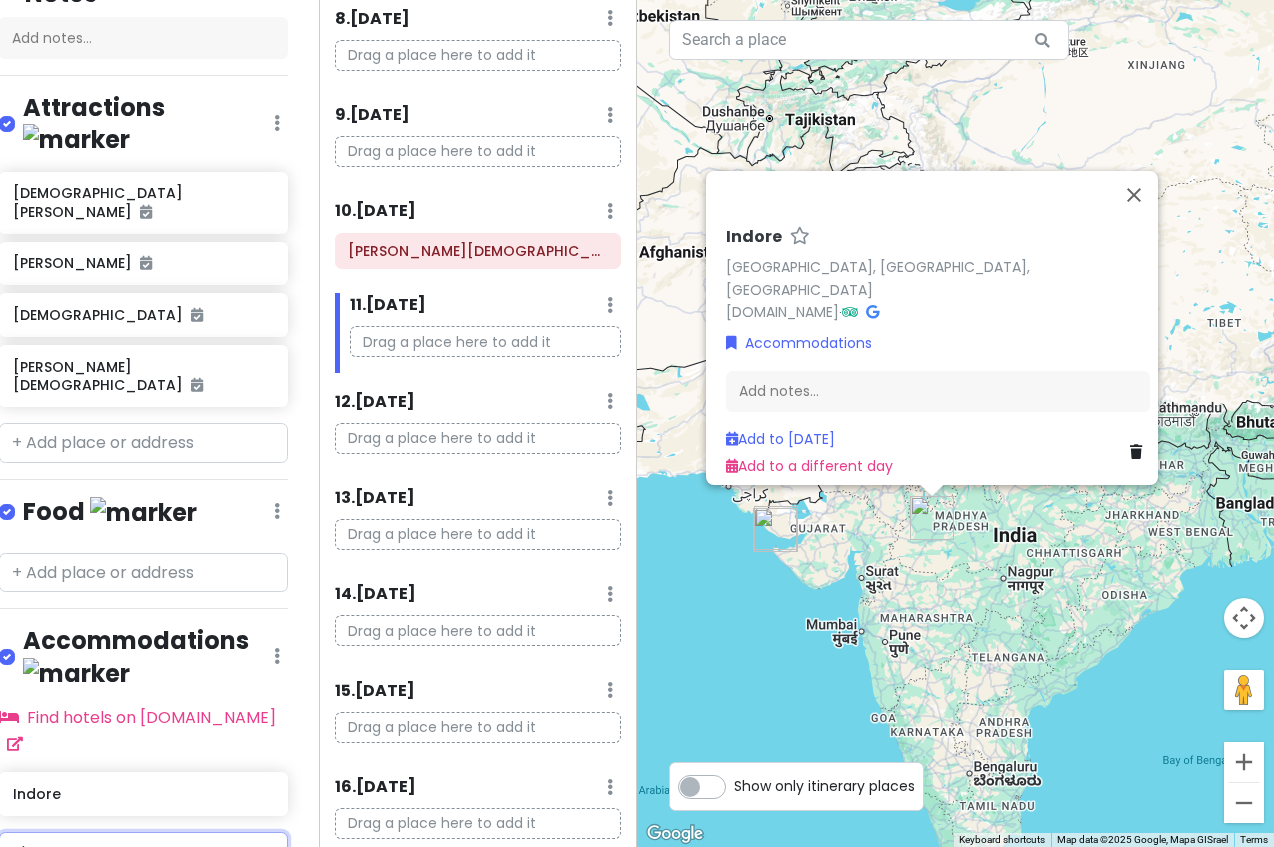 type on "Eluru" 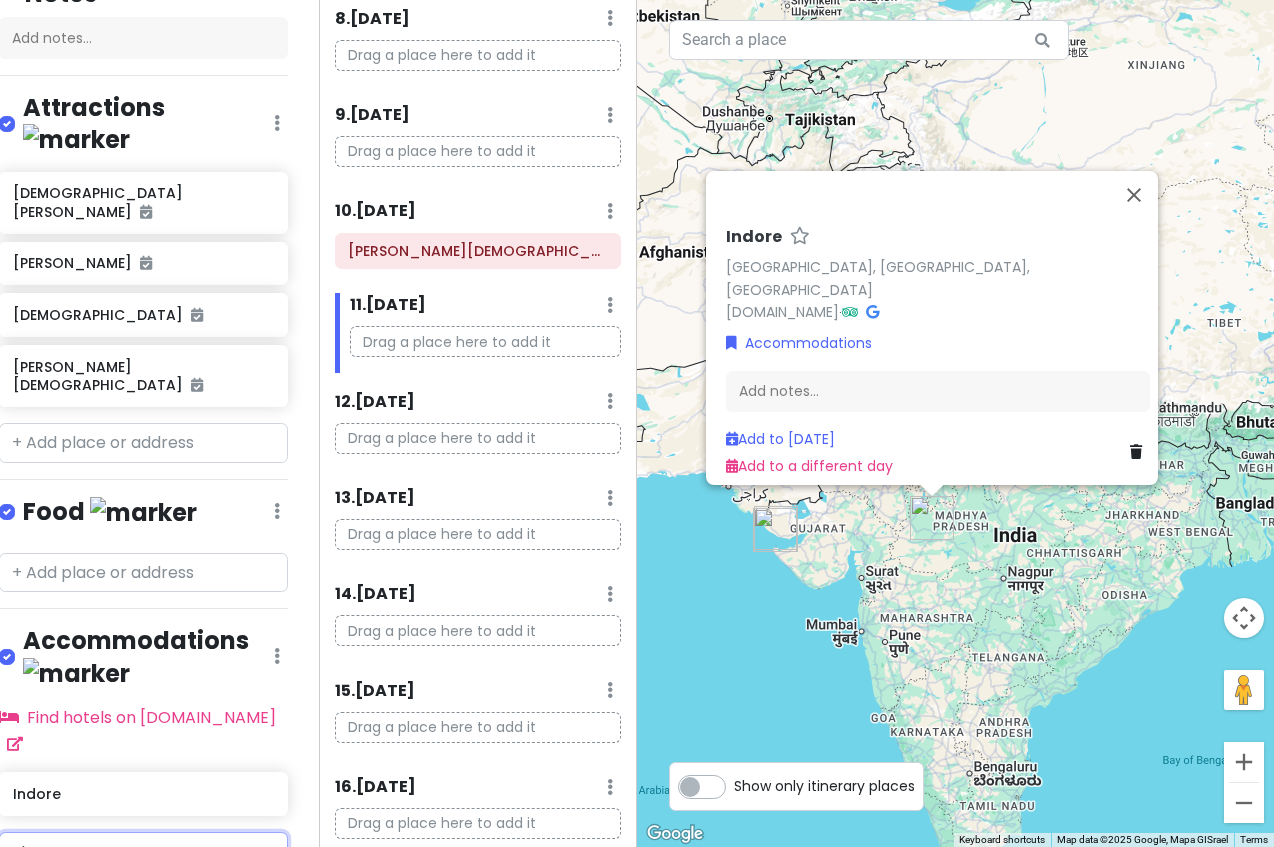 click on "[GEOGRAPHIC_DATA], [GEOGRAPHIC_DATA]" at bounding box center [108, 910] 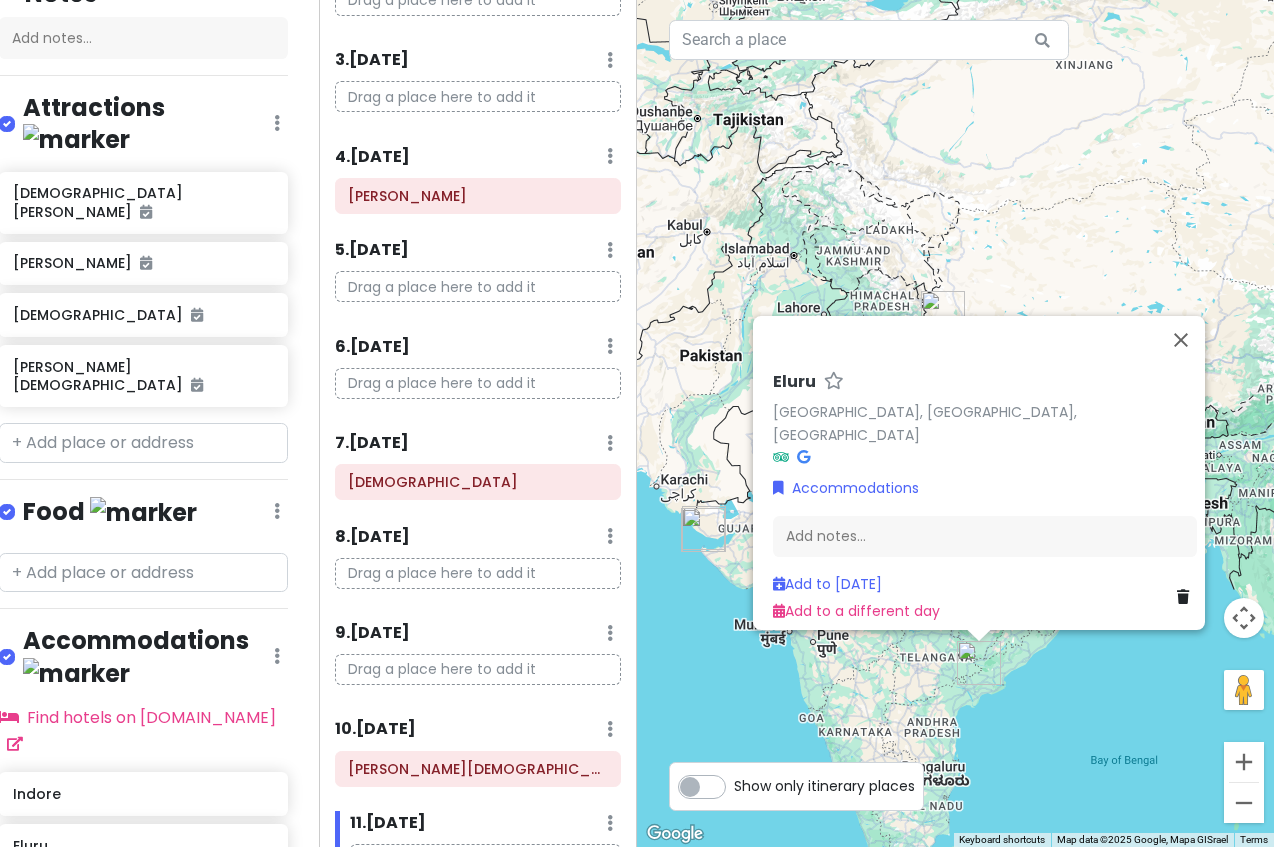 scroll, scrollTop: 0, scrollLeft: 0, axis: both 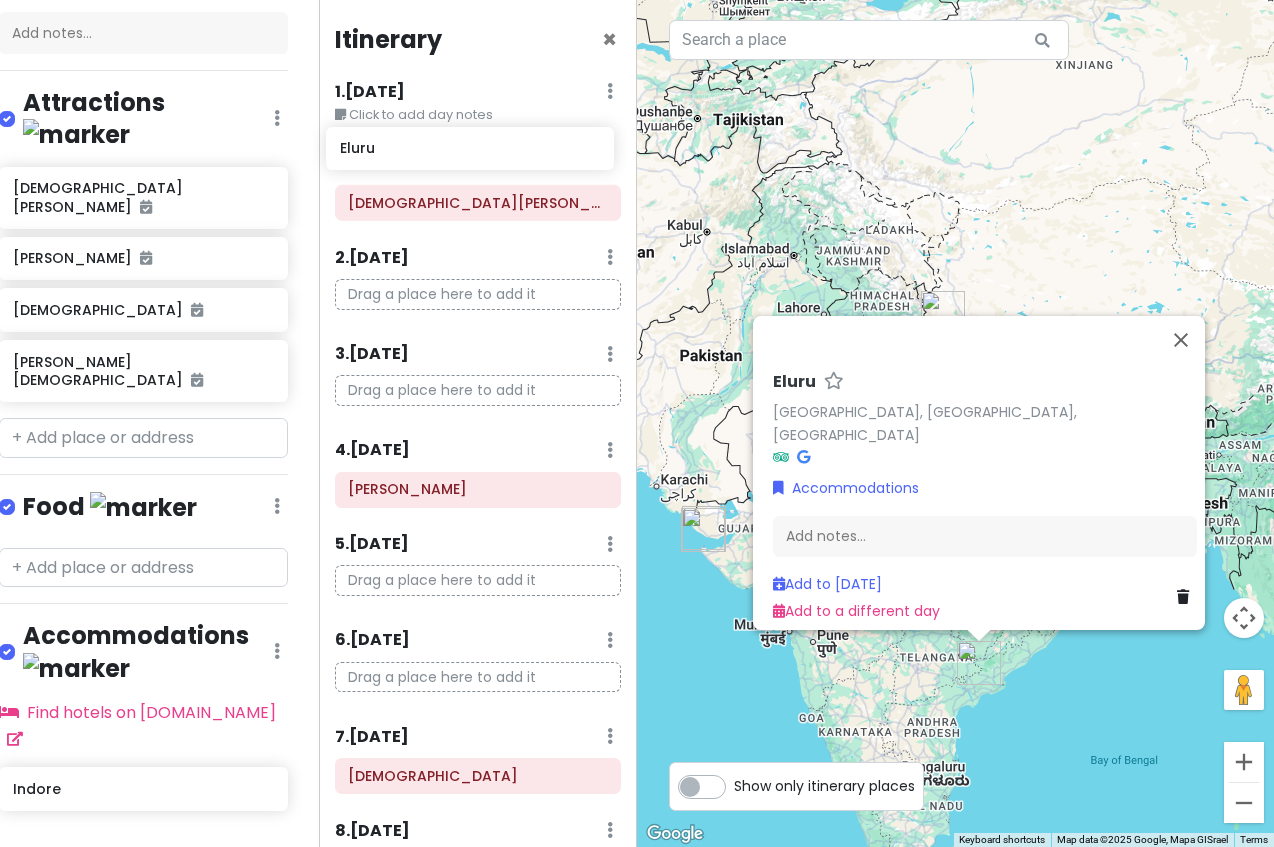 drag, startPoint x: 153, startPoint y: 757, endPoint x: 480, endPoint y: 158, distance: 682.44415 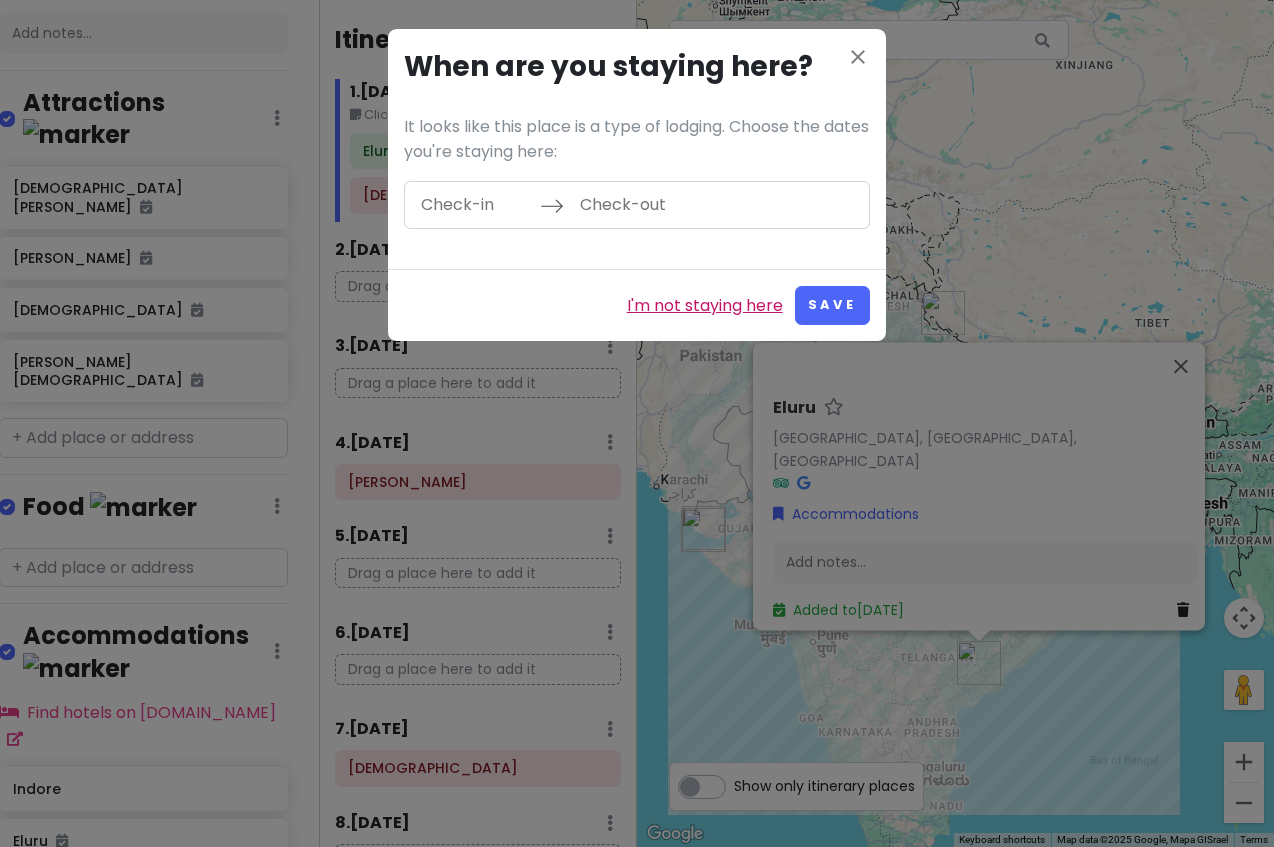 click on "I'm not staying here" at bounding box center [705, 306] 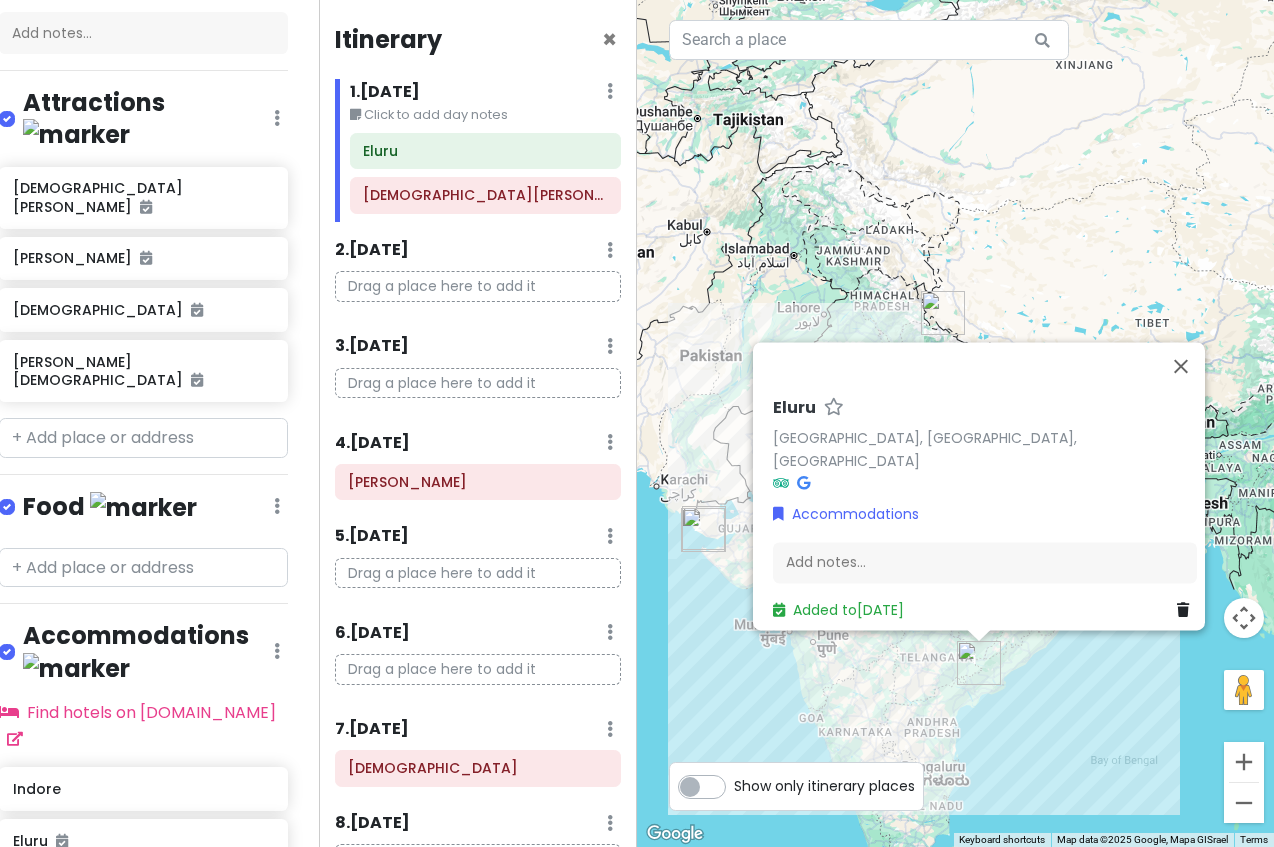 scroll, scrollTop: 321, scrollLeft: 16, axis: both 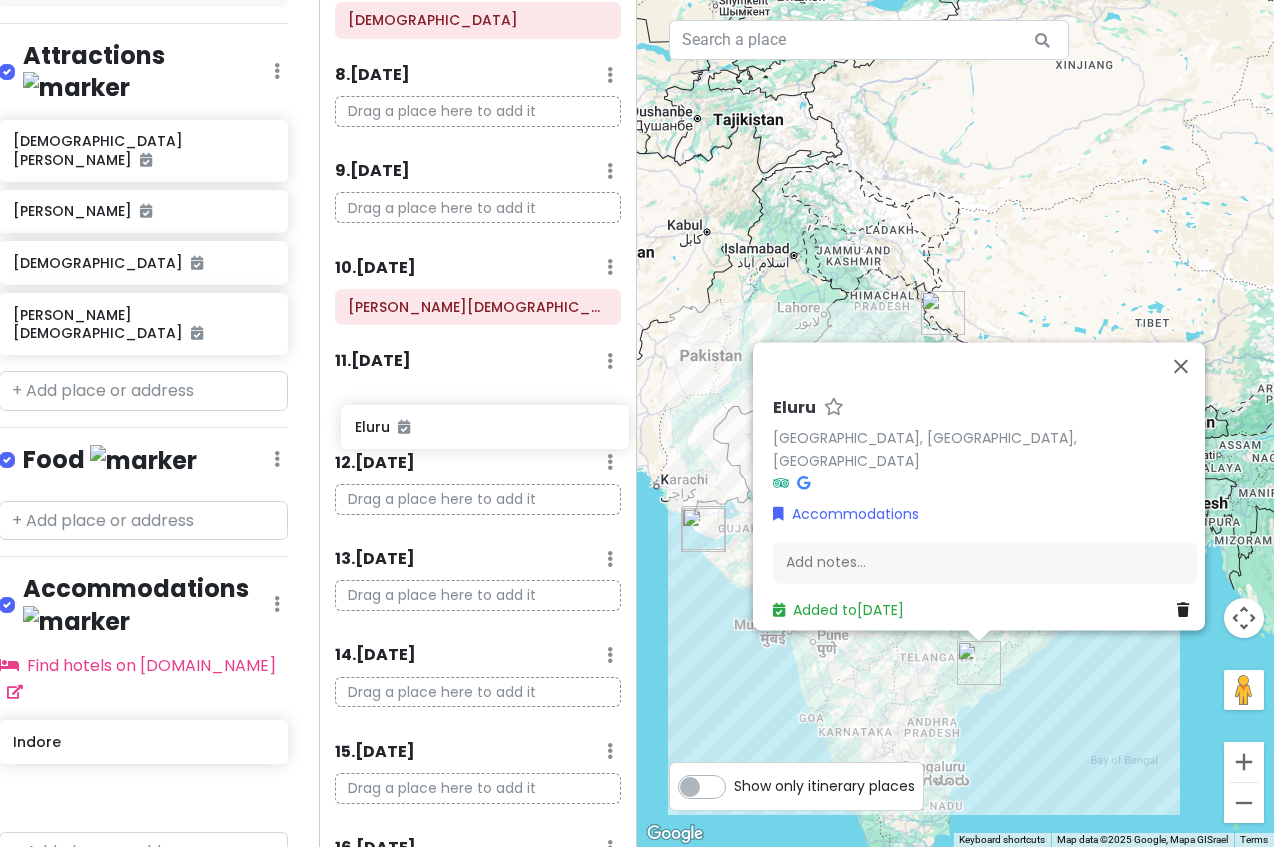 drag, startPoint x: 117, startPoint y: 693, endPoint x: 459, endPoint y: 424, distance: 435.11493 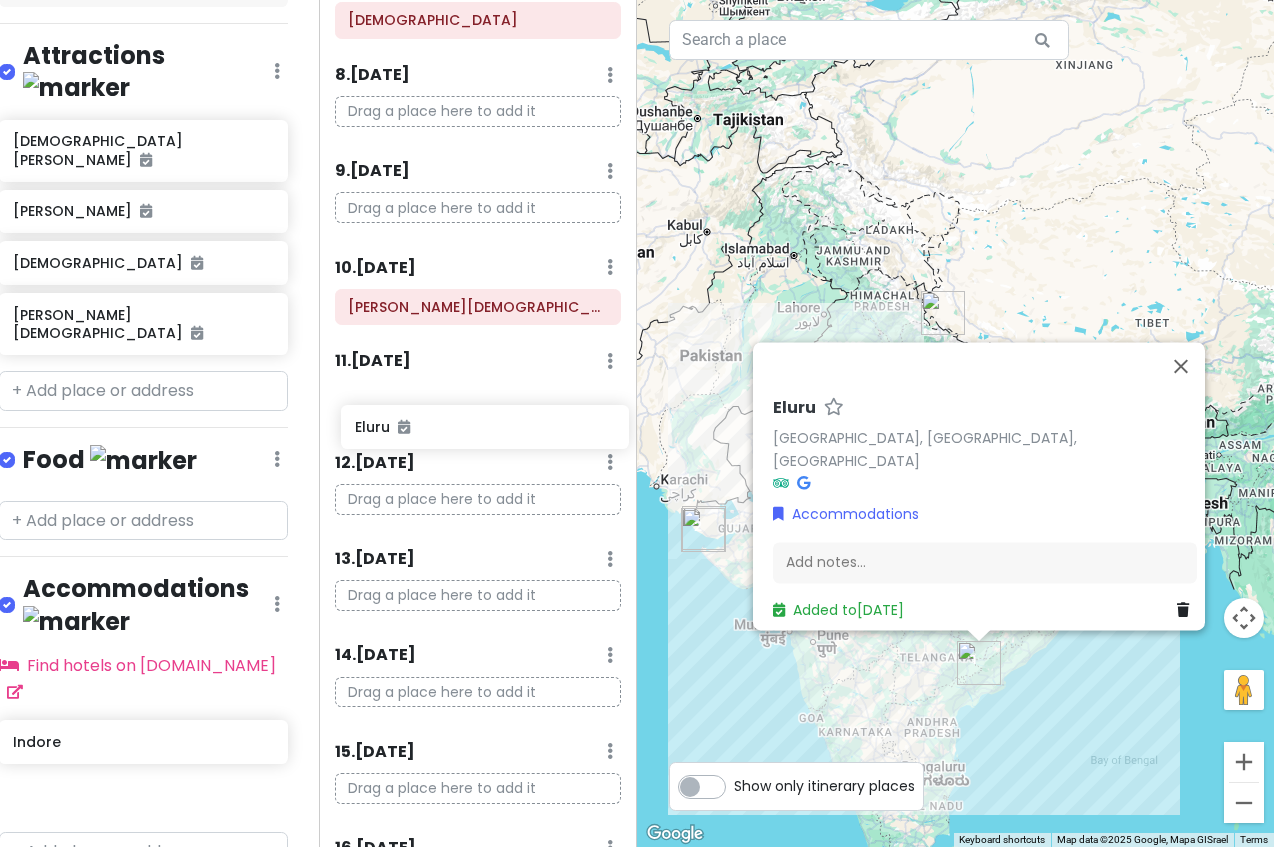 click on "Char Dham Yatra Private Change Dates Make a Copy Delete Trip Go Pro ⚡️ Give Feedback 💡 Support Scout ☕️ Itinerary Share Publish Notes Add notes... Attractions   Edit Reorder Delete List Shree [PERSON_NAME] [PERSON_NAME] [GEOGRAPHIC_DATA][PERSON_NAME] [PERSON_NAME] Food   Edit Reorder Delete List Accommodations   Edit Reorder Delete List Find hotels on [DOMAIN_NAME] [GEOGRAPHIC_DATA] Eluru + Add a section Itinerary × 1 .  [DATE] Edit Day Notes Delete Day   Click to add day notes Eluru Shree [PERSON_NAME] 2 .  [DATE] Add Day Notes Delete Day Drag a place here to add it 3 .  [DATE] Add Day Notes Delete Day Drag a place here to add it 4 .  [DATE] Add Day Notes Delete Day [PERSON_NAME] 5 .  [DATE] Add Day Notes Delete Day Drag a place here to add it 6 .  [DATE] Add Day Notes Delete Day Drag a place here to add it 7 .  [DATE] Add Day Notes Delete Day [DEMOGRAPHIC_DATA] 8 .  [DATE] Add Day Notes Delete Day Drag a place here to add it 9 .  [DATE] Add Day Notes Delete Day 10 .  11" at bounding box center (637, 423) 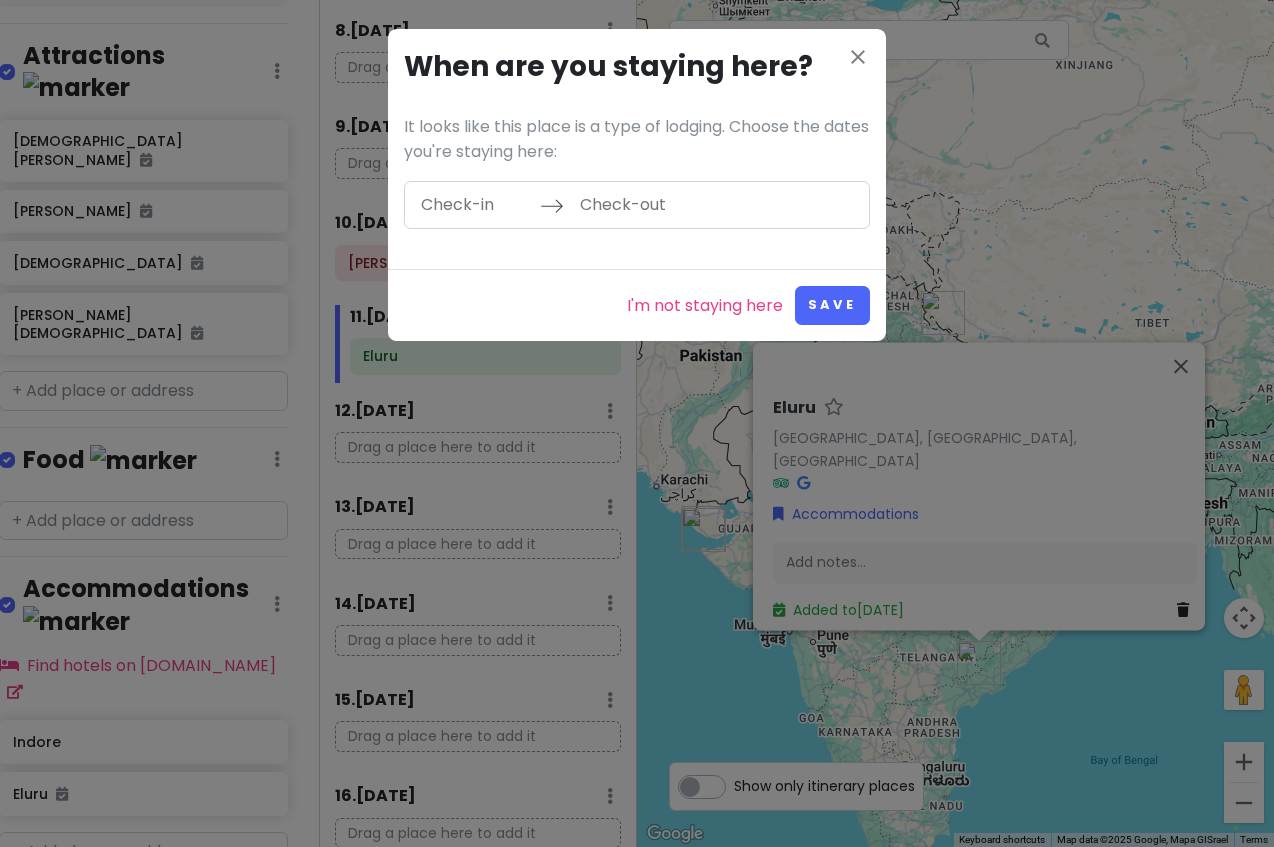 scroll, scrollTop: 703, scrollLeft: 0, axis: vertical 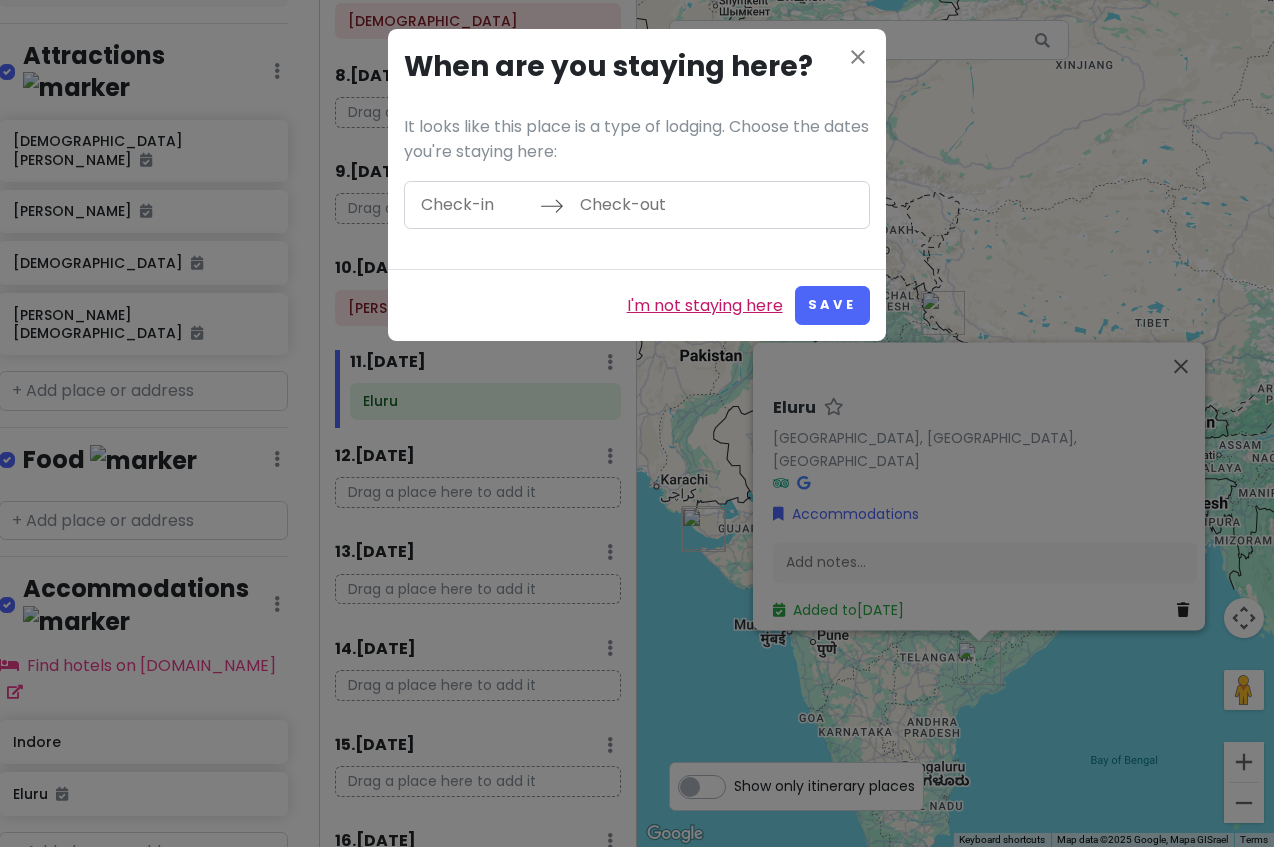 click on "I'm not staying here" at bounding box center [705, 306] 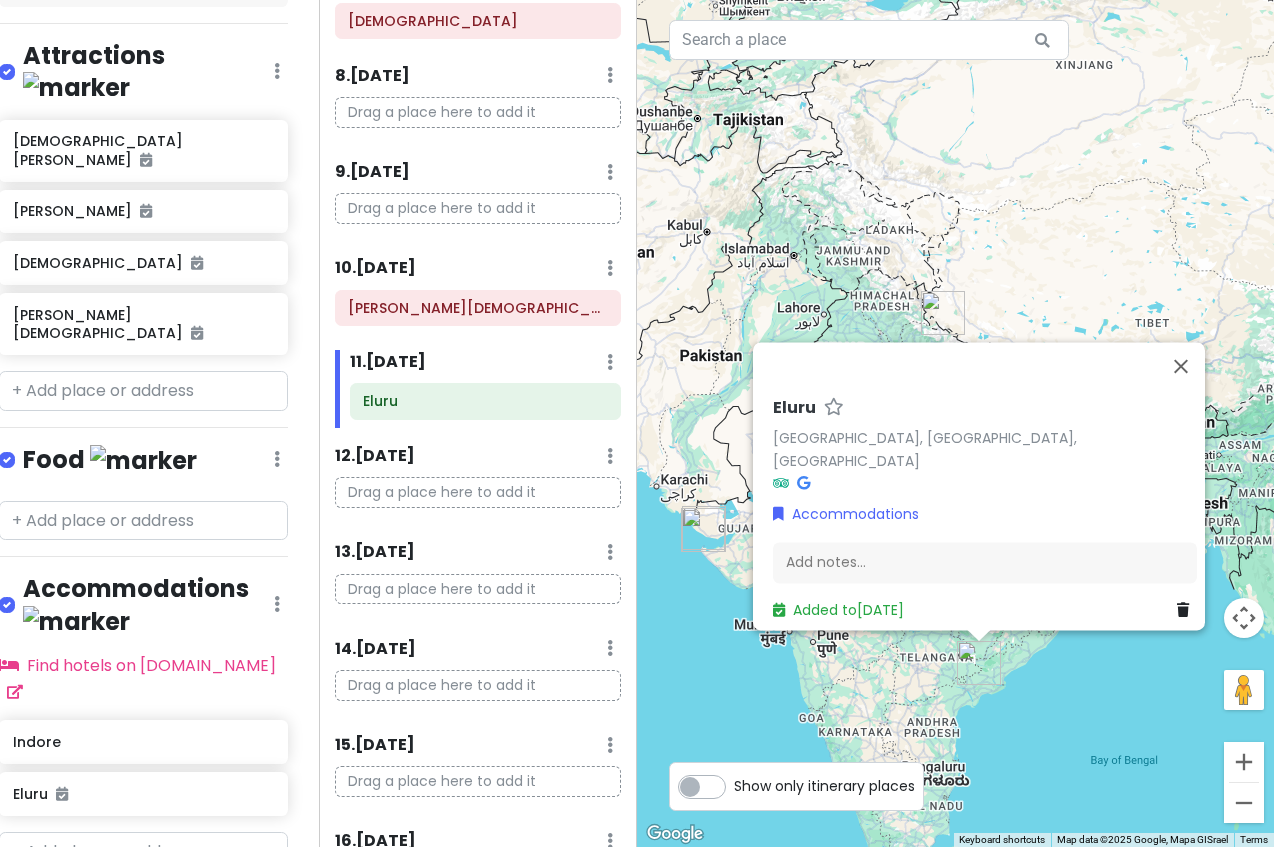 scroll, scrollTop: 0, scrollLeft: 0, axis: both 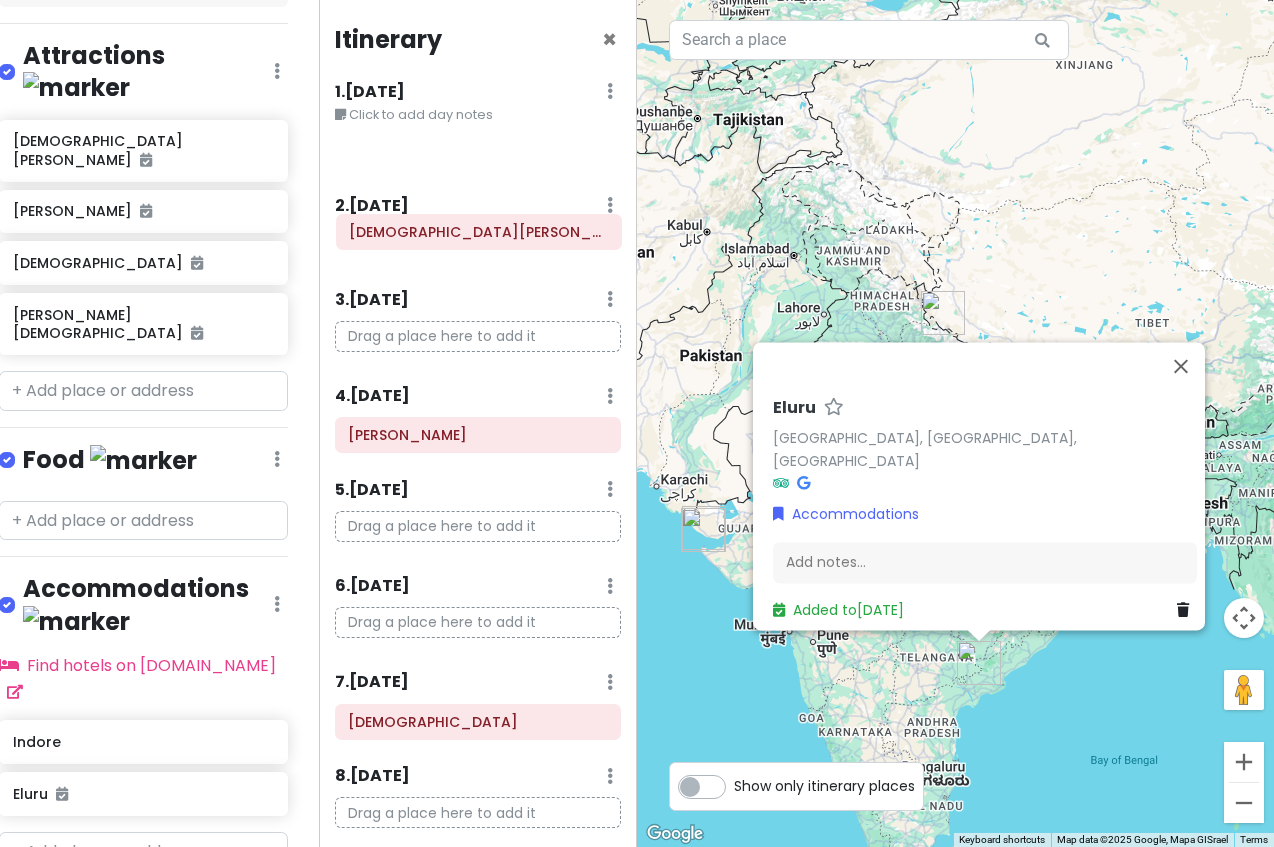 drag, startPoint x: 483, startPoint y: 147, endPoint x: 484, endPoint y: 228, distance: 81.00617 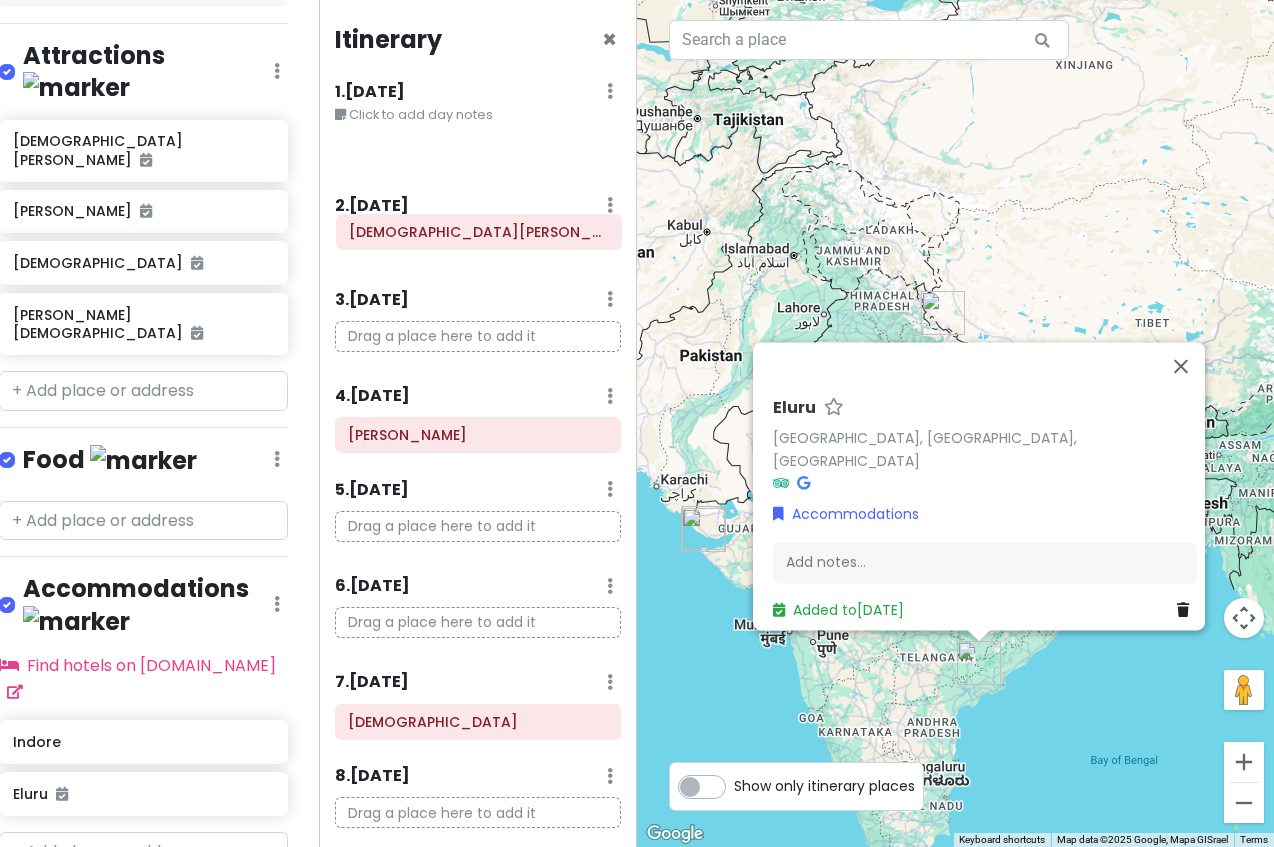 click on "Itinerary × 1 .  [DATE] Edit Day Notes Delete Day   Click to add day notes Shree [PERSON_NAME] 2 .  [DATE] Add Day Notes Delete Day 3 .  [DATE] Add Day Notes Delete Day Drag a place here to add it 4 .  [DATE] Add Day Notes Delete Day [PERSON_NAME] 5 .  [DATE] Add Day Notes Delete Day Drag a place here to add it 6 .  [DATE] Add Day Notes Delete Day Drag a place here to add it 7 .  [DATE] Add Day Notes Delete Day [DEMOGRAPHIC_DATA] 8 .  [DATE] Add Day Notes Delete Day Drag a place here to add it 9 .  [DATE] Add Day Notes Delete Day Drag a place here to add it 10 .  [DATE] Add Day Notes Delete Day [PERSON_NAME][DEMOGRAPHIC_DATA] 11 .  [DATE] Add Day Notes Delete Day Eluru 12 .  [DATE] Add Day Notes Delete Day Drag a place here to add it 13 .  [DATE] Add Day Notes Delete Day Drag a place here to add it 14 .  [DATE] Add Day Notes Delete Day Drag a place here to add it 15 .  [DATE] Add Day Notes Delete Day Drag a place here to add it 16 .  [DATE] Add Day Notes Delete Day" at bounding box center (478, 423) 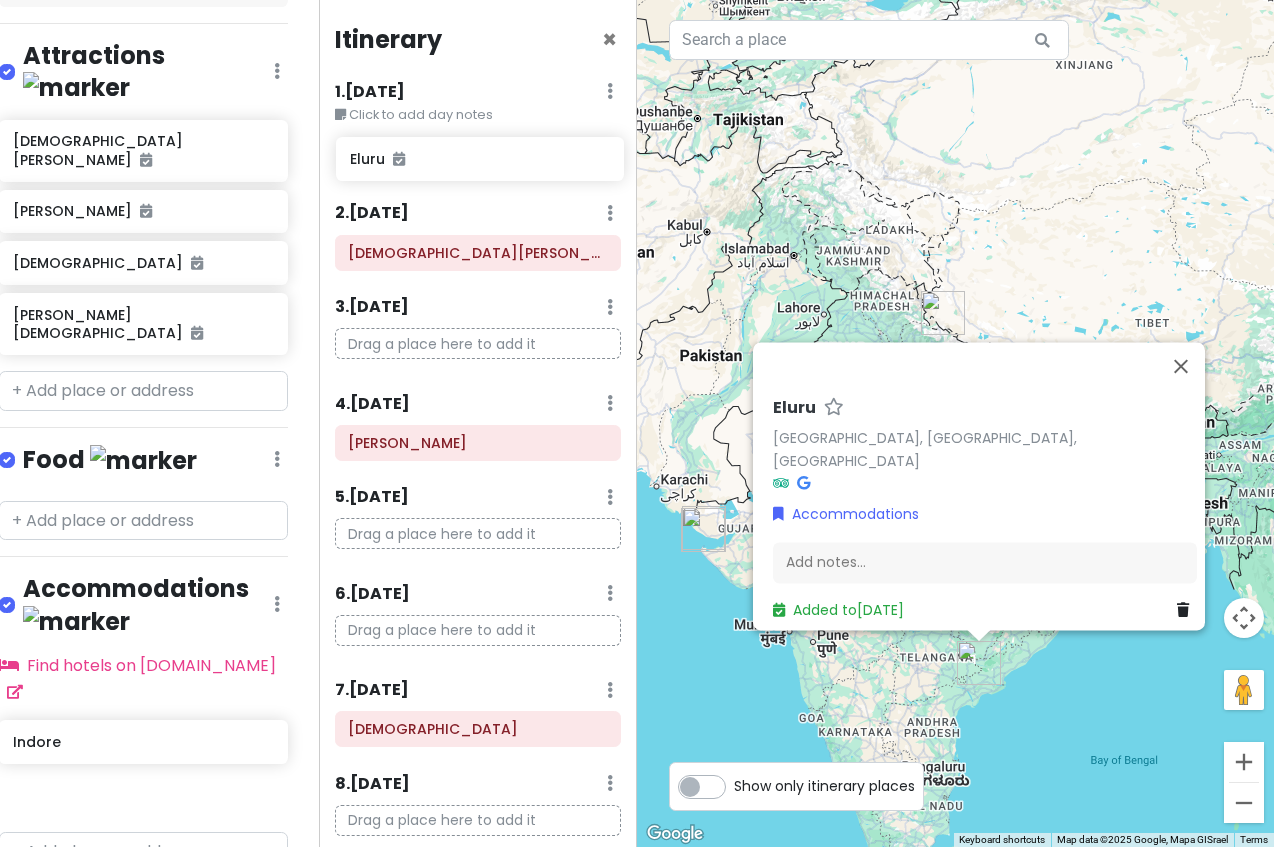 drag, startPoint x: 101, startPoint y: 696, endPoint x: 438, endPoint y: 159, distance: 633.9858 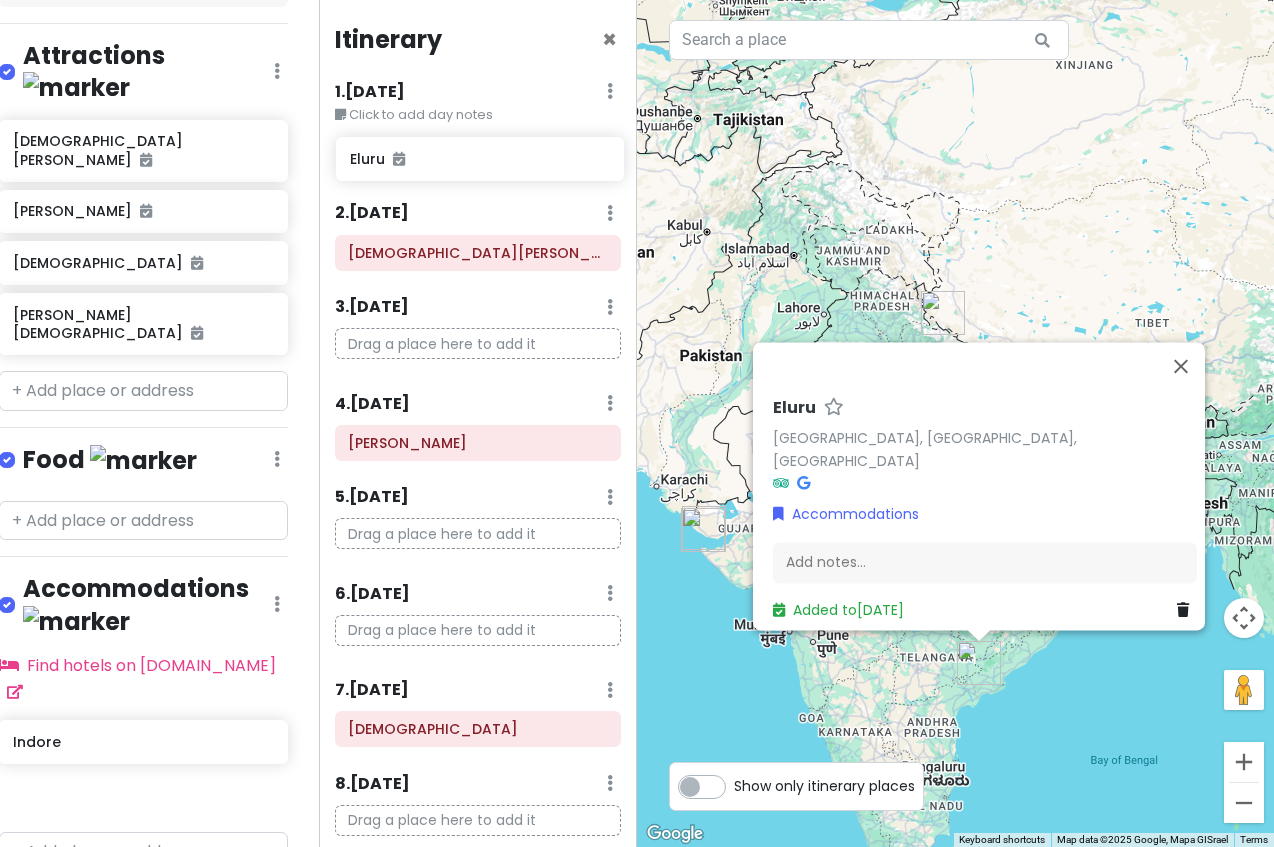 click on "Char Dham Yatra Private Change Dates Make a Copy Delete Trip Go Pro ⚡️ Give Feedback 💡 Support Scout ☕️ Itinerary Share Publish Notes Add notes... Attractions   Edit Reorder Delete List Shree [PERSON_NAME] [PERSON_NAME] [GEOGRAPHIC_DATA][PERSON_NAME] [PERSON_NAME] Food   Edit Reorder Delete List Accommodations   Edit Reorder Delete List Find hotels on [DOMAIN_NAME] [GEOGRAPHIC_DATA] Eluru + Add a section Itinerary × 1 .  [DATE] Edit Day Notes Delete Day   Click to add day notes 2 .  [DATE] Add Day Notes Delete Day Shree [PERSON_NAME] 3 .  [DATE] Add Day Notes Delete Day Drag a place here to add it 4 .  [DATE] Add Day Notes Delete Day [PERSON_NAME] 5 .  [DATE] Add Day Notes Delete Day Drag a place here to add it 6 .  [DATE] Add Day Notes Delete Day Drag a place here to add it 7 .  [DATE] Add Day Notes Delete Day [DEMOGRAPHIC_DATA] 8 .  [DATE] Add Day Notes Delete Day Drag a place here to add it 9 .  [DATE] Add Day Notes Delete Day Drag a place here to add it 10 .  [DATE]" at bounding box center [637, 423] 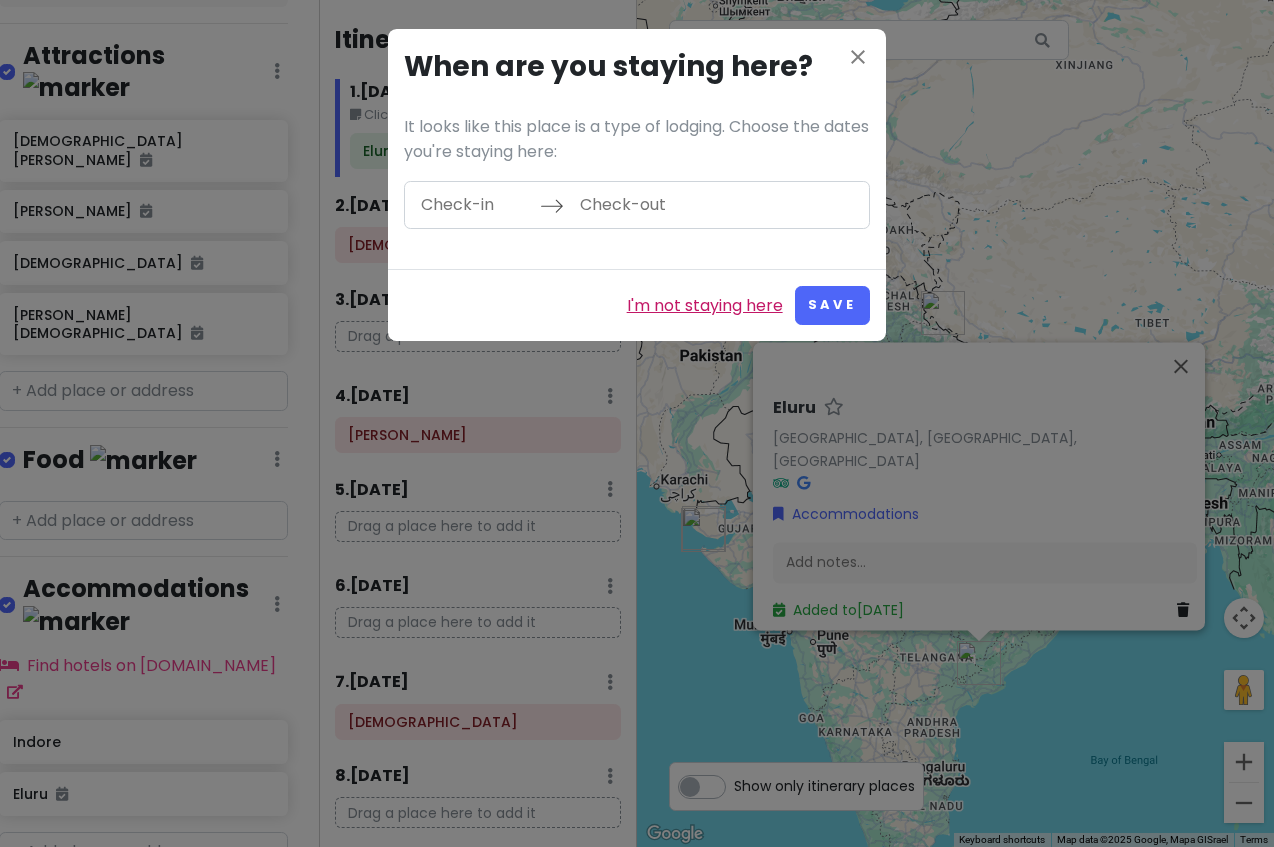 click on "I'm not staying here" at bounding box center (705, 306) 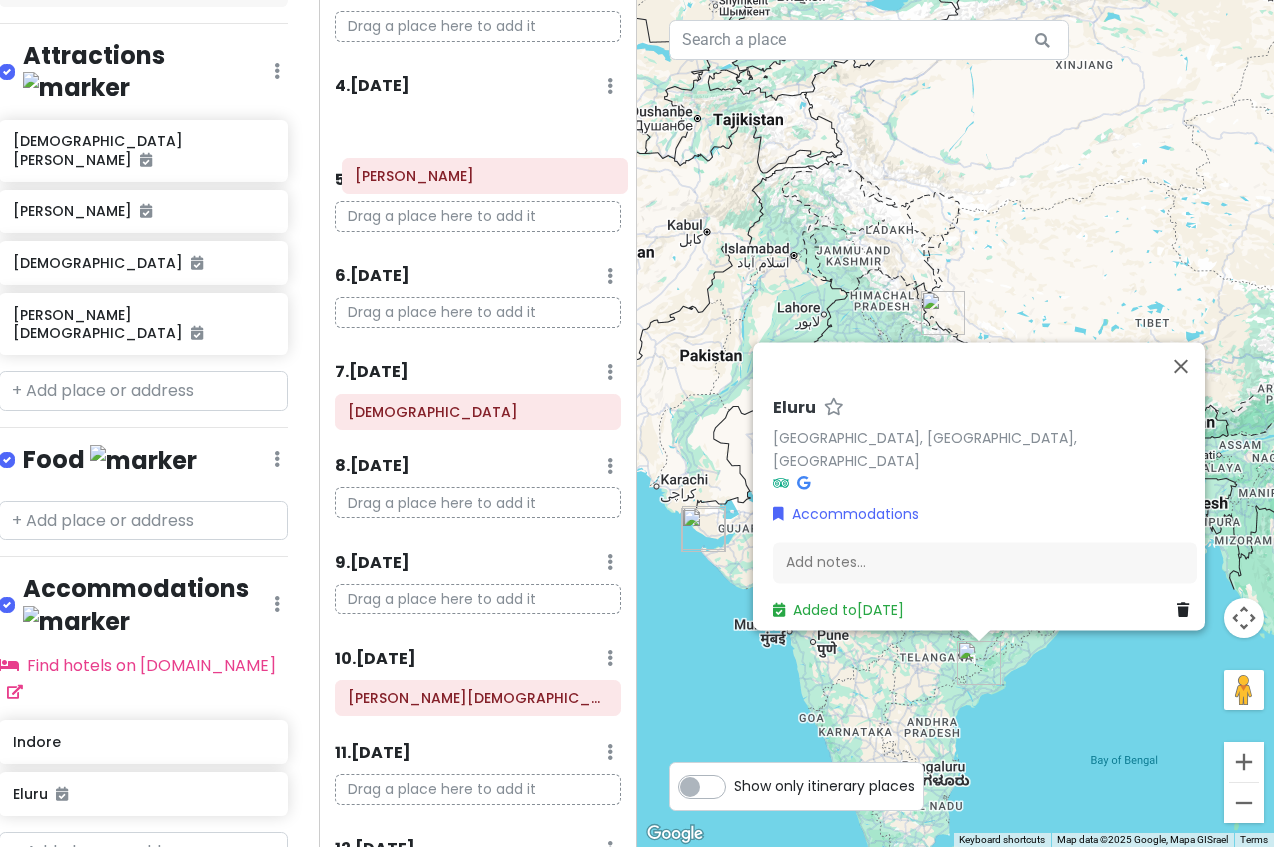 scroll, scrollTop: 306, scrollLeft: 0, axis: vertical 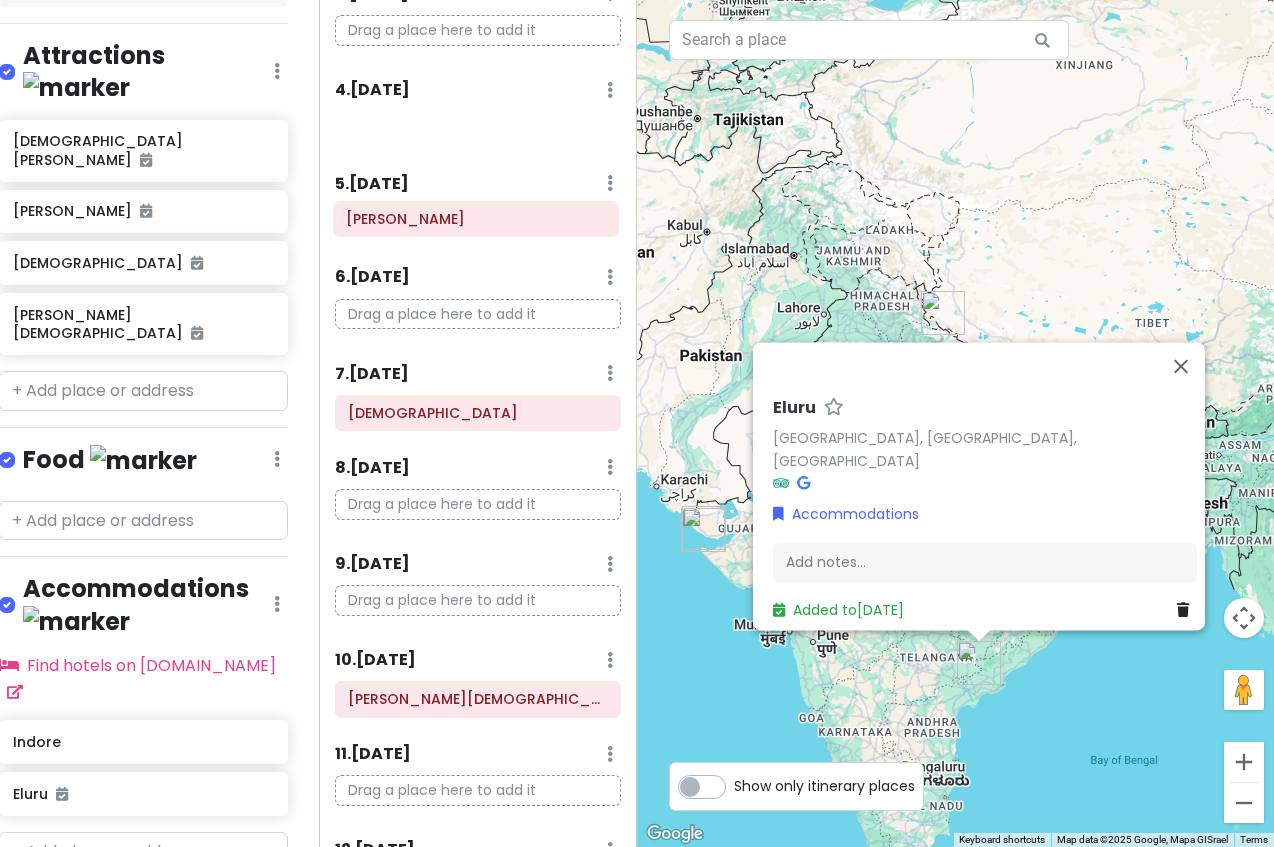 drag, startPoint x: 483, startPoint y: 80, endPoint x: 478, endPoint y: 222, distance: 142.088 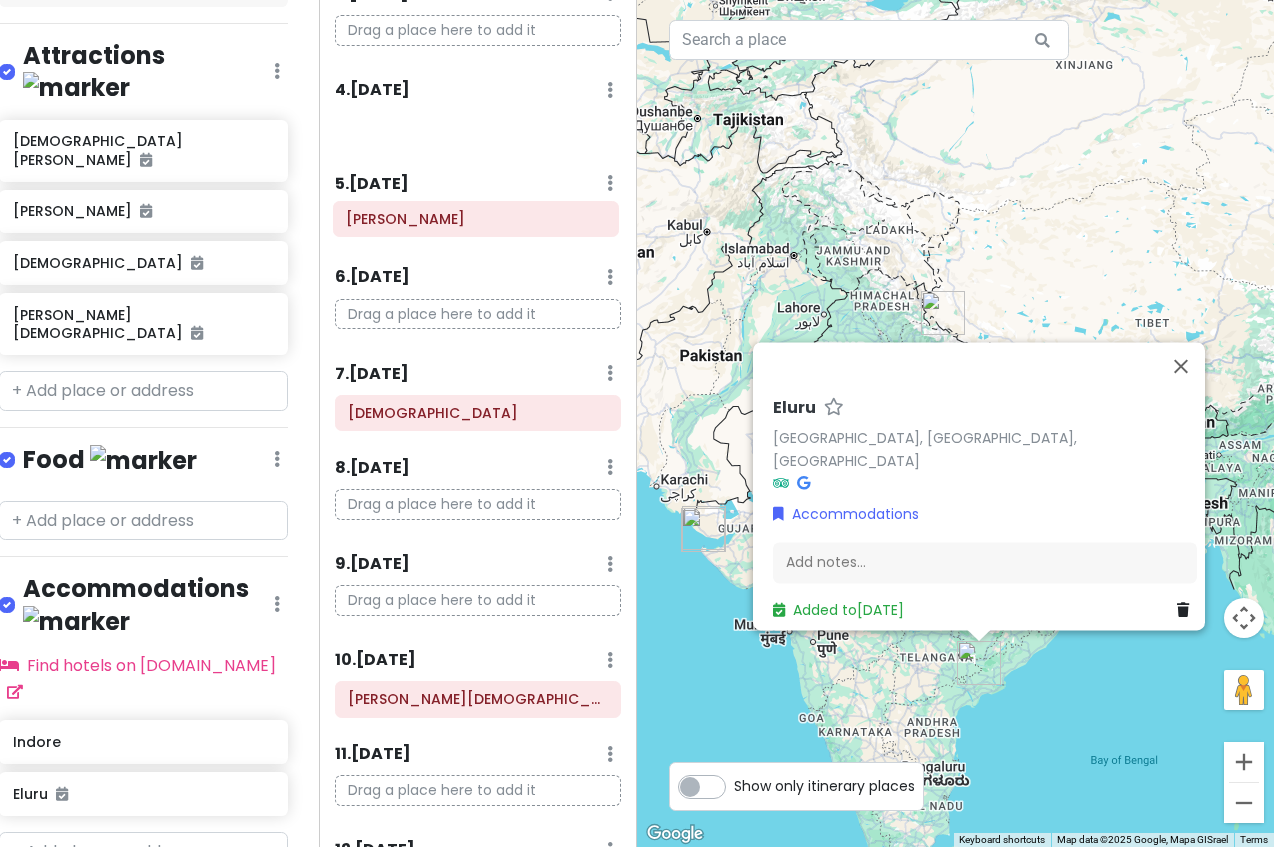 click on "Itinerary × 1 .  [DATE] Edit Day Notes Delete Day   Click to add day notes Eluru 2 .  [DATE] Add Day Notes Delete Day Shree [PERSON_NAME] 3 .  [DATE] Add Day Notes Delete Day Drag a place here to add it 4 .  [DATE] Add Day Notes Delete Day [PERSON_NAME] 5 .  [DATE] Add Day Notes Delete Day 6 .  [DATE] Add Day Notes Delete Day Drag a place here to add it 7 .  [DATE] Add Day Notes Delete Day [DEMOGRAPHIC_DATA] 8 .  [DATE] Add Day Notes Delete Day Drag a place here to add it 9 .  [DATE] Add Day Notes Delete Day Drag a place here to add it 10 .  [DATE] Add Day Notes Delete Day [PERSON_NAME][DEMOGRAPHIC_DATA] 11 .  [DATE] Add Day Notes Delete Day Drag a place here to add it 12 .  [DATE] Add Day Notes Delete Day Drag a place here to add it 13 .  [DATE] Add Day Notes Delete Day Drag a place here to add it 14 .  [DATE] Add Day Notes Delete Day Drag a place here to add it 15 .  [DATE] Add Day Notes Delete Day Drag a place here to add it 16 .  [DATE] Add Day Notes Delete Day" at bounding box center (478, 423) 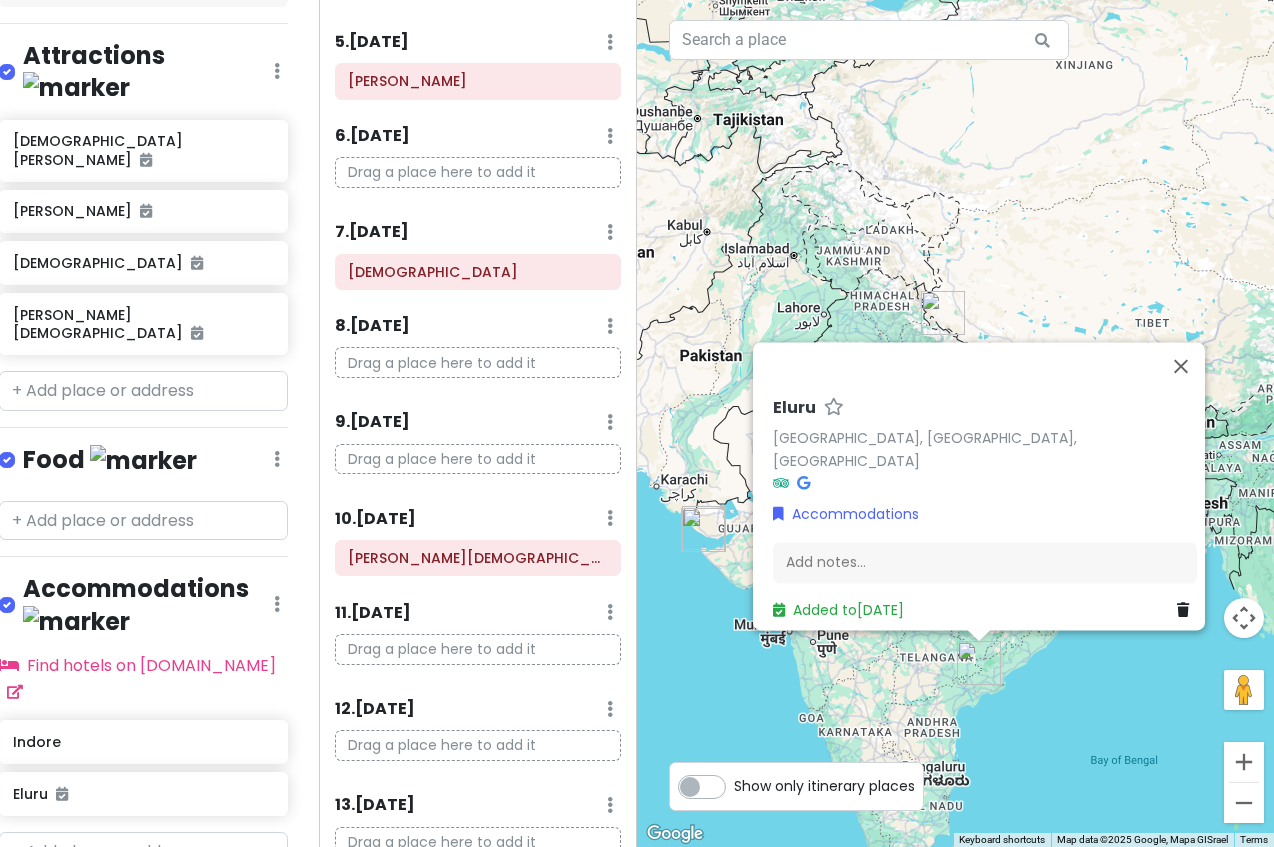 scroll, scrollTop: 462, scrollLeft: 0, axis: vertical 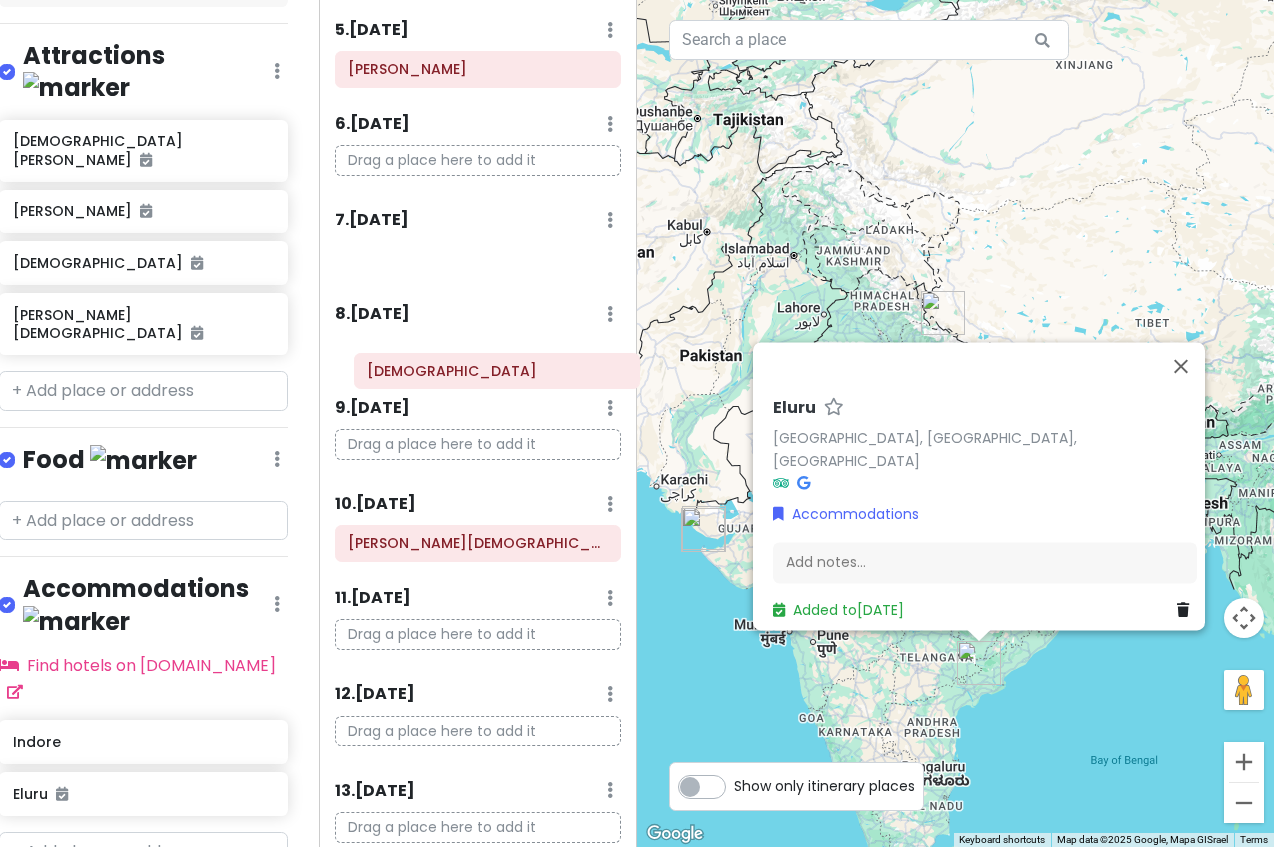 drag, startPoint x: 473, startPoint y: 260, endPoint x: 492, endPoint y: 367, distance: 108.67382 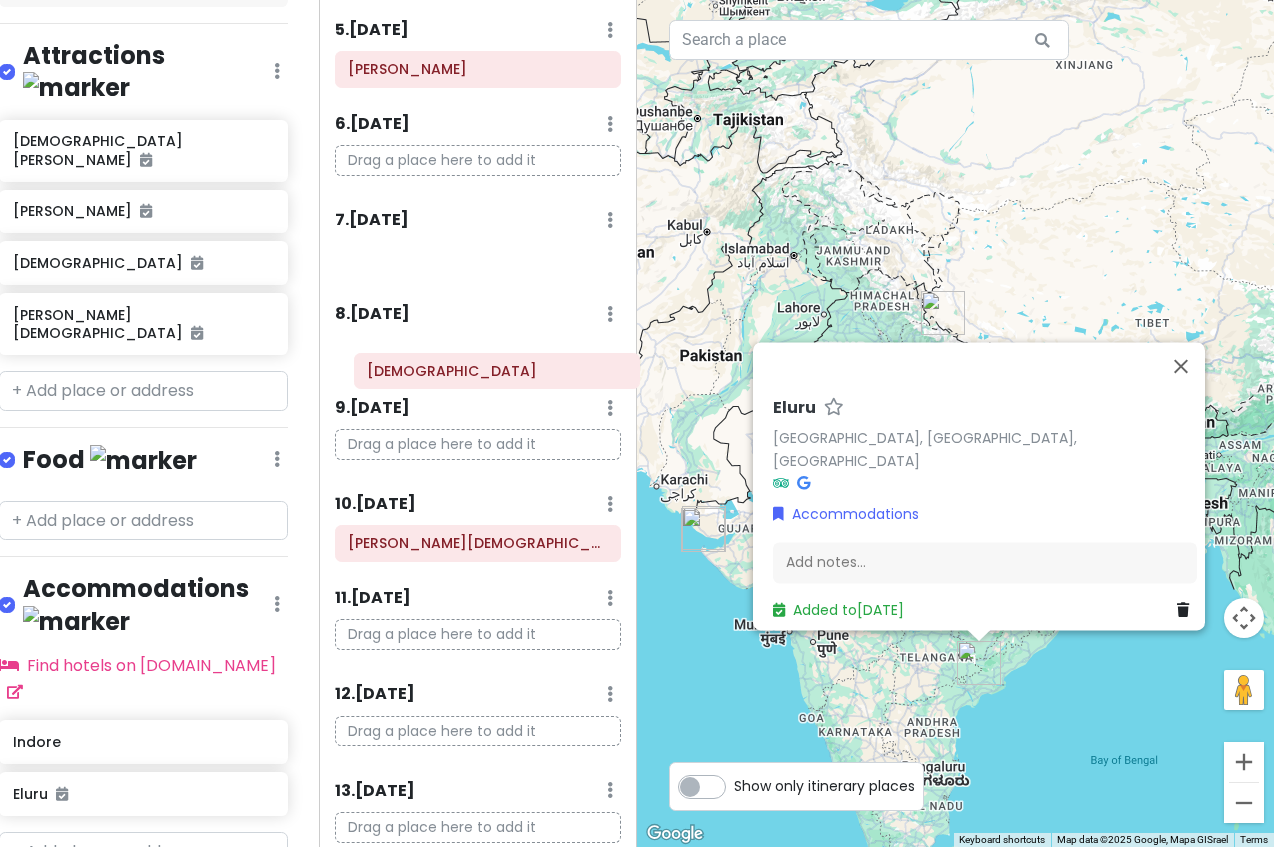click on "Itinerary × 1 .  [DATE] Edit Day Notes Delete Day   Click to add day notes Eluru 2 .  [DATE] Add Day Notes Delete Day Shree [PERSON_NAME] 3 .  [DATE] Add Day Notes Delete Day Drag a place here to add it 4 .  [DATE] Add Day Notes Delete Day Drag a place here to add it 5 .  [DATE] Add Day Notes Delete Day [PERSON_NAME] 6 .  [DATE] Add Day Notes Delete Day Drag a place here to add it 7 .  [DATE] Add Day Notes Delete Day [DEMOGRAPHIC_DATA] 8 .  [DATE] Add Day Notes Delete Day 9 .  [DATE] Add Day Notes Delete Day Drag a place here to add it 10 .  [DATE] Add Day Notes Delete Day [PERSON_NAME][DEMOGRAPHIC_DATA] 11 .  [DATE] Add Day Notes Delete Day Drag a place here to add it 12 .  [DATE] Add Day Notes Delete Day Drag a place here to add it 13 .  [DATE] Add Day Notes Delete Day Drag a place here to add it 14 .  [DATE] Add Day Notes Delete Day Drag a place here to add it 15 .  [DATE] Add Day Notes Delete Day Drag a place here to add it 16 .  [DATE] Add Day Notes Delete Day" at bounding box center (478, 423) 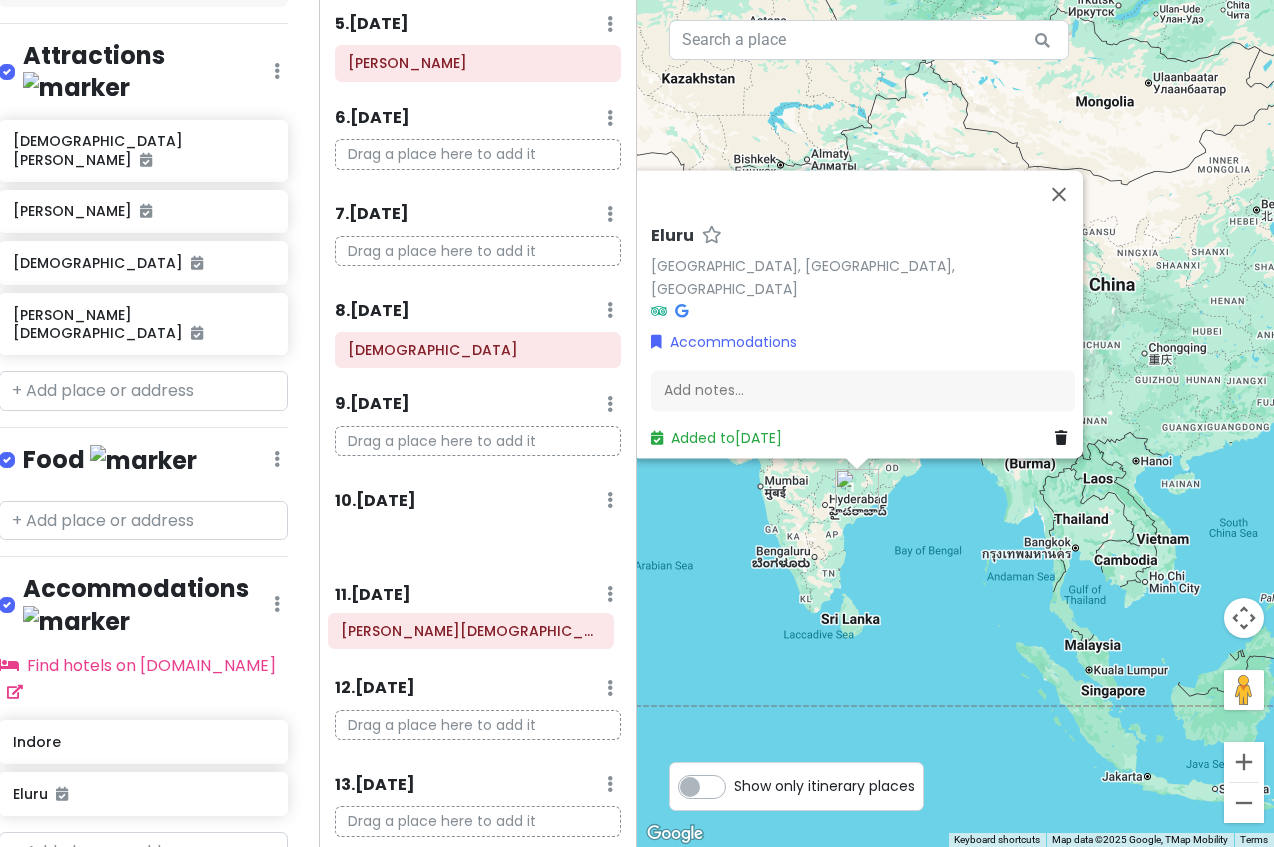 drag, startPoint x: 456, startPoint y: 547, endPoint x: 449, endPoint y: 636, distance: 89.27486 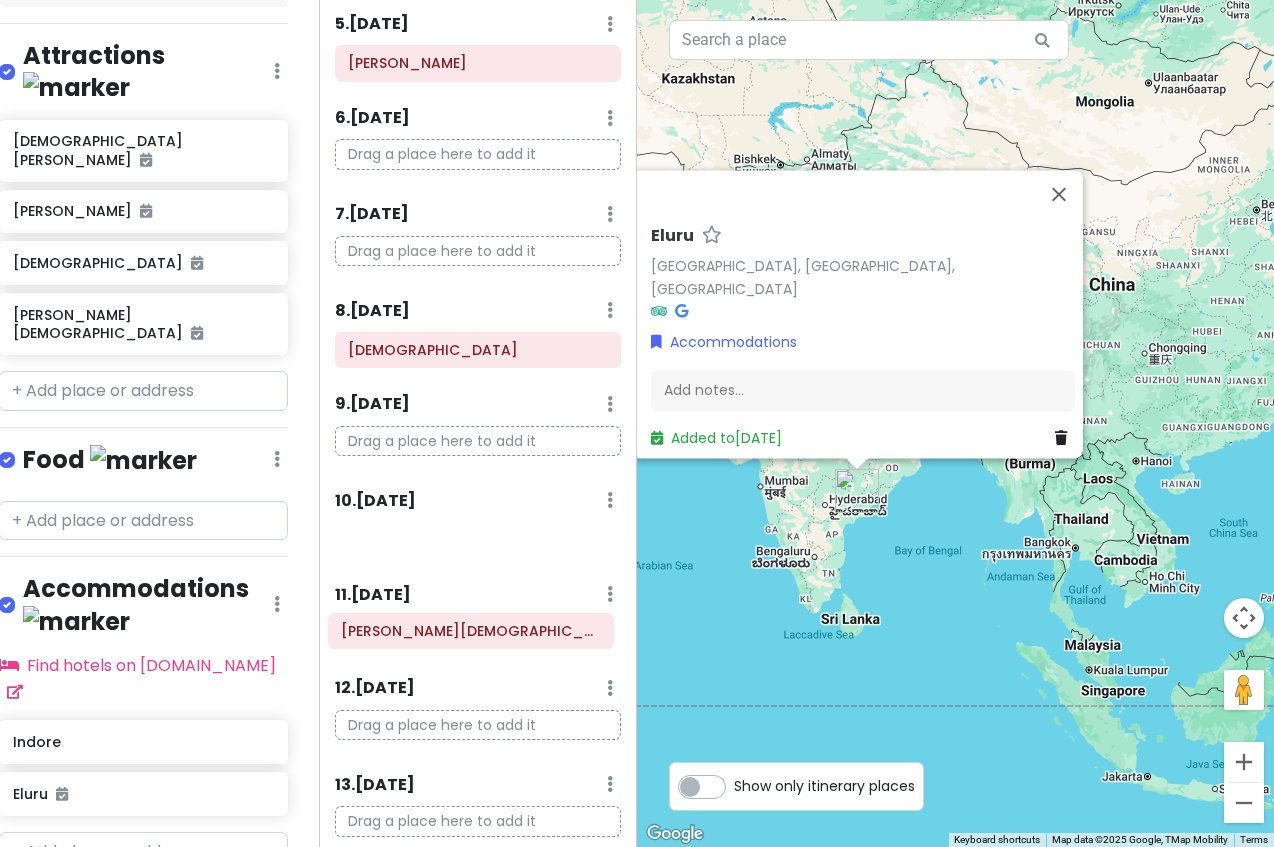 click on "Itinerary × 1 .  [DATE] Edit Day Notes Delete Day   Click to add day notes Eluru 2 .  [DATE] Add Day Notes Delete Day Shree [PERSON_NAME] 3 .  [DATE] Add Day Notes Delete Day Drag a place here to add it 4 .  [DATE] Add Day Notes Delete Day Drag a place here to add it 5 .  [DATE] Add Day Notes Delete Day [PERSON_NAME] 6 .  [DATE] Add Day Notes Delete Day Drag a place here to add it 7 .  [DATE] Add Day Notes Delete Day Drag a place here to add it 8 .  [DATE] Add Day Notes Delete Day [DEMOGRAPHIC_DATA] 9 .  [DATE] Add Day Notes Delete Day Drag a place here to add it 10 .  [DATE] Add Day Notes Delete Day [PERSON_NAME][DEMOGRAPHIC_DATA] 11 .  [DATE] Add Day Notes Delete Day 12 .  [DATE] Add Day Notes Delete Day Drag a place here to add it 13 .  [DATE] Add Day Notes Delete Day Drag a place here to add it 14 .  [DATE] Add Day Notes Delete Day Drag a place here to add it 15 .  [DATE] Add Day Notes Delete Day Drag a place here to add it 16 .  [DATE] Add Day Notes Delete Day" at bounding box center (478, 423) 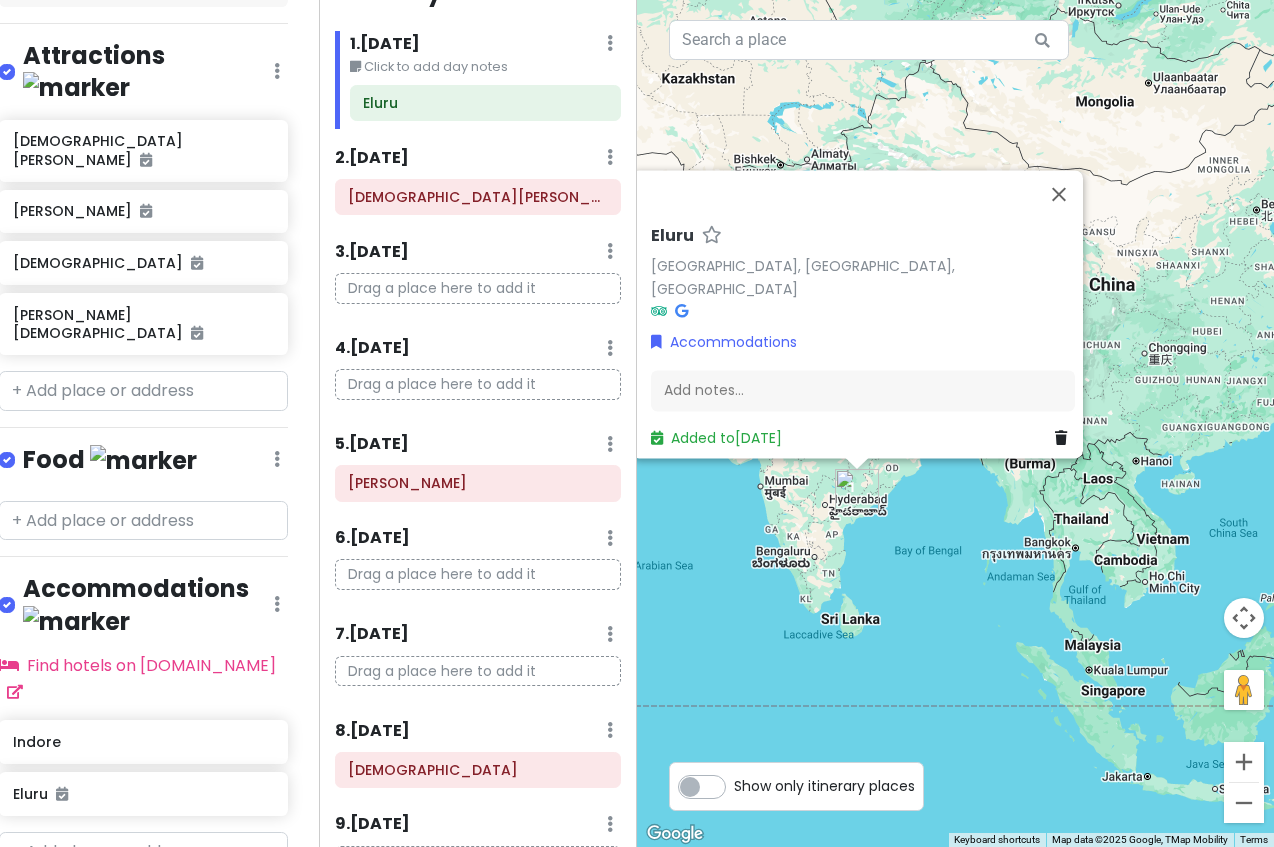 scroll, scrollTop: 0, scrollLeft: 0, axis: both 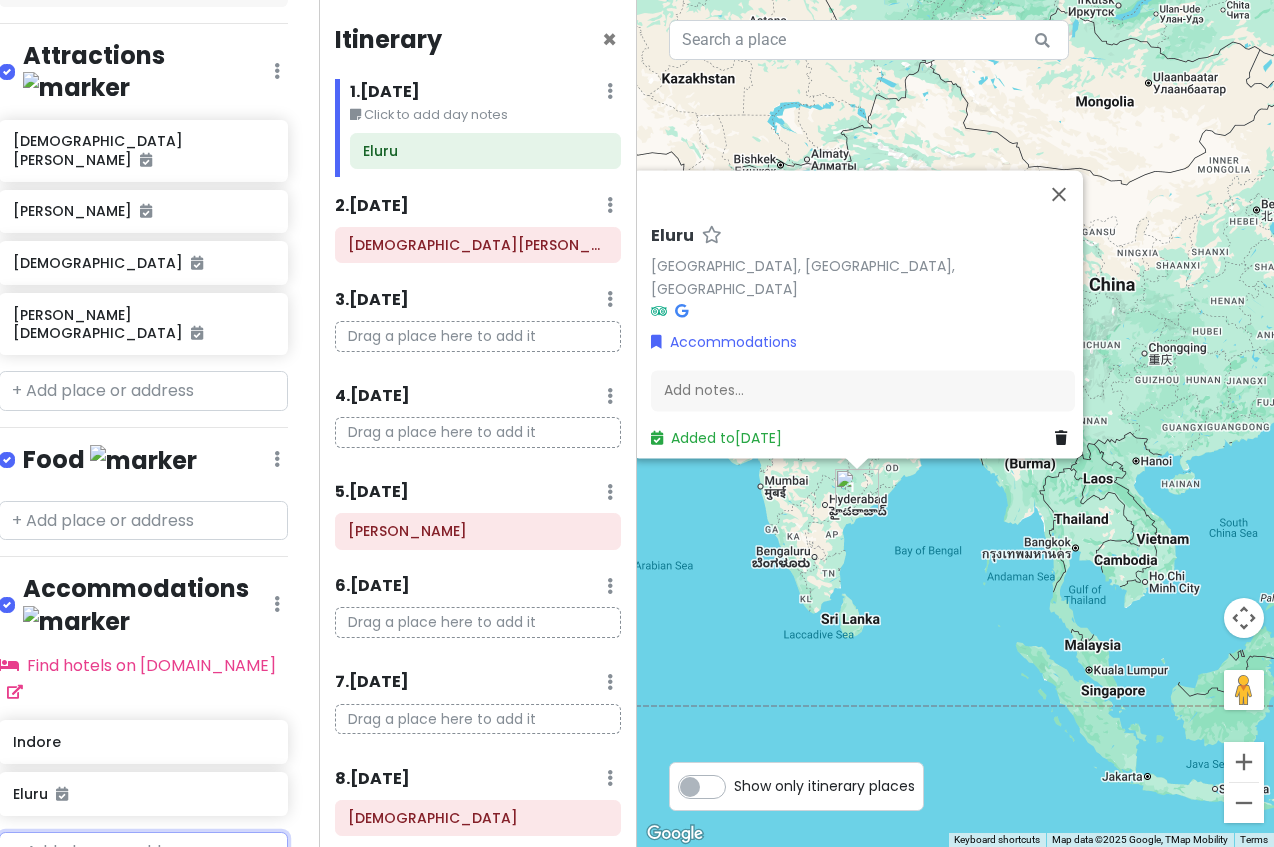 click at bounding box center [143, 852] 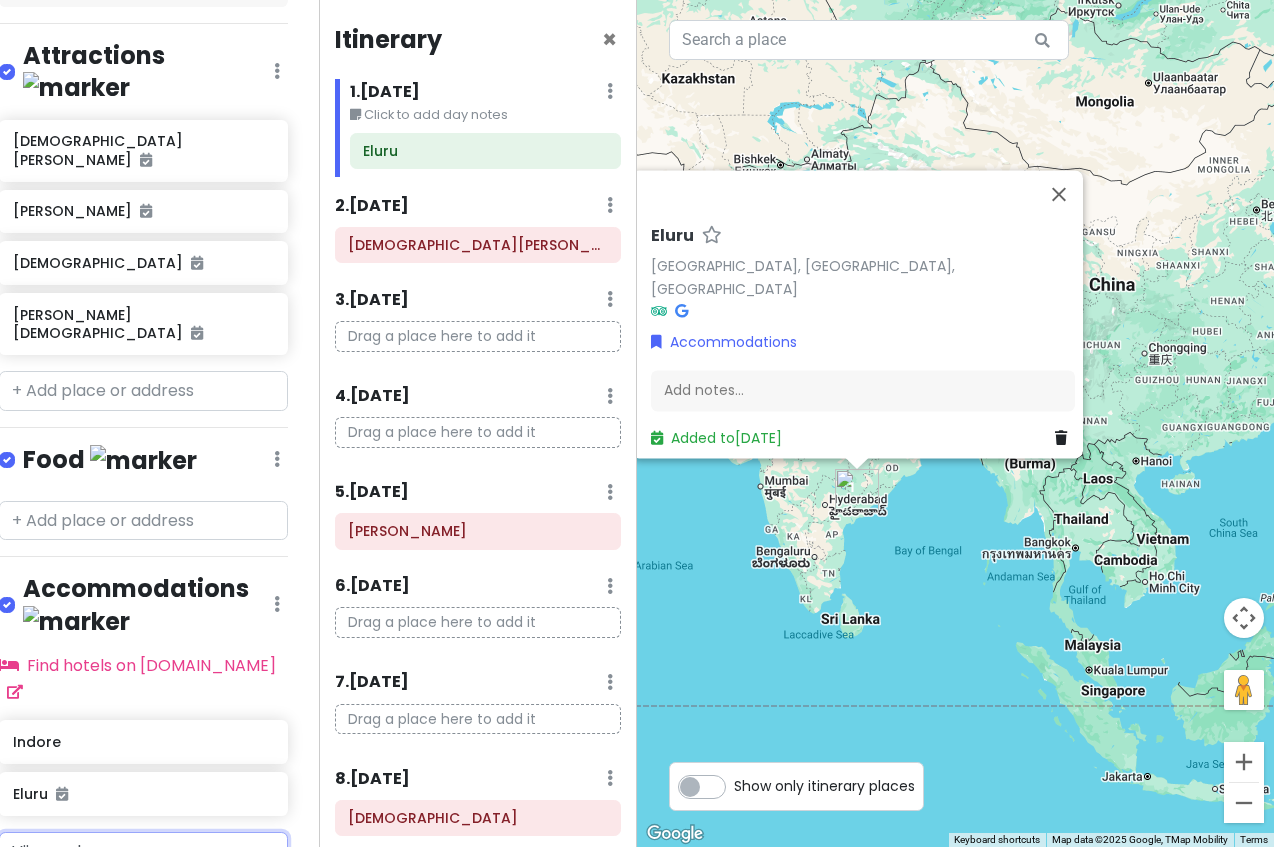 type on "Vijaywada" 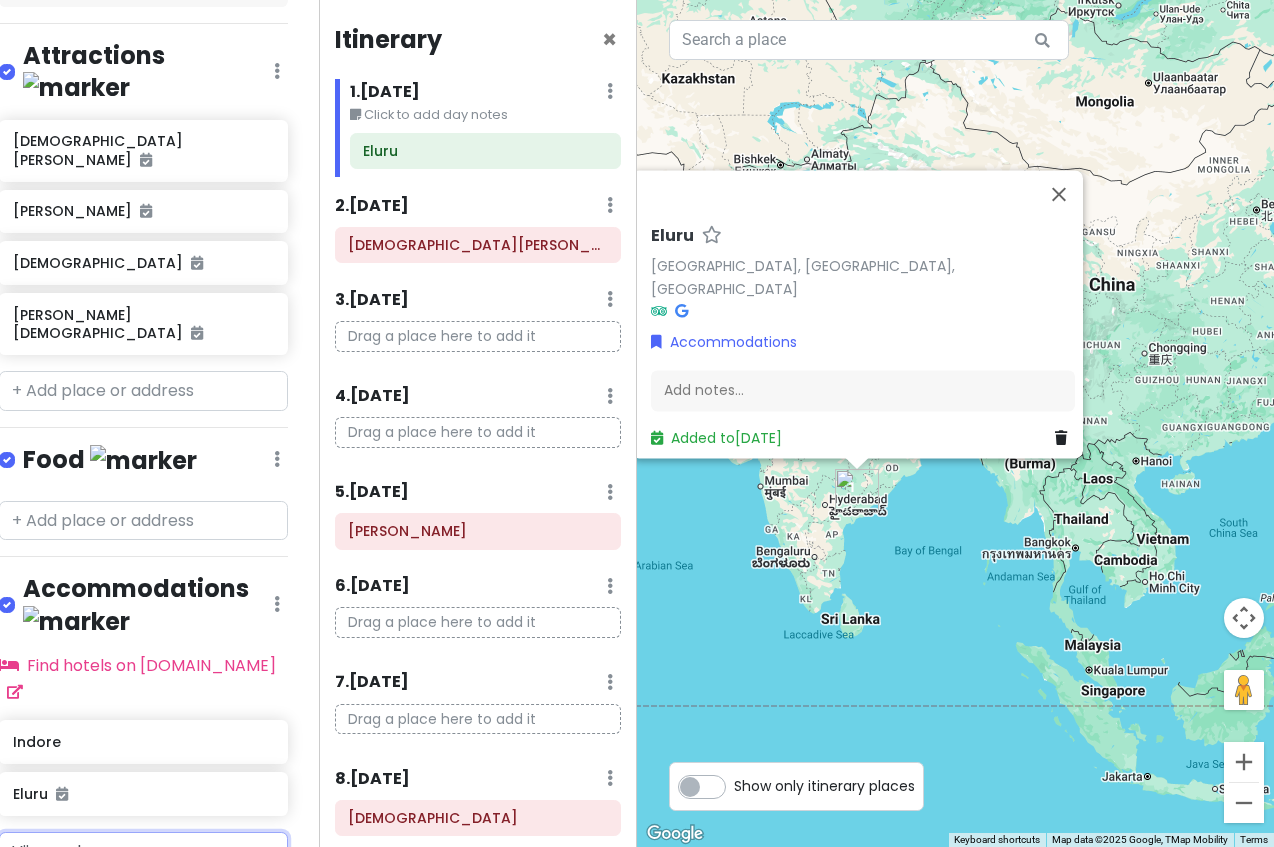 click on "[GEOGRAPHIC_DATA], [GEOGRAPHIC_DATA]" at bounding box center (134, 910) 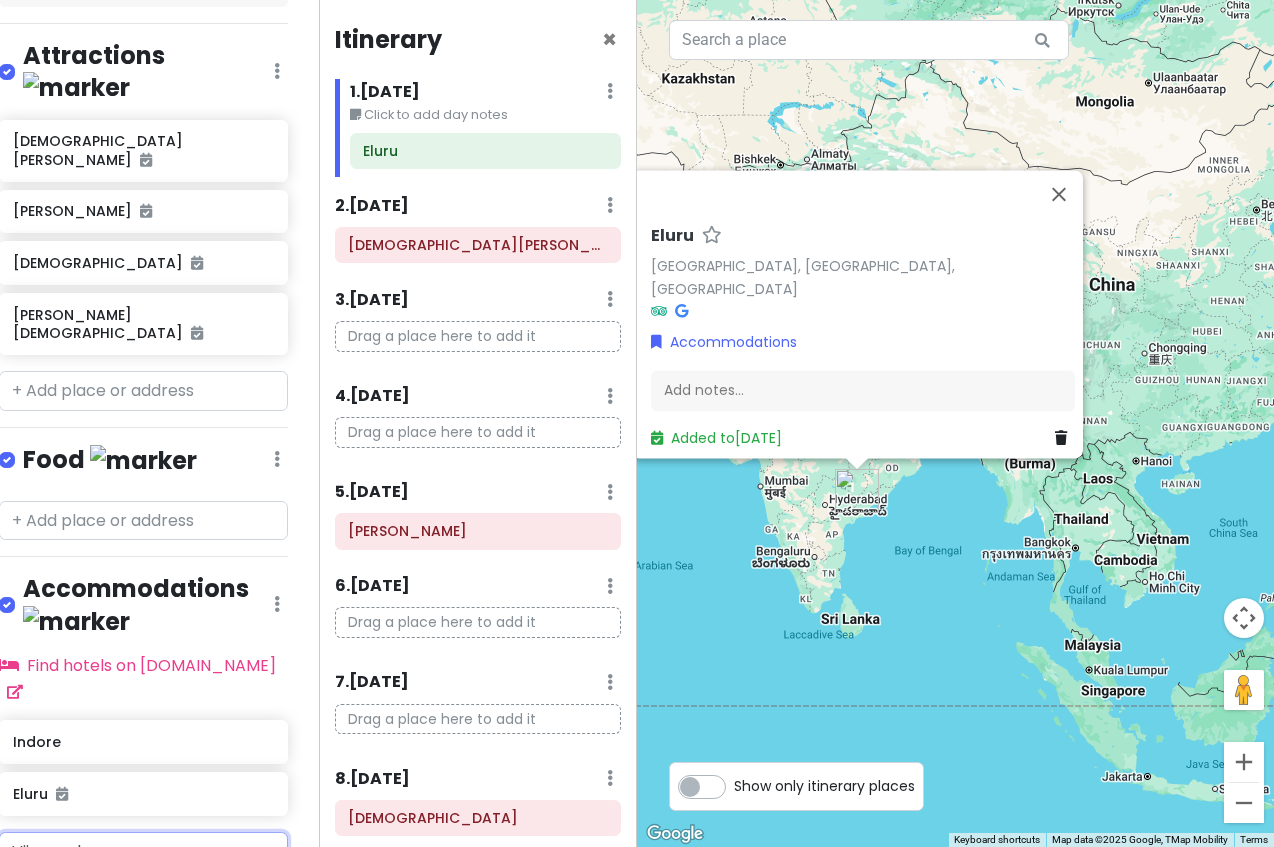 type 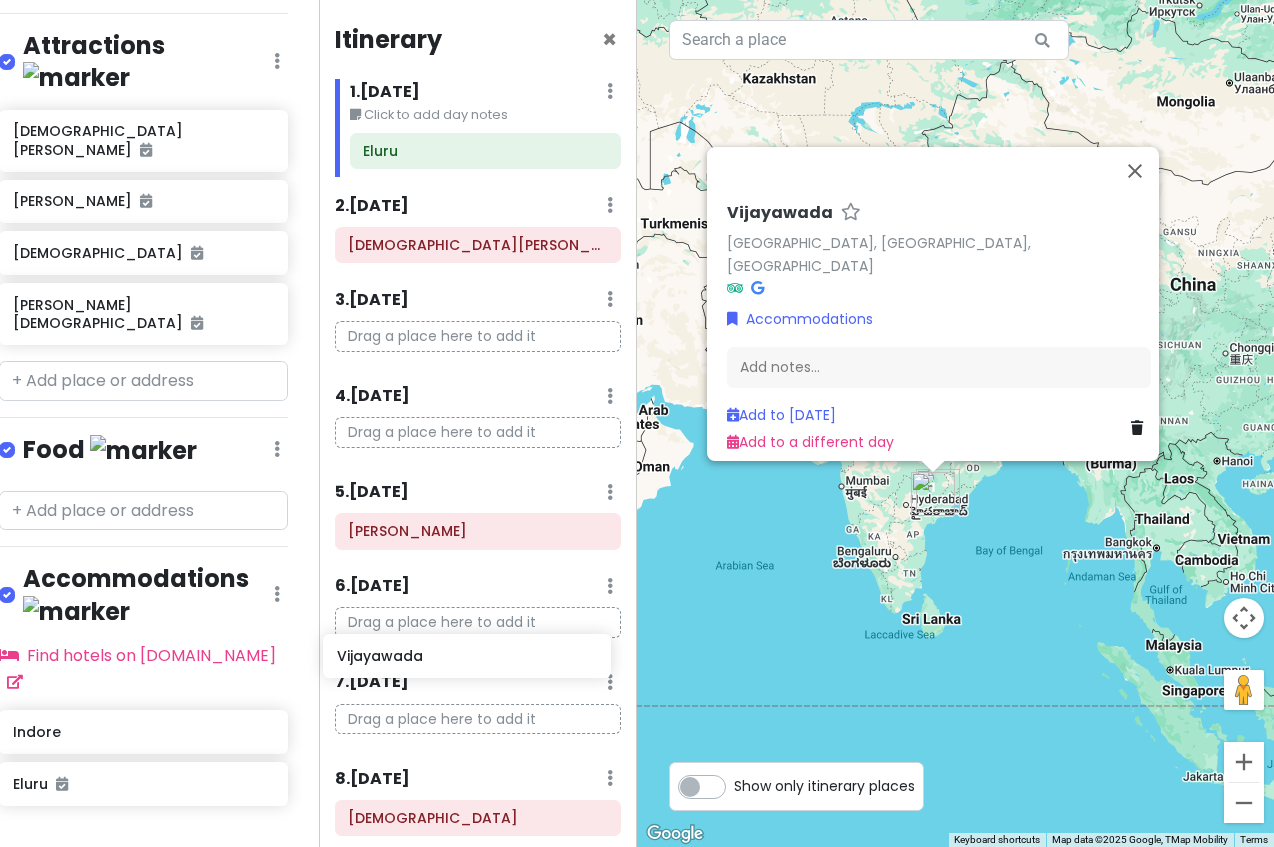scroll, scrollTop: 333, scrollLeft: 16, axis: both 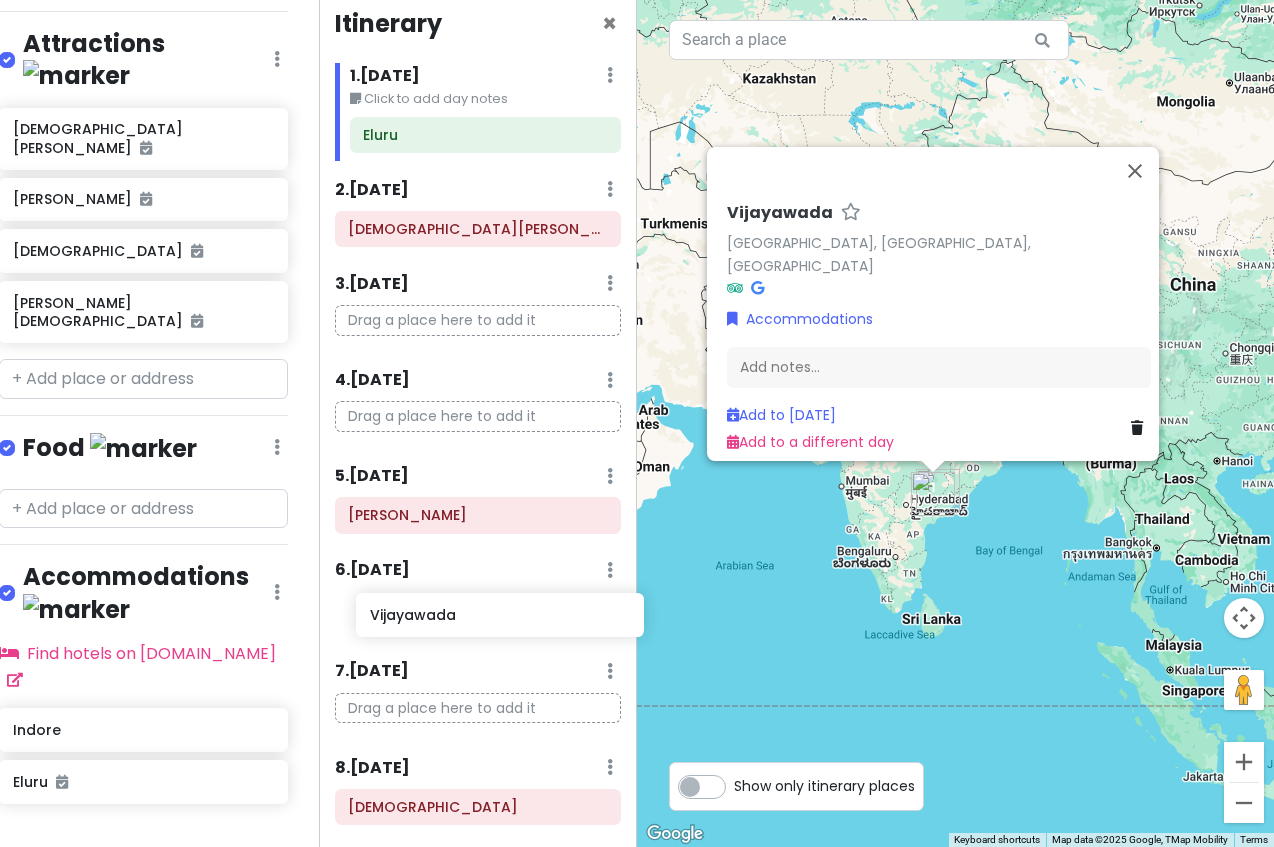 drag, startPoint x: 144, startPoint y: 751, endPoint x: 498, endPoint y: 619, distance: 377.80948 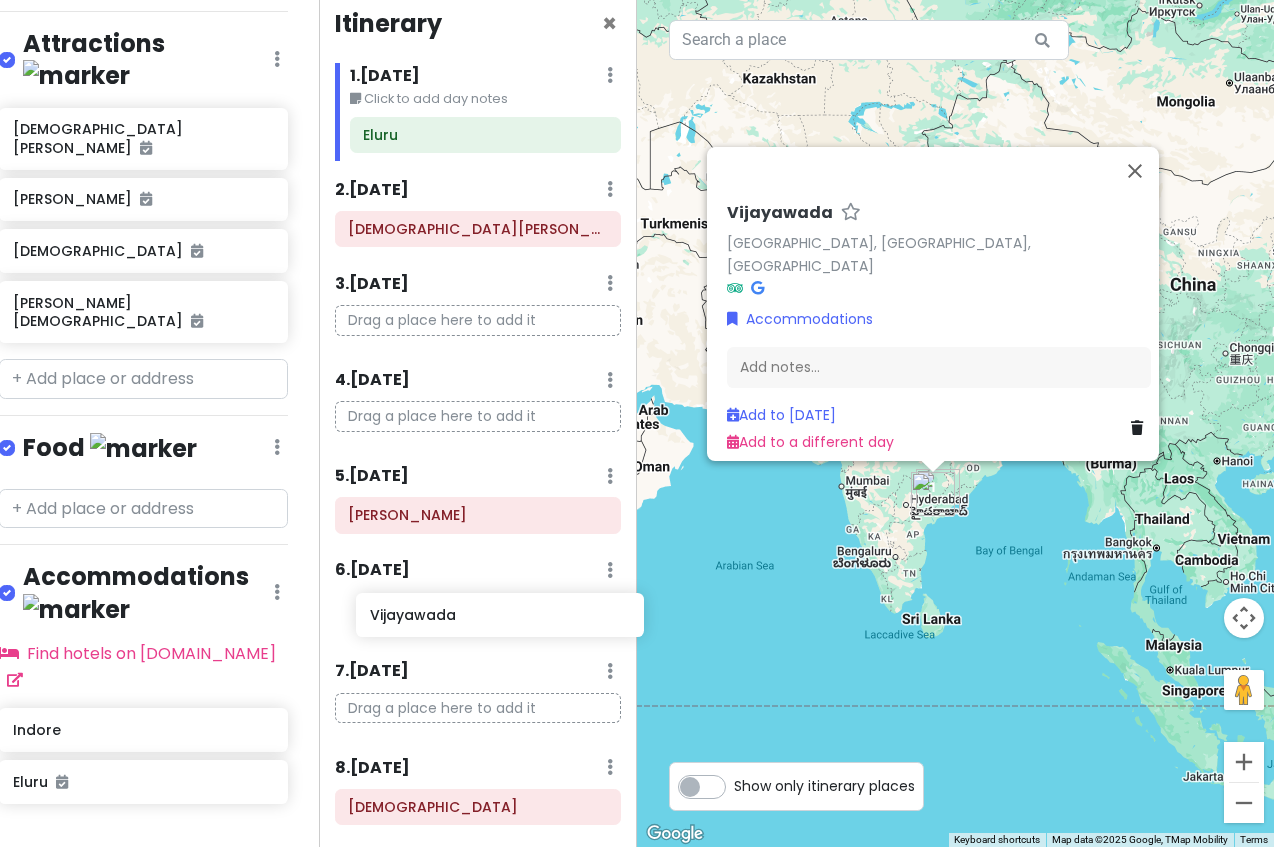 click on "Char Dham Yatra Private Change Dates Make a Copy Delete Trip Go Pro ⚡️ Give Feedback 💡 Support Scout ☕️ Itinerary Share Publish Notes Add notes... Attractions   Edit Reorder Delete List Shree [PERSON_NAME] [PERSON_NAME][GEOGRAPHIC_DATA][PERSON_NAME] [PERSON_NAME] Food   Edit Reorder Delete List Accommodations   Edit Reorder Delete List Find hotels on [DOMAIN_NAME] [GEOGRAPHIC_DATA] + Add a section Itinerary × 1 .  [DATE] Edit Day Notes Delete Day   Click to add day notes Eluru 2 .  [DATE] Add Day Notes Delete Day Shree [PERSON_NAME] 3 .  [DATE] Add Day Notes Delete Day Drag a place here to add it 4 .  [DATE] Add Day Notes Delete Day Drag a place here to add it 5 .  [DATE] Add Day Notes Delete Day [PERSON_NAME] 6 .  [DATE] Add Day Notes Delete Day 7 .  [DATE] Add Day Notes Delete Day Drag a place here to add it 8 .  [DATE] Add Day Notes Delete Day [DEMOGRAPHIC_DATA] 9 .  [DATE] Add Day Notes Delete Day Drag a place here to add it 10 .  [DATE] Delete Day" at bounding box center [637, 423] 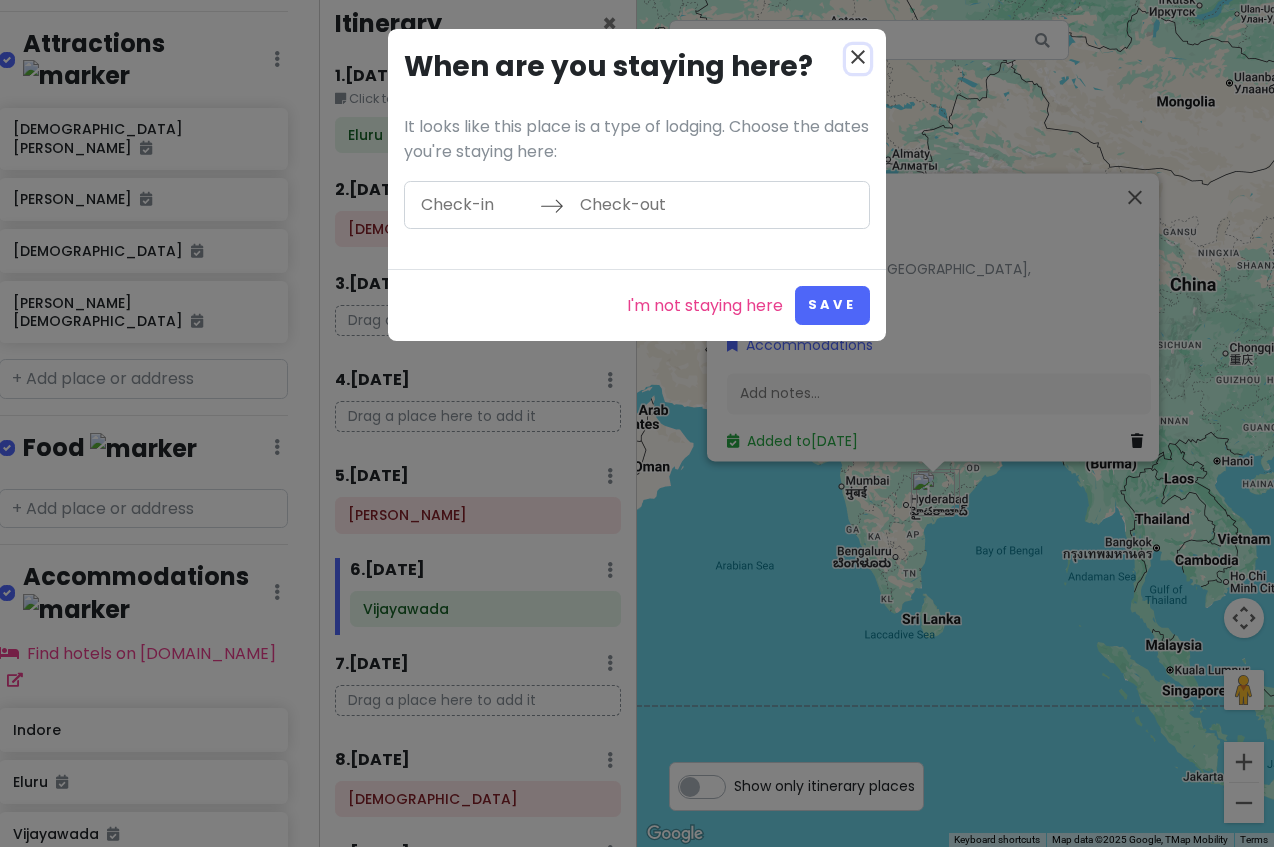 click on "close" at bounding box center [858, 57] 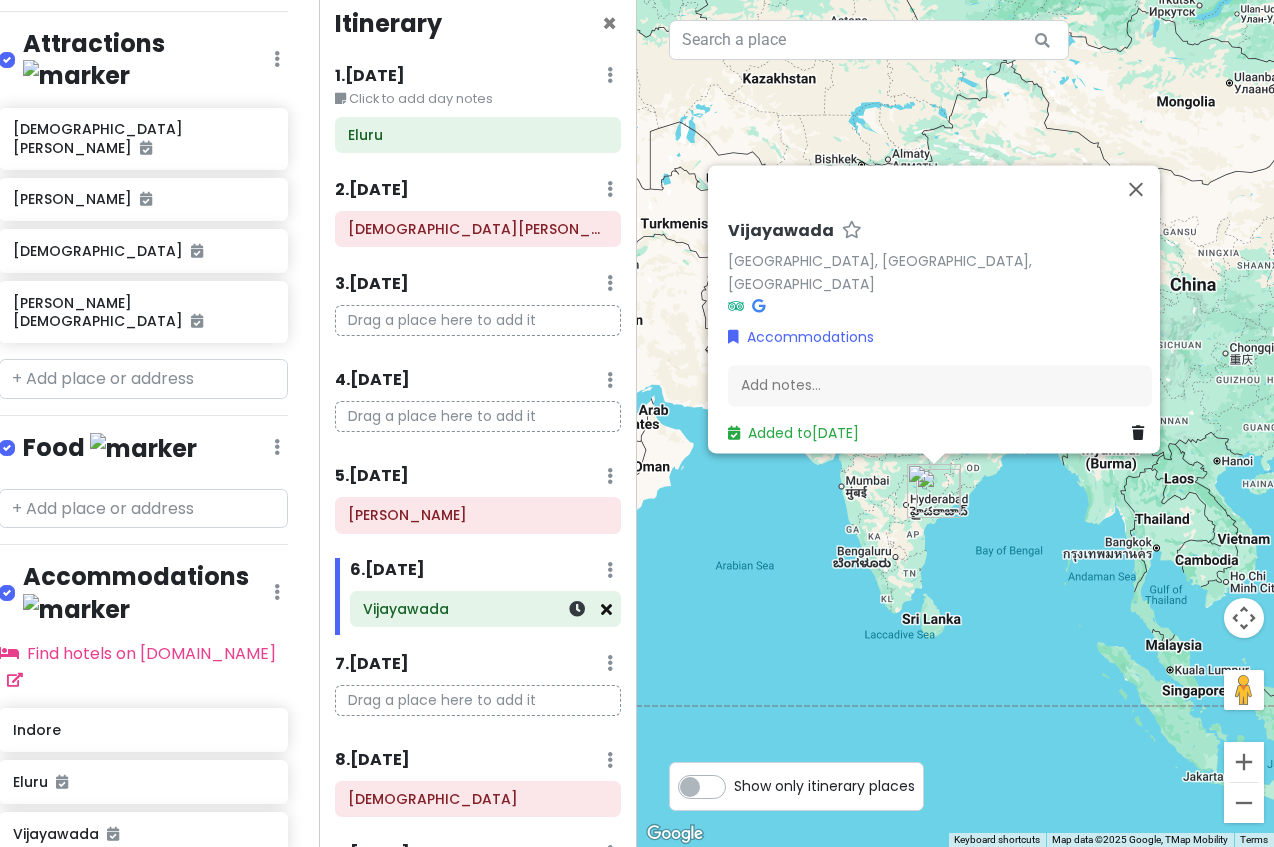 click at bounding box center [606, 609] 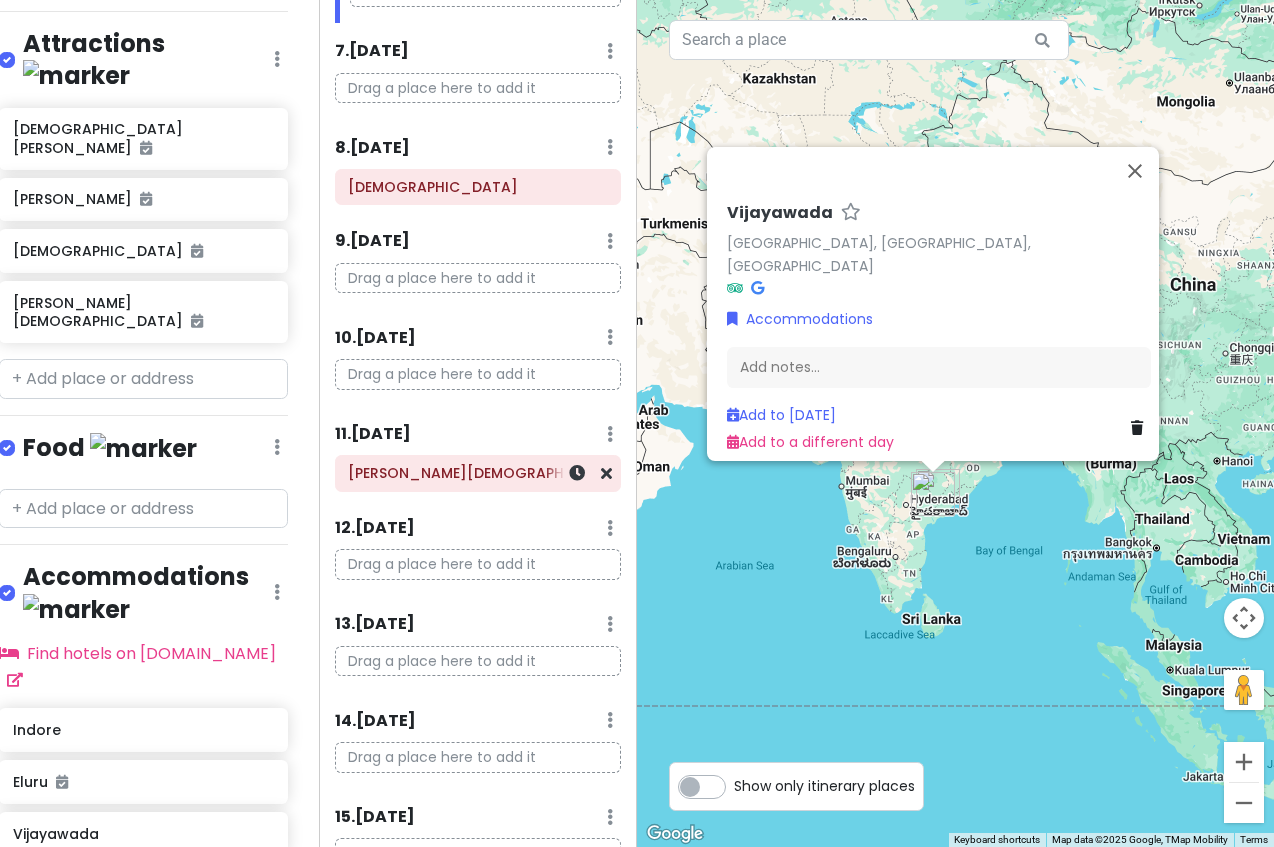 scroll, scrollTop: 692, scrollLeft: 0, axis: vertical 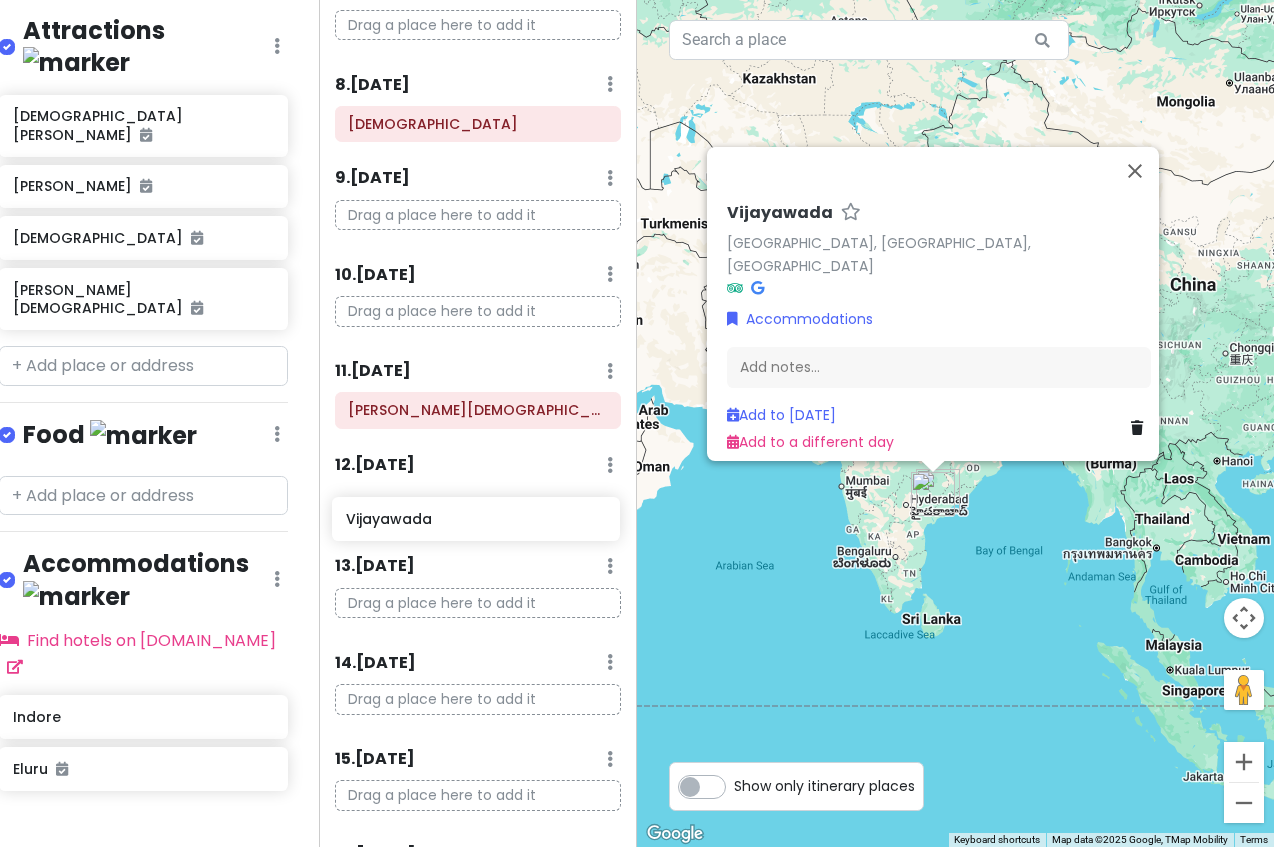 drag, startPoint x: 121, startPoint y: 739, endPoint x: 457, endPoint y: 520, distance: 401.06982 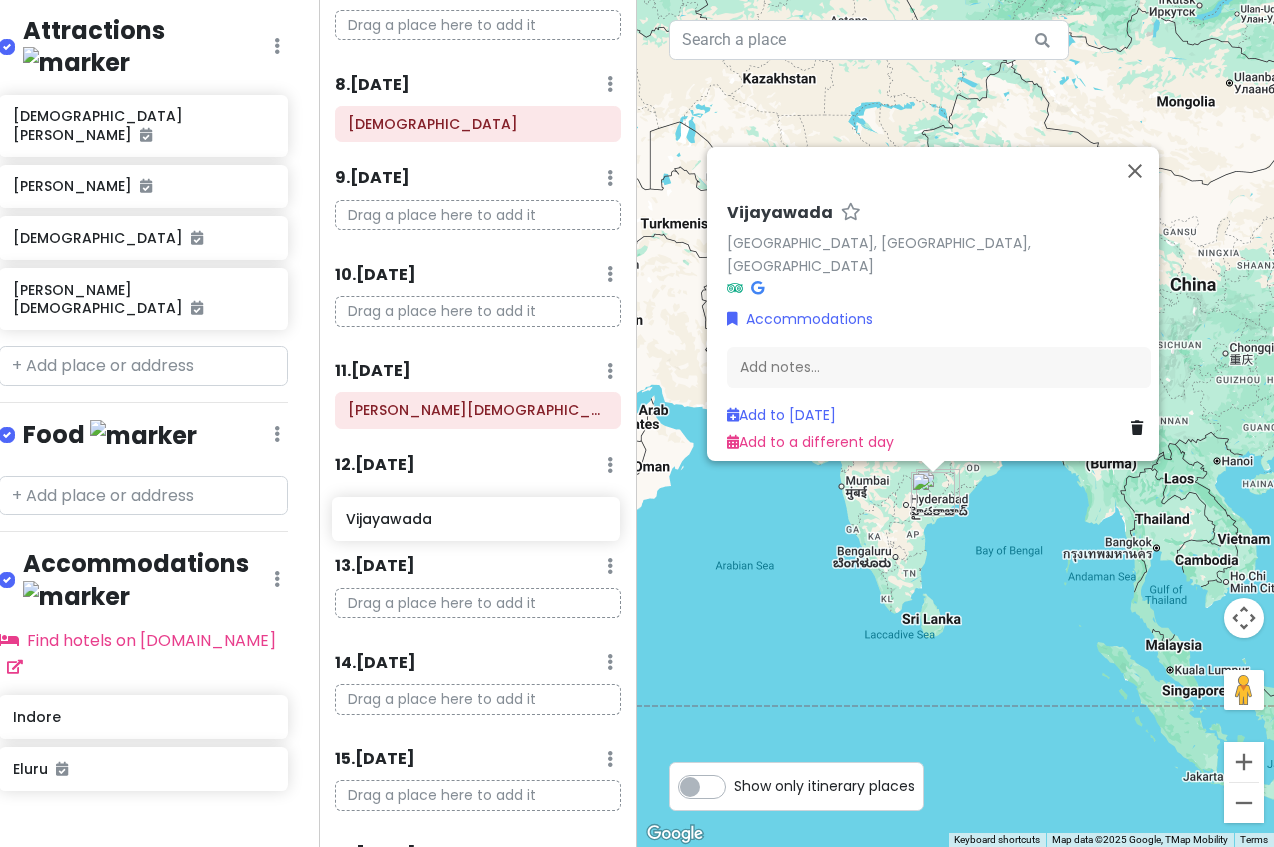 click on "Char Dham Yatra Private Change Dates Make a Copy Delete Trip Go Pro ⚡️ Give Feedback 💡 Support Scout ☕️ Itinerary Share Publish Notes Add notes... Attractions   Edit Reorder Delete List Shree [PERSON_NAME] [PERSON_NAME][GEOGRAPHIC_DATA][PERSON_NAME] [PERSON_NAME] Food   Edit Reorder Delete List Accommodations   Edit Reorder Delete List Find hotels on [DOMAIN_NAME] [GEOGRAPHIC_DATA] + Add a section Itinerary × 1 .  [DATE] Edit Day Notes Delete Day   Click to add day notes Eluru 2 .  [DATE] Add Day Notes Delete Day Shree [PERSON_NAME] 3 .  [DATE] Add Day Notes Delete Day Drag a place here to add it 4 .  [DATE] Add Day Notes Delete Day Drag a place here to add it 5 .  [DATE] Add Day Notes Delete Day [PERSON_NAME] 6 .  [DATE] Add Day Notes Delete Day Drag a place here to add it 7 .  [DATE] Add Day Notes Delete Day Drag a place here to add it 8 .  [DATE] Add Day Notes Delete Day [DEMOGRAPHIC_DATA] 9 .  [DATE] Add Day Notes Delete Day 10 .  [DATE] Delete Day" at bounding box center [637, 423] 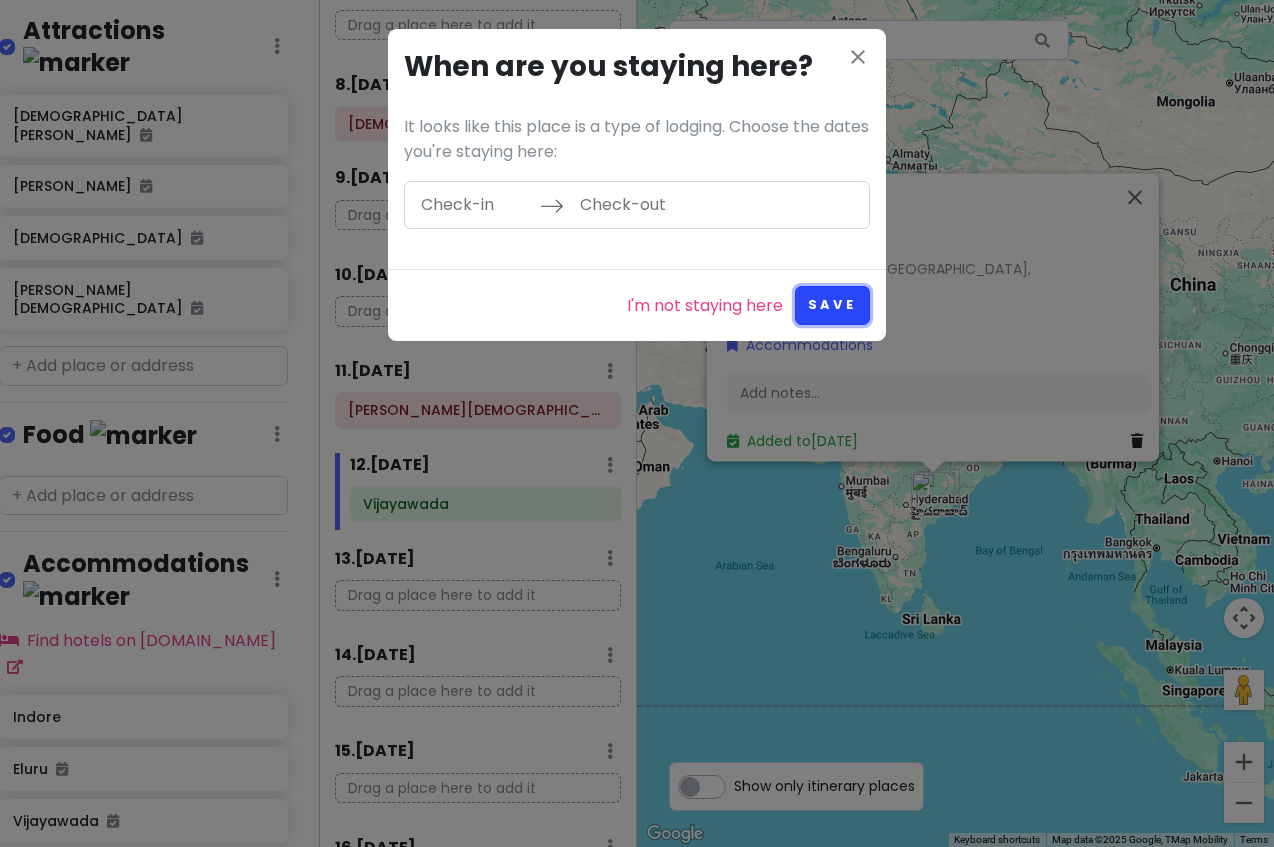 click on "Save" at bounding box center [832, 305] 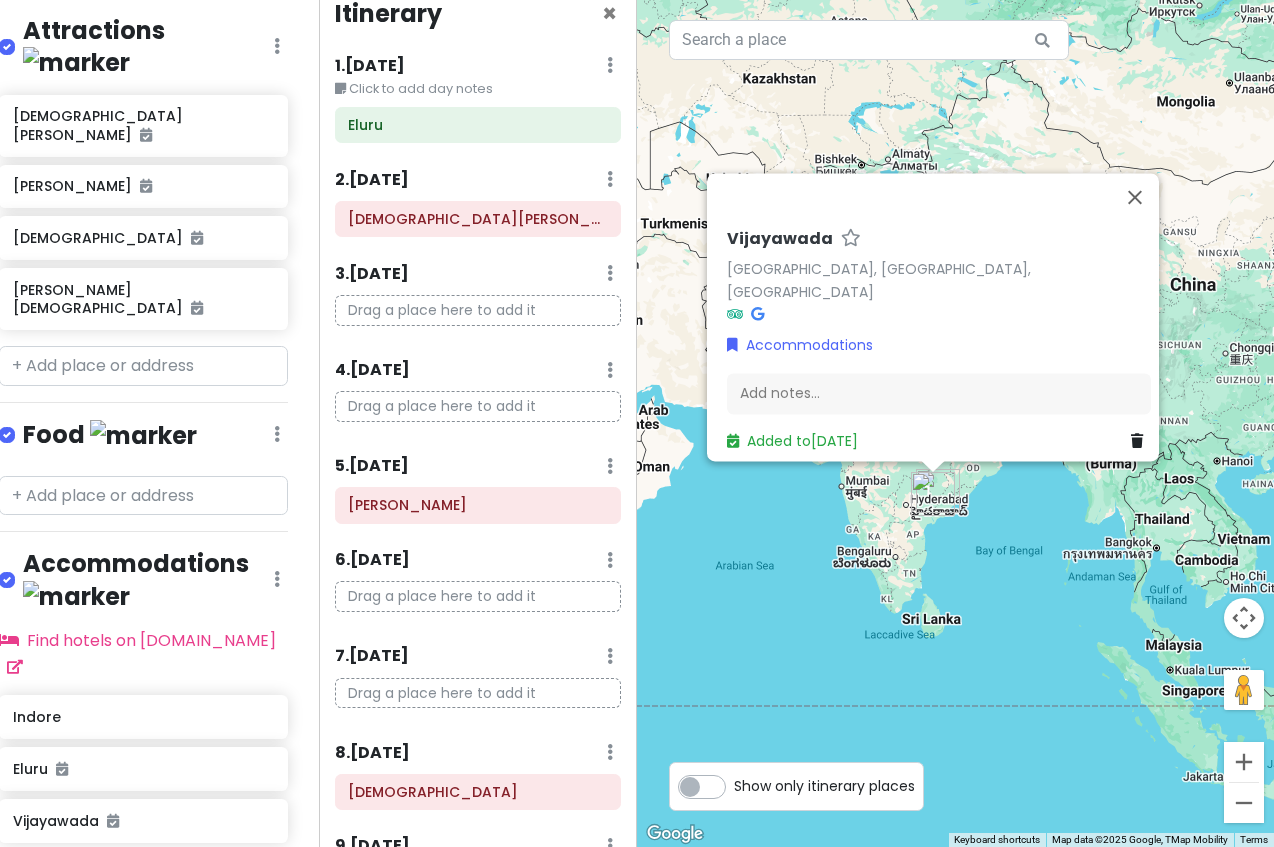 scroll, scrollTop: 0, scrollLeft: 0, axis: both 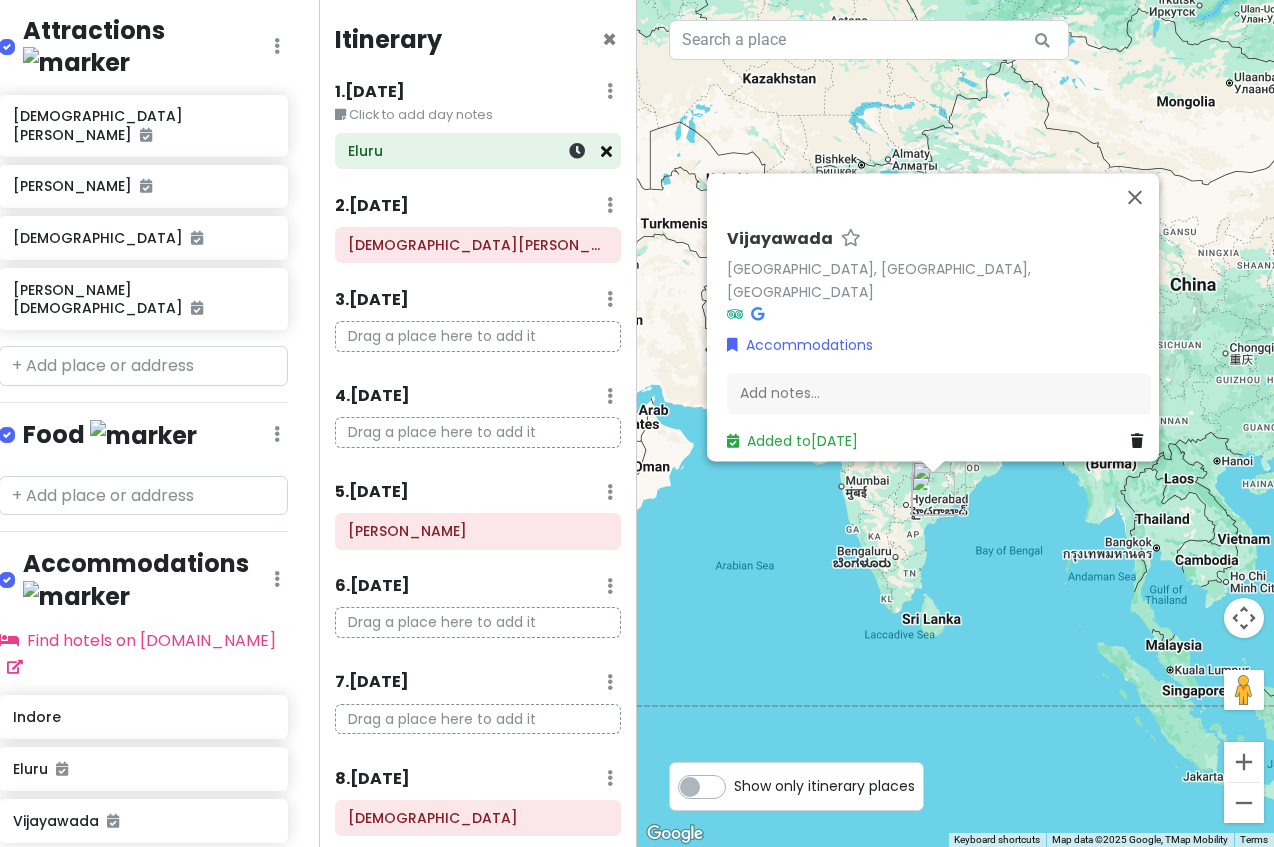 click at bounding box center [606, 151] 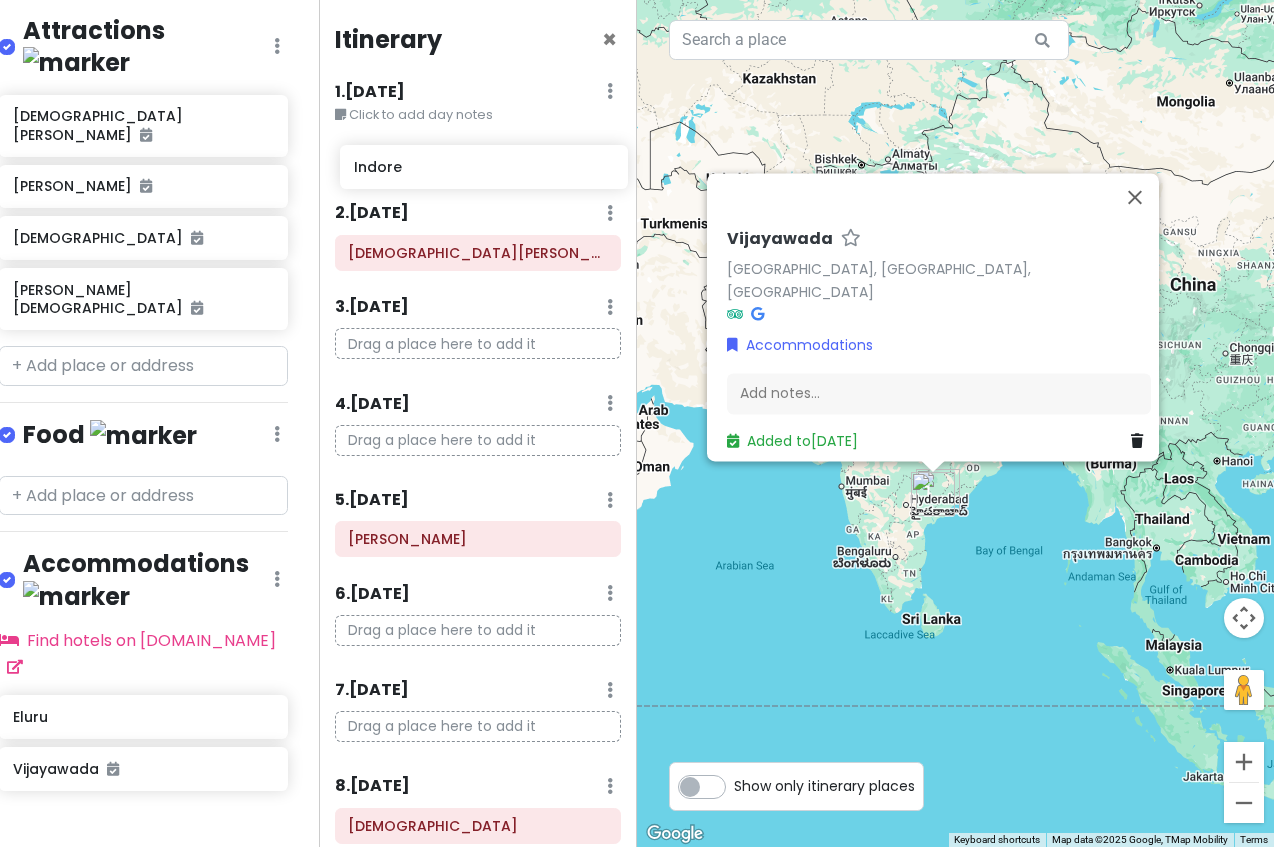 drag, startPoint x: 168, startPoint y: 625, endPoint x: 509, endPoint y: 171, distance: 567.8002 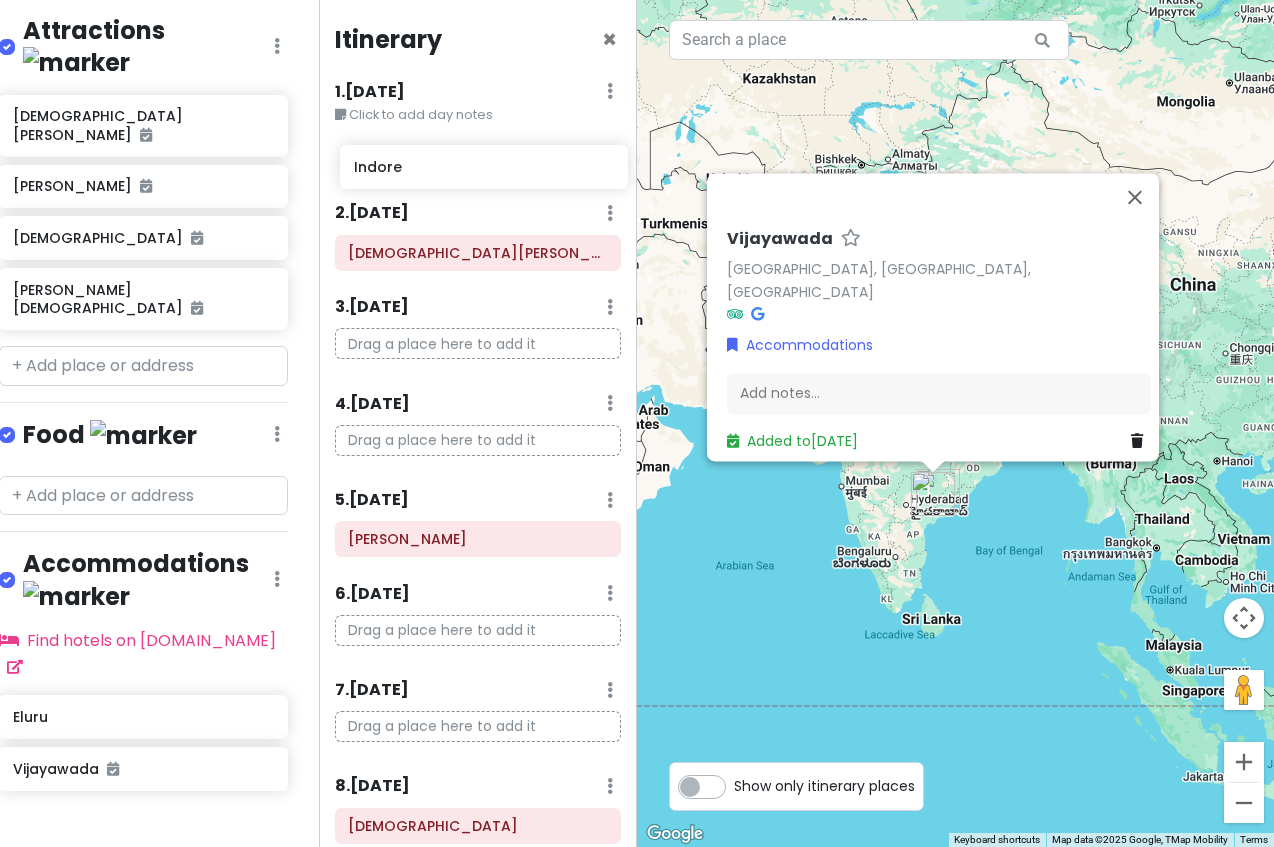 click on "Char Dham Yatra Private Change Dates Make a Copy Delete Trip Go Pro ⚡️ Give Feedback 💡 Support Scout ☕️ Itinerary Share Publish Notes Add notes... Attractions   Edit Reorder Delete List Shree [PERSON_NAME] [PERSON_NAME][GEOGRAPHIC_DATA][PERSON_NAME] [PERSON_NAME] Food   Edit Reorder Delete List Accommodations   Edit Reorder Delete List Find hotels on [DOMAIN_NAME] [GEOGRAPHIC_DATA] + Add a section Itinerary × 1 .  [DATE] Edit Day Notes Delete Day   Click to add day notes 2 .  [DATE] Add Day Notes Delete Day Shree [PERSON_NAME] 3 .  [DATE] Add Day Notes Delete Day Drag a place here to add it 4 .  [DATE] Add Day Notes Delete Day Drag a place here to add it 5 .  [DATE] Add Day Notes Delete Day [PERSON_NAME] 6 .  [DATE] Add Day Notes Delete Day Drag a place here to add it 7 .  [DATE] Add Day Notes Delete Day Drag a place here to add it 8 .  [DATE] Add Day Notes Delete Day [DEMOGRAPHIC_DATA] 9 .  [DATE] Add Day Notes Delete Day Drag a place here to add it 10 +" at bounding box center (637, 423) 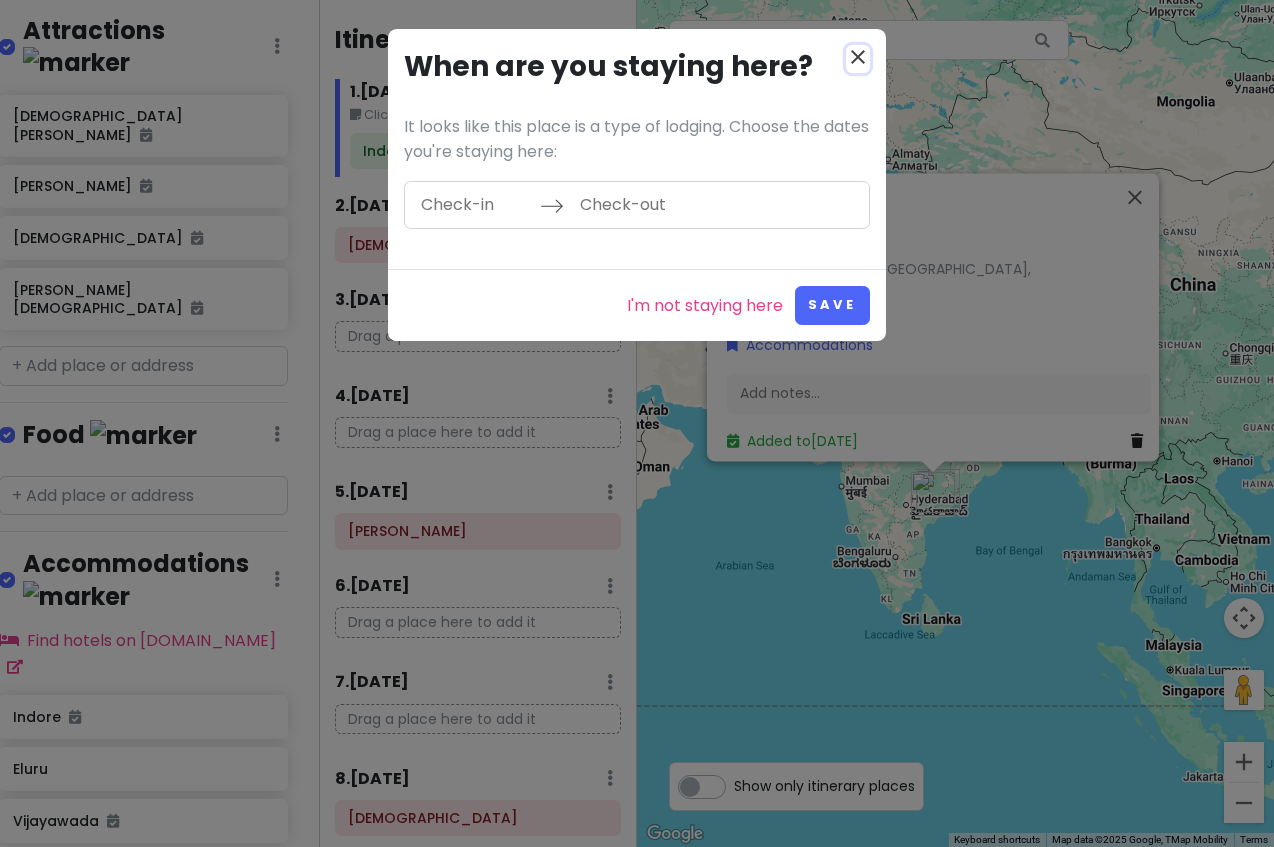 click on "close" at bounding box center [858, 57] 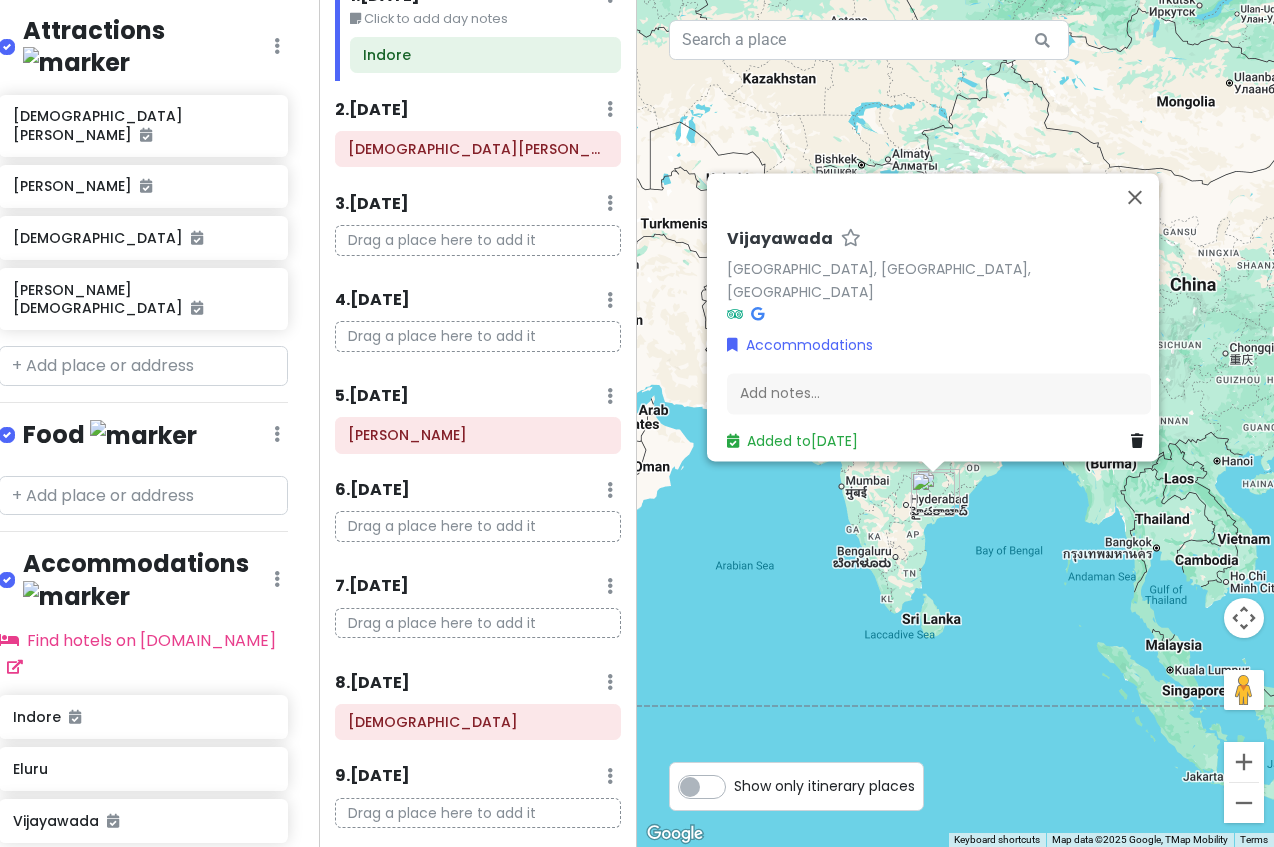 scroll, scrollTop: 0, scrollLeft: 0, axis: both 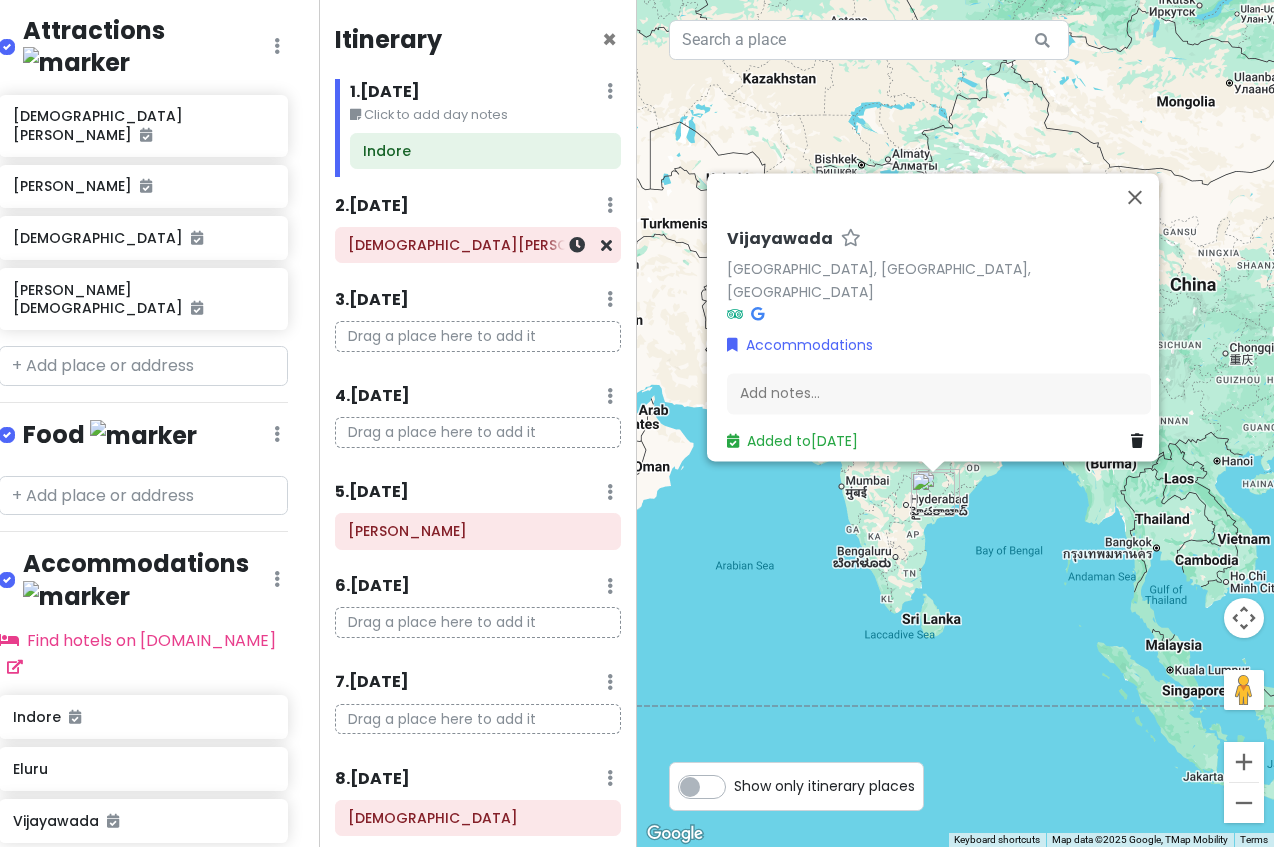 click on "[DEMOGRAPHIC_DATA][PERSON_NAME]" at bounding box center (477, 245) 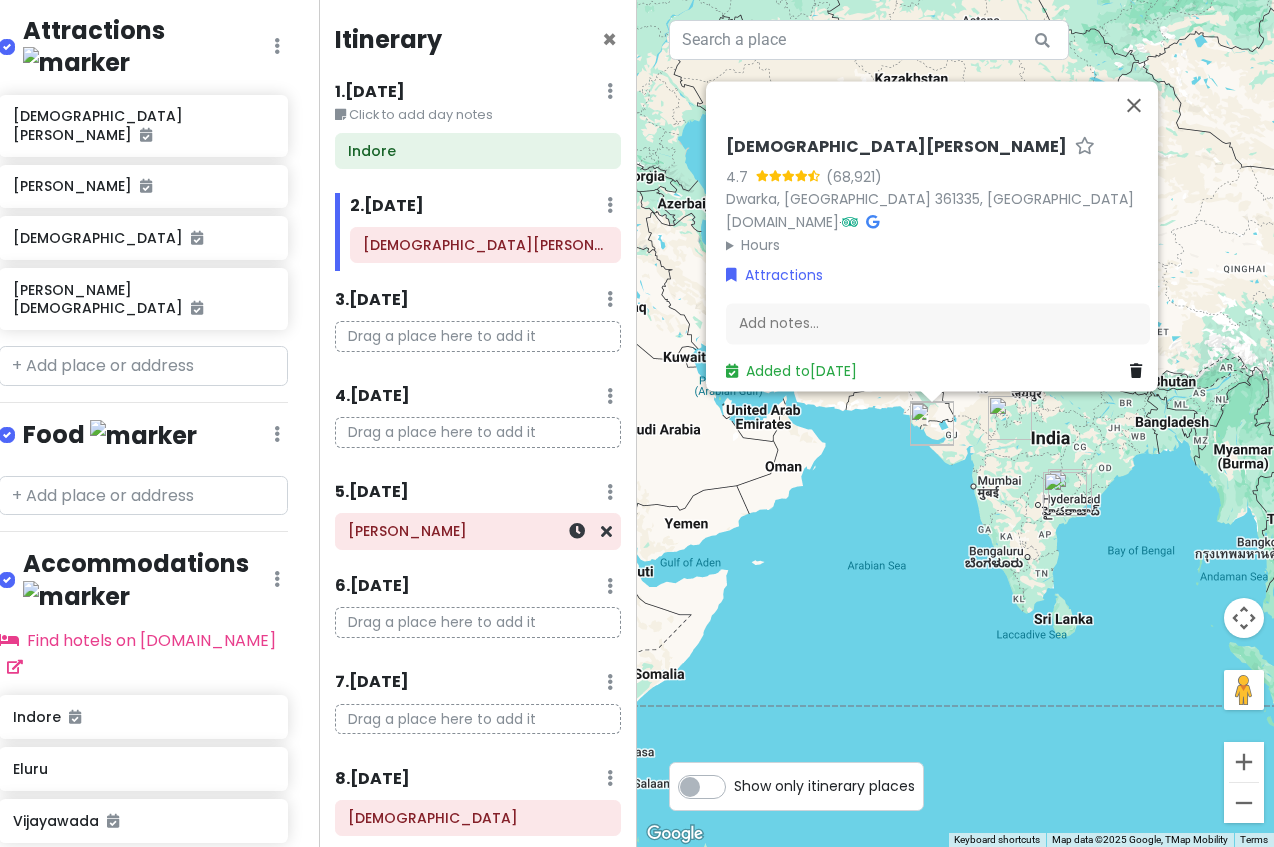 click on "[PERSON_NAME]" at bounding box center [478, 531] 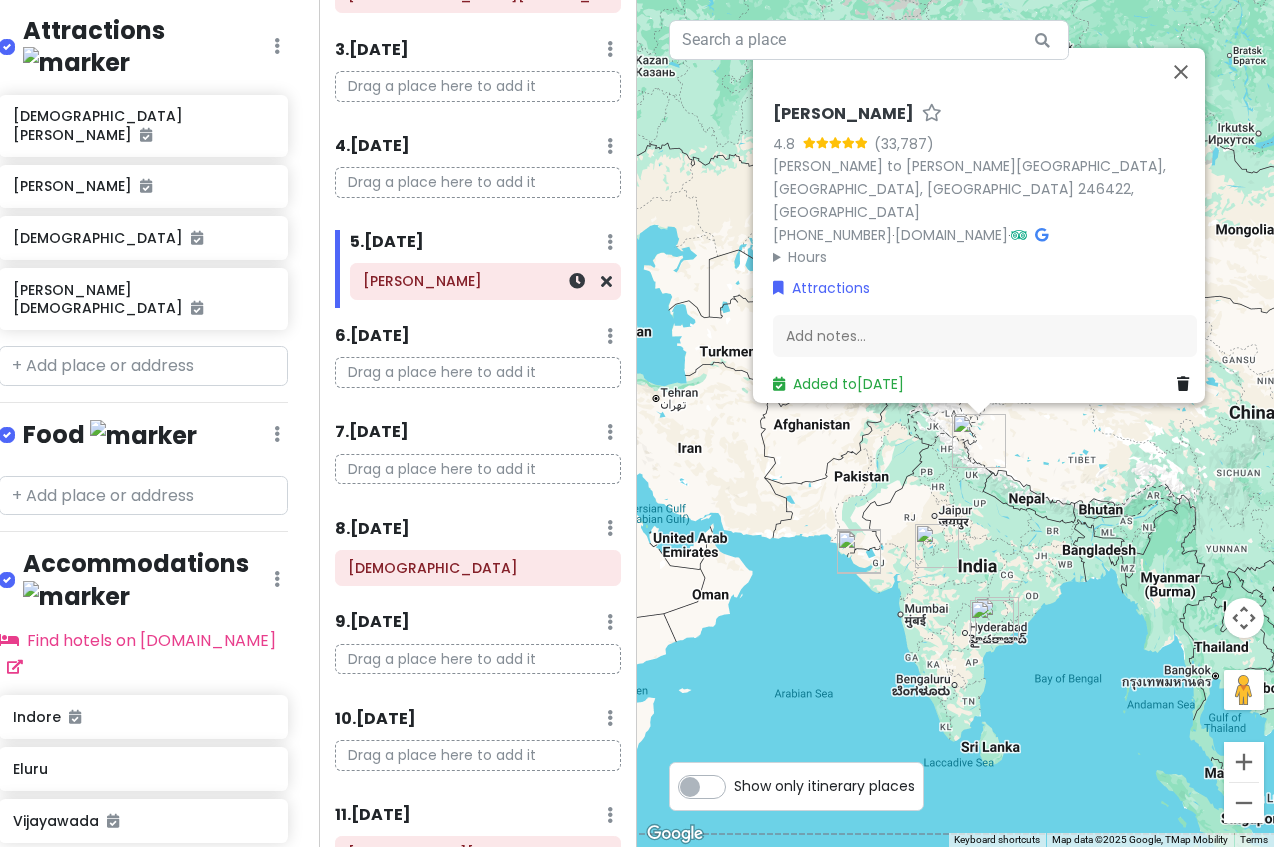 scroll, scrollTop: 267, scrollLeft: 0, axis: vertical 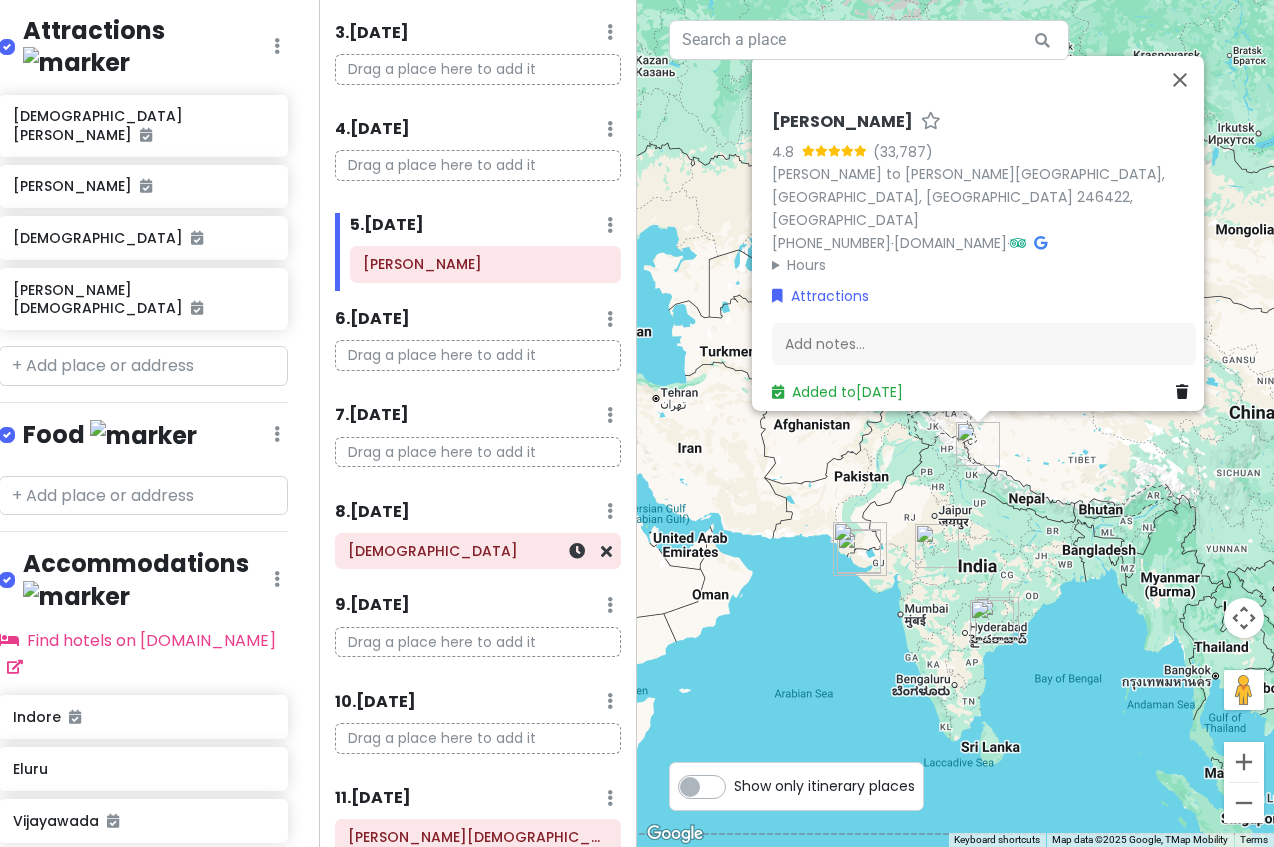 click on "[DEMOGRAPHIC_DATA]" at bounding box center [477, 551] 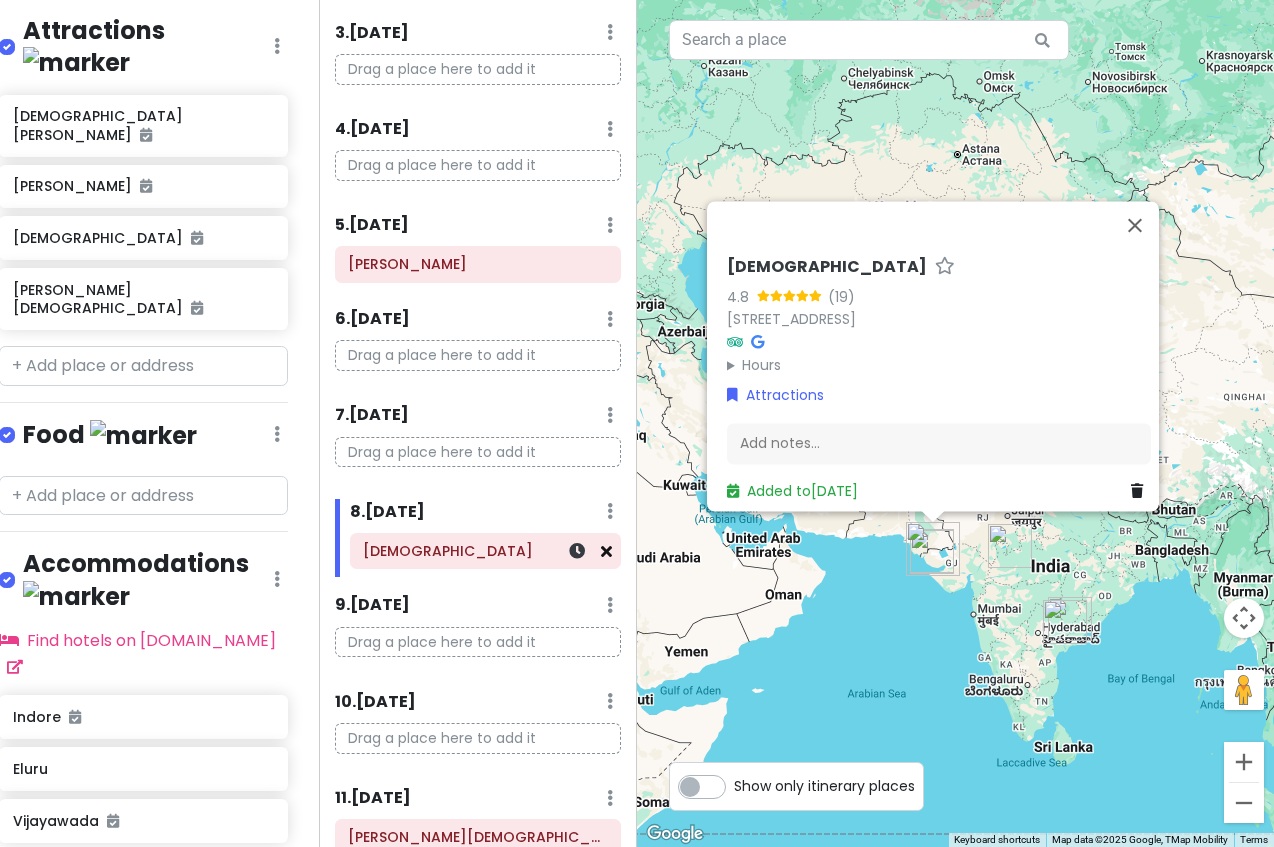click at bounding box center [606, 551] 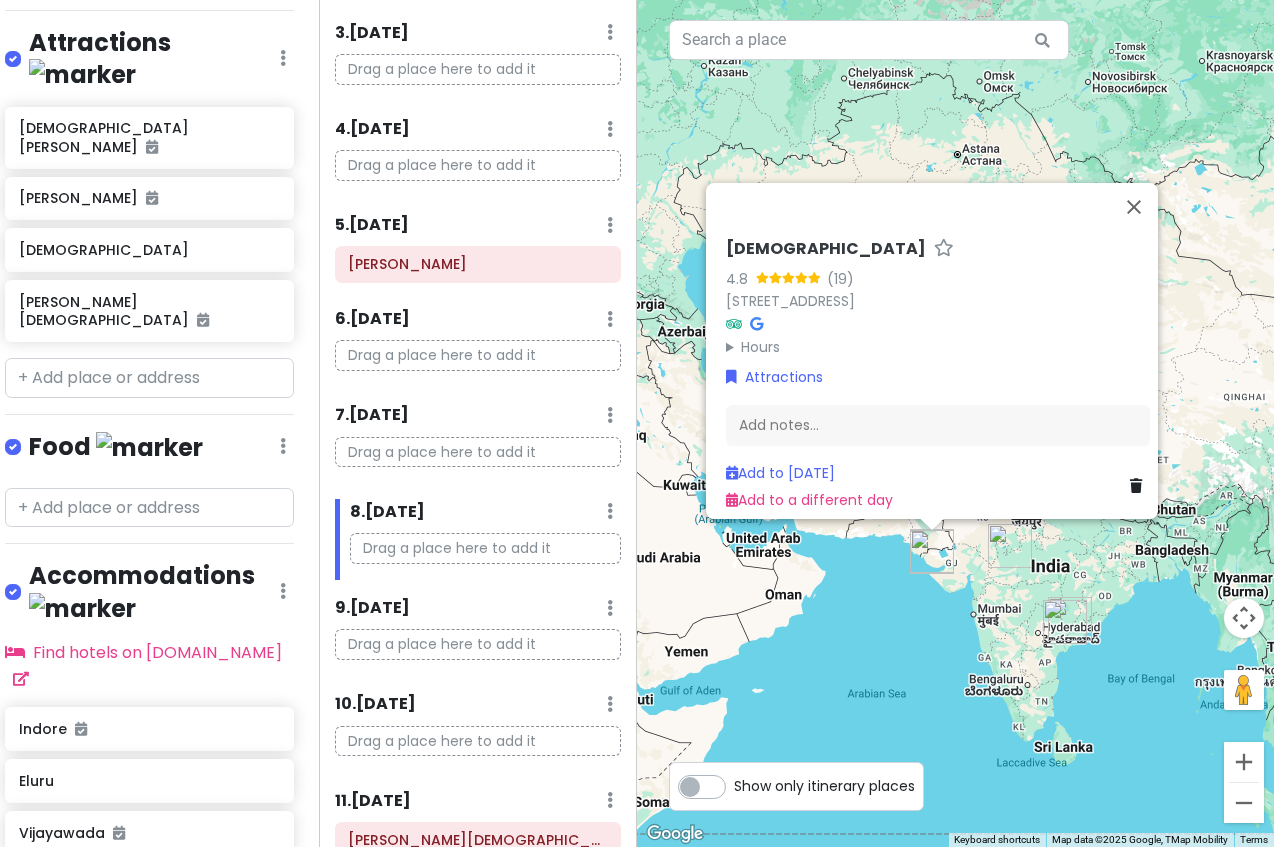 scroll, scrollTop: 297, scrollLeft: 10, axis: both 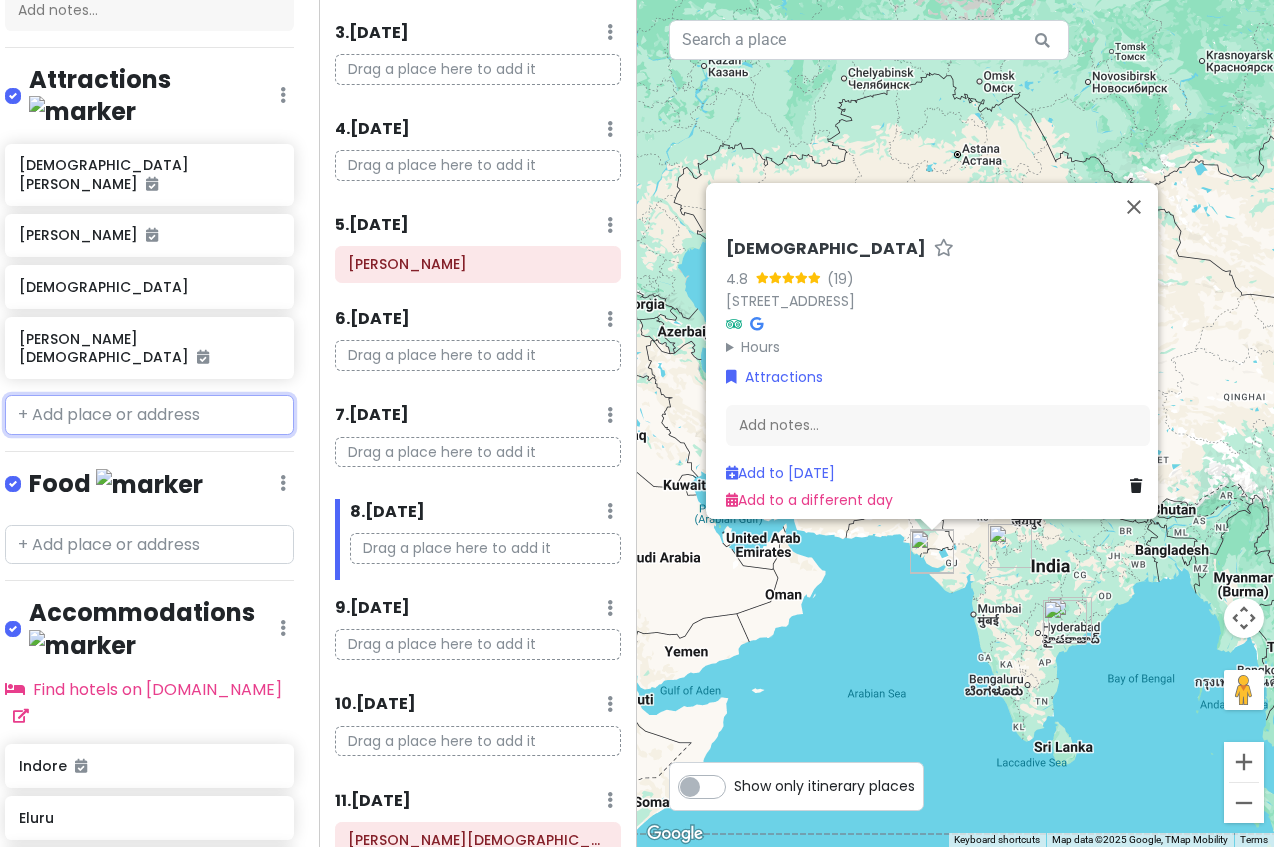 click at bounding box center [149, 415] 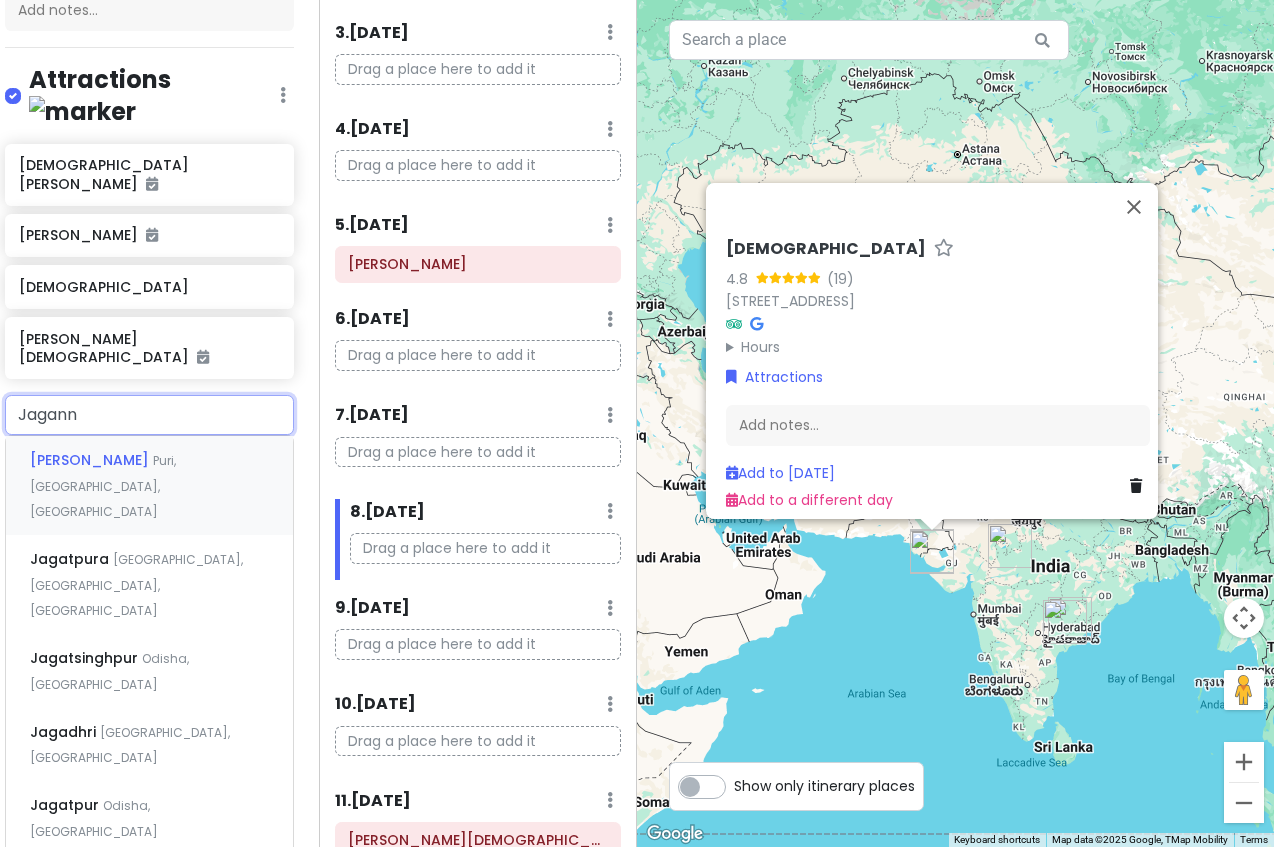 type on "[PERSON_NAME]" 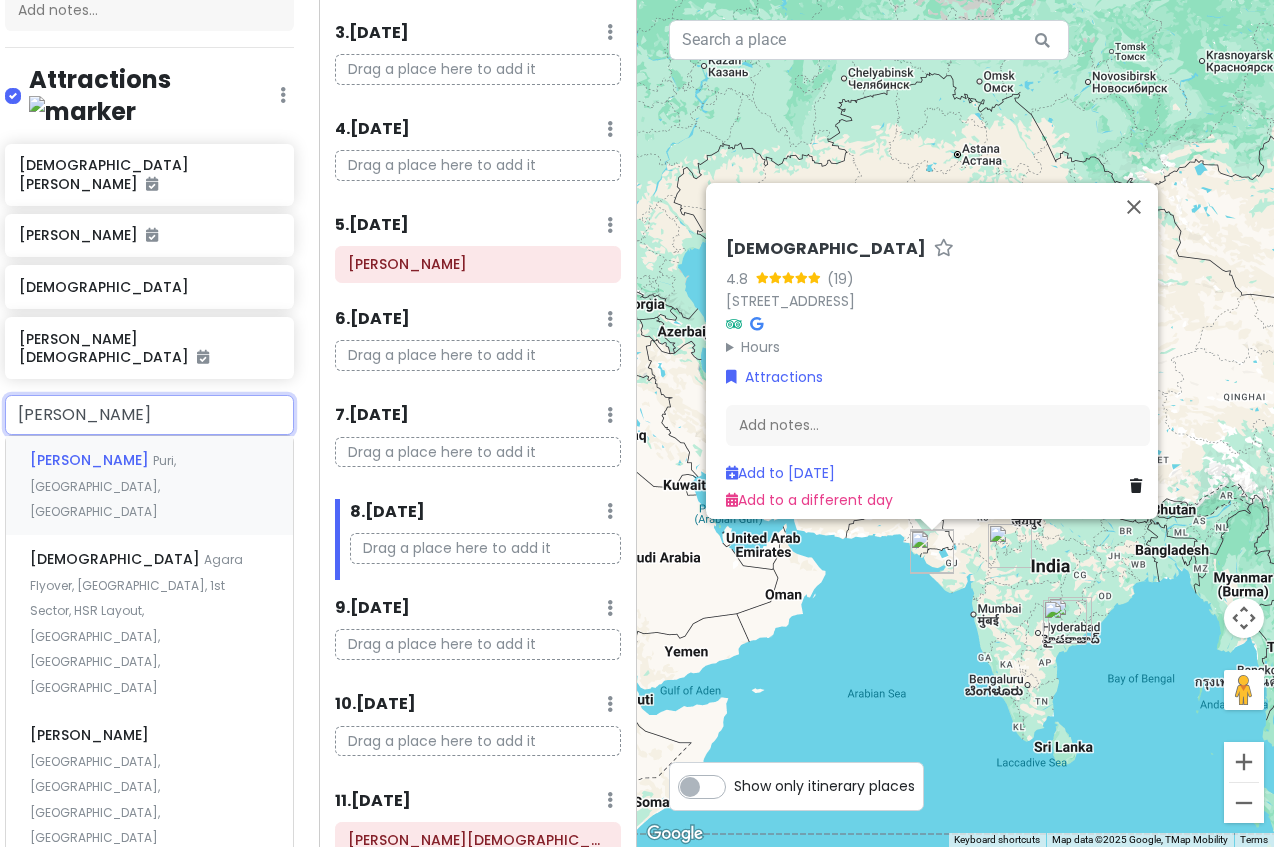click on "Puri, [GEOGRAPHIC_DATA], [GEOGRAPHIC_DATA]" at bounding box center [103, 486] 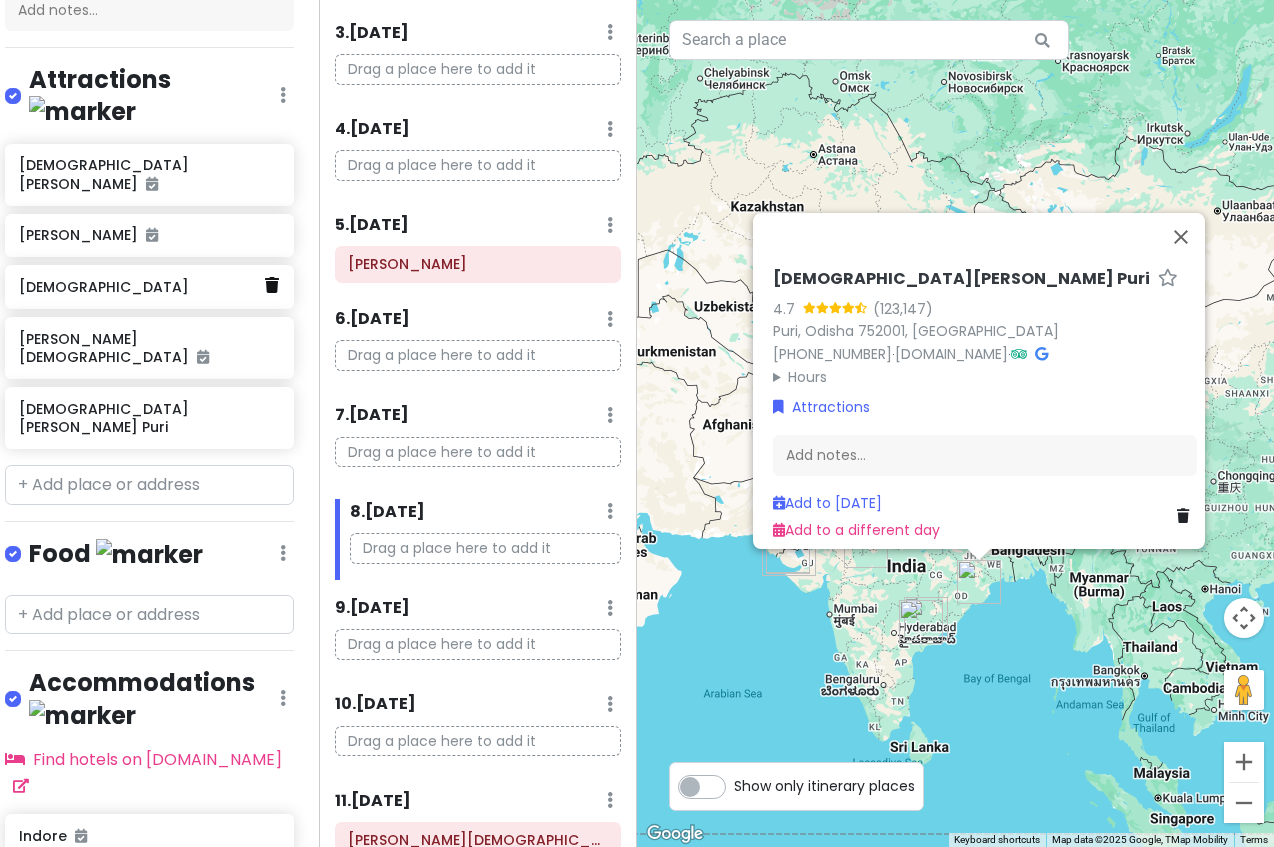 click at bounding box center [272, 285] 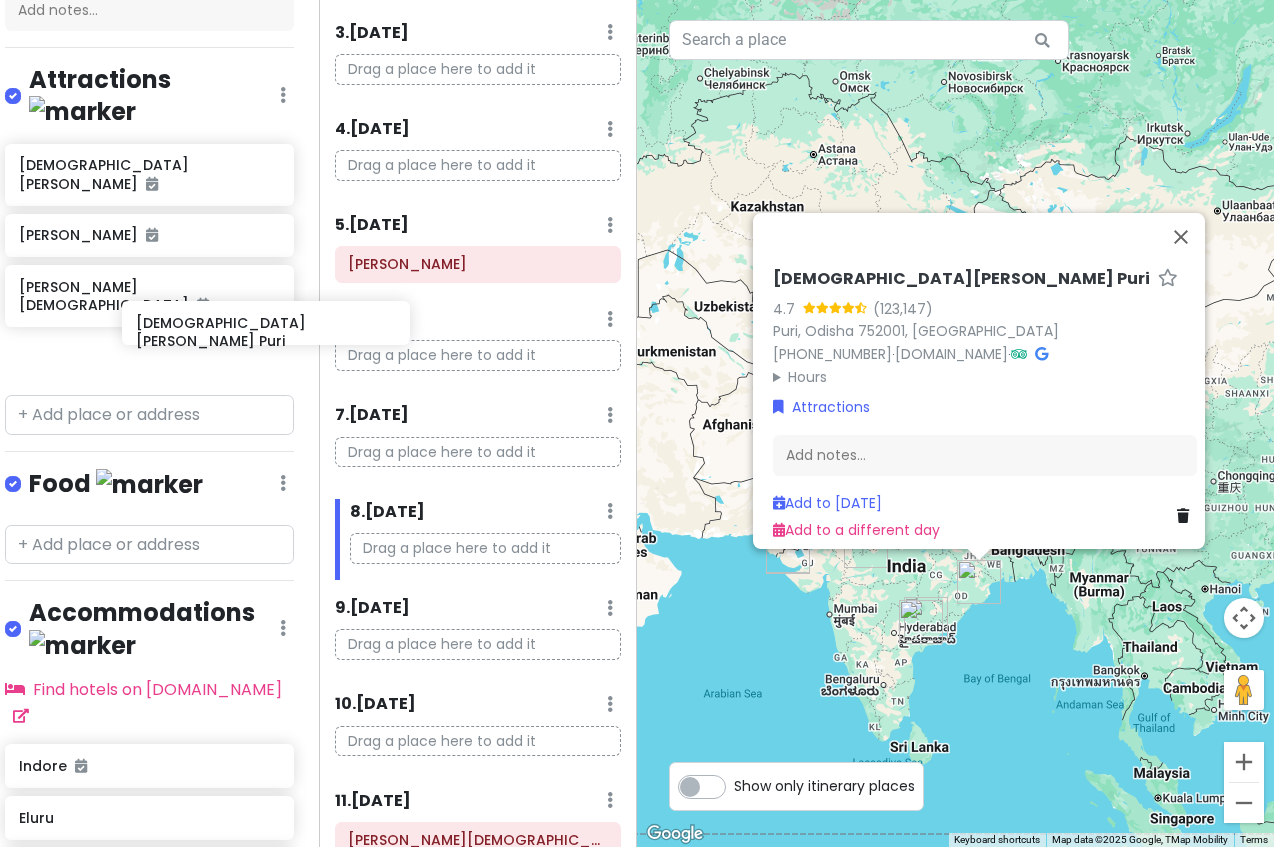scroll, scrollTop: 297, scrollLeft: 16, axis: both 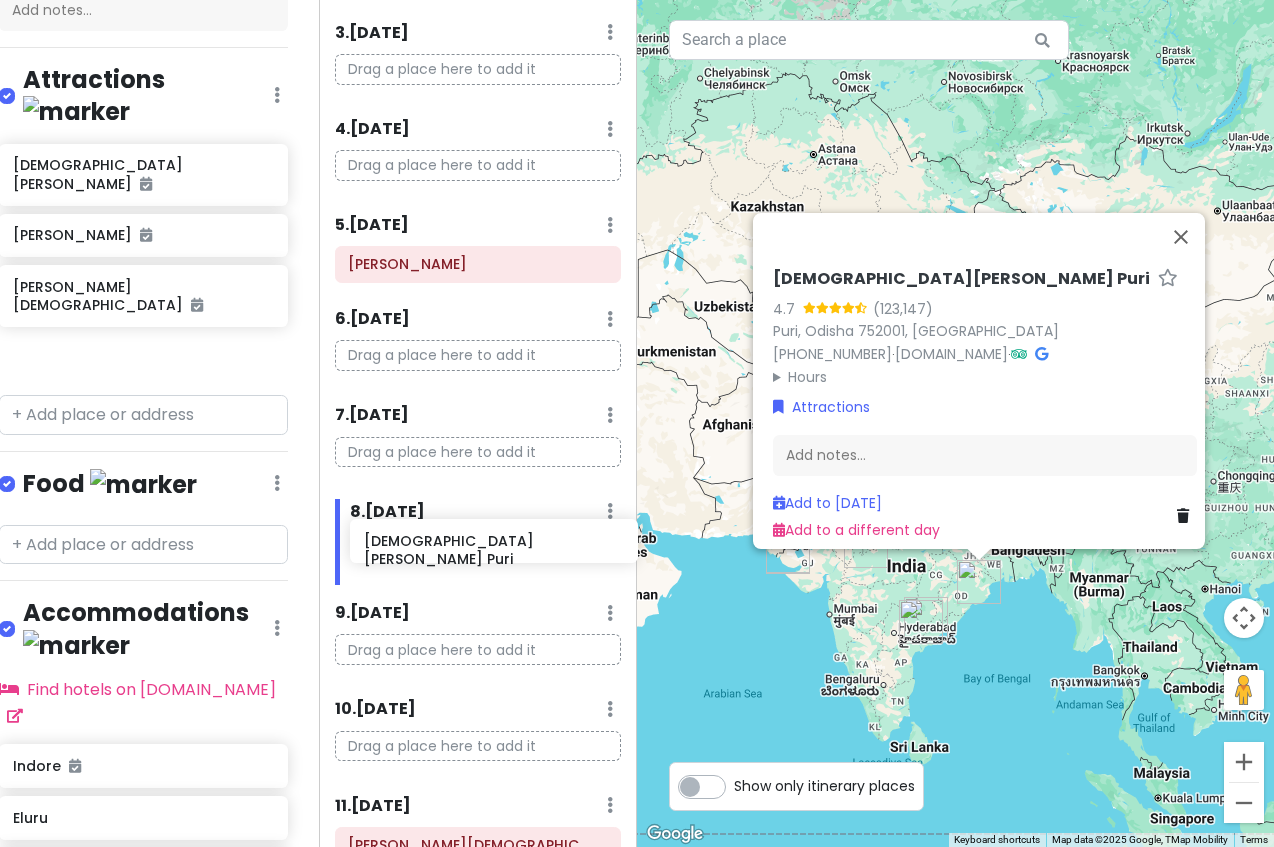 drag, startPoint x: 140, startPoint y: 293, endPoint x: 485, endPoint y: 546, distance: 427.82474 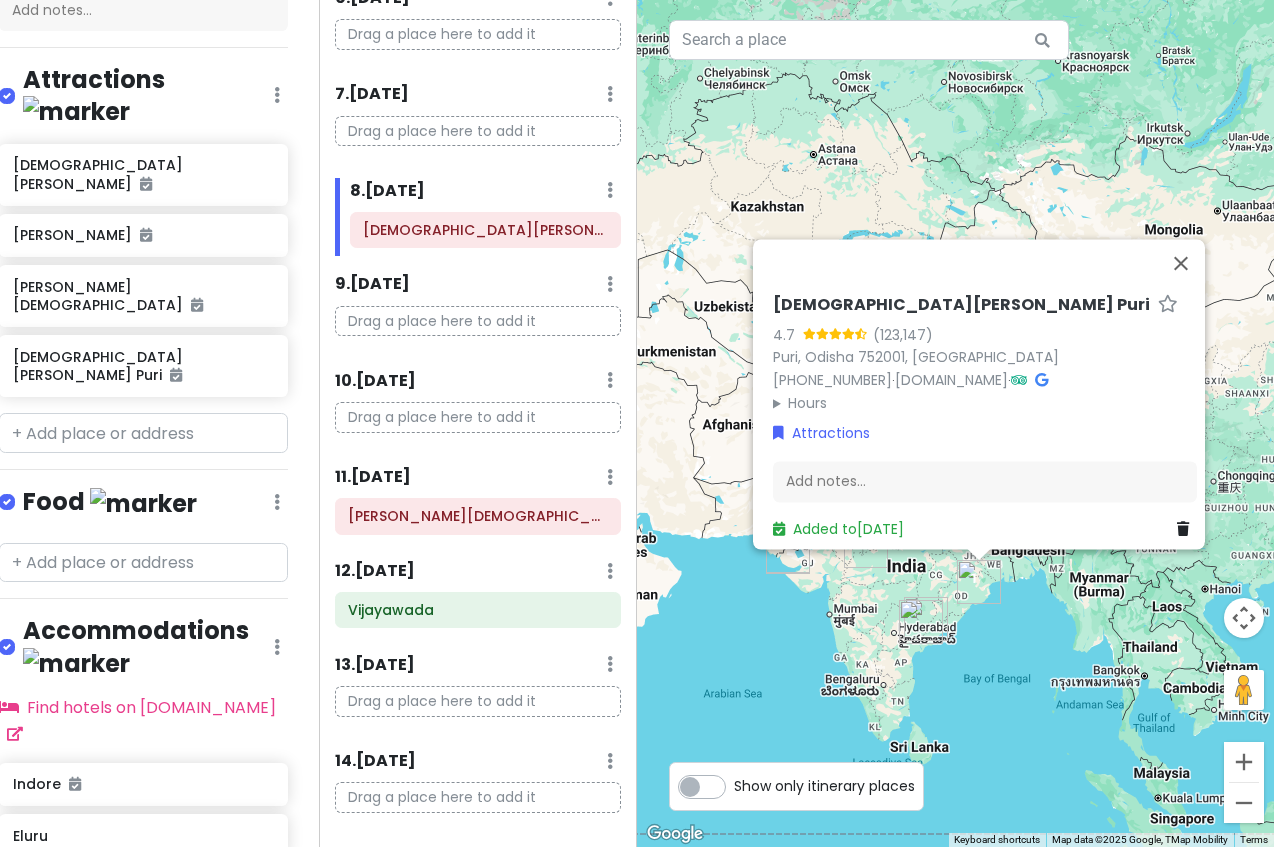 scroll, scrollTop: 599, scrollLeft: 0, axis: vertical 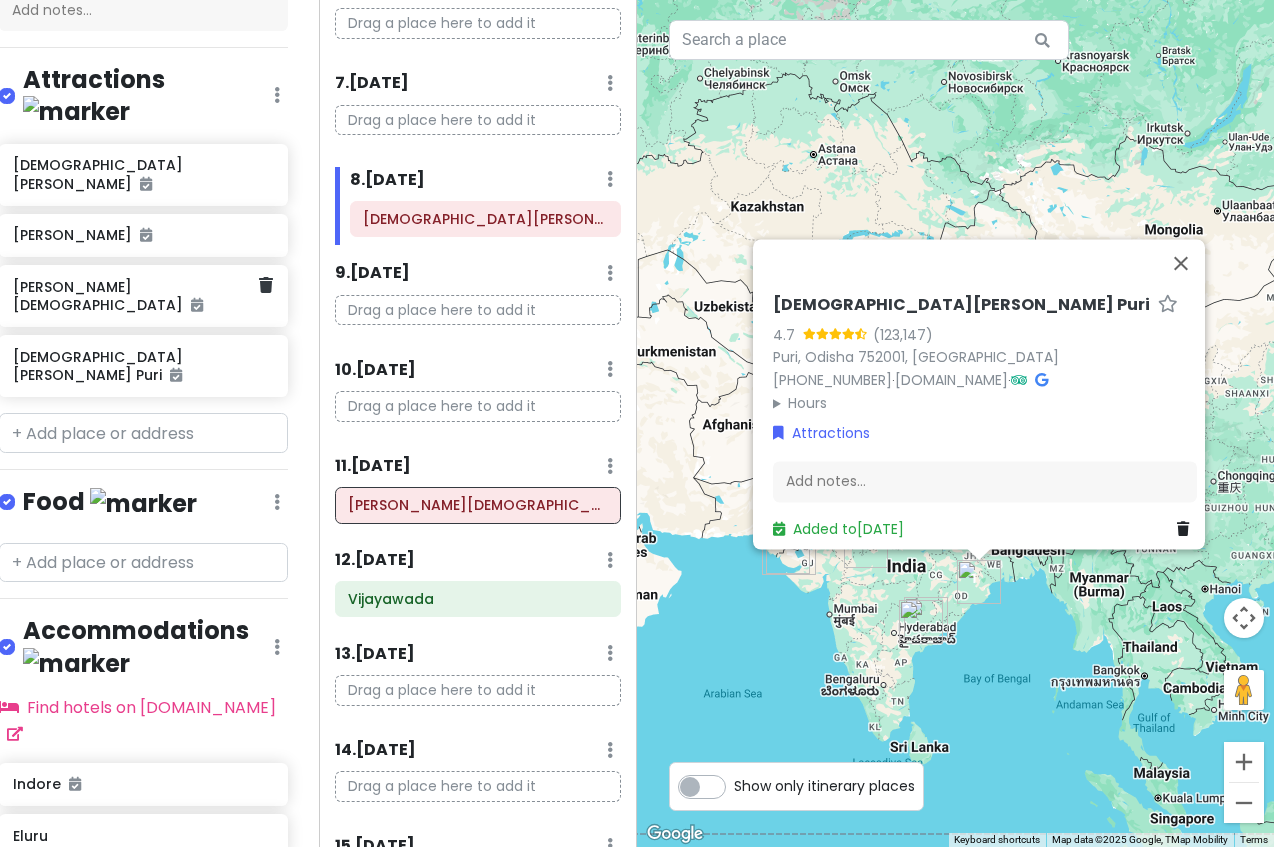 click on "[PERSON_NAME][DEMOGRAPHIC_DATA]" 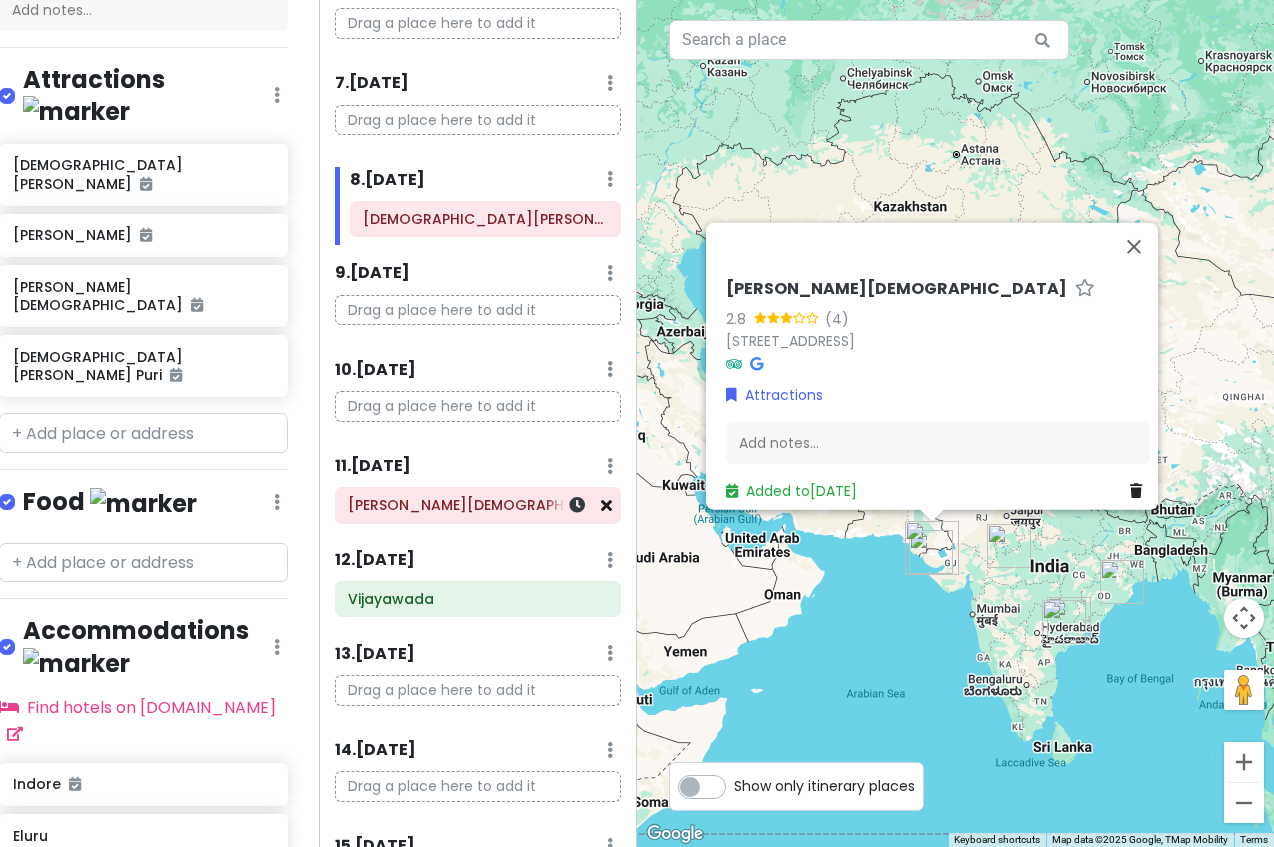 click at bounding box center (606, 505) 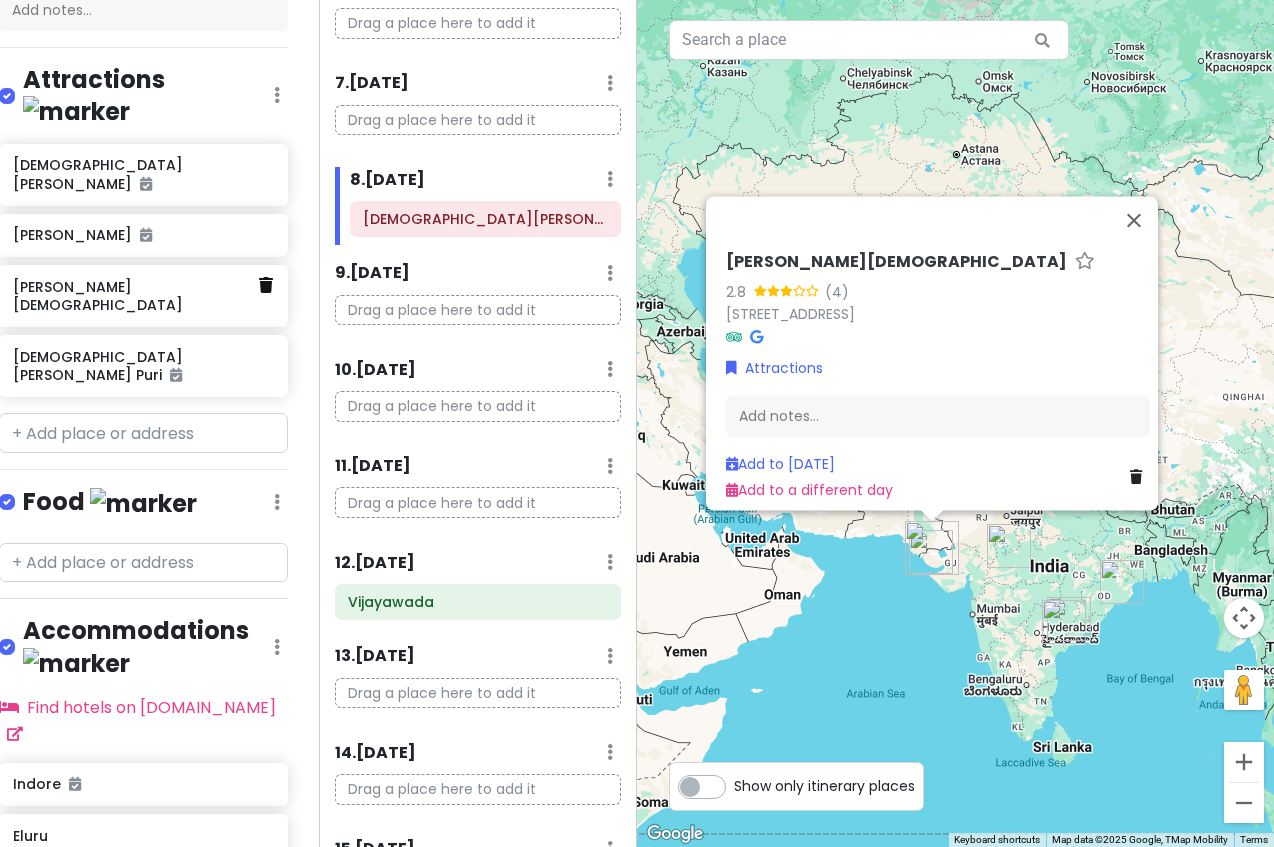 click at bounding box center (266, 285) 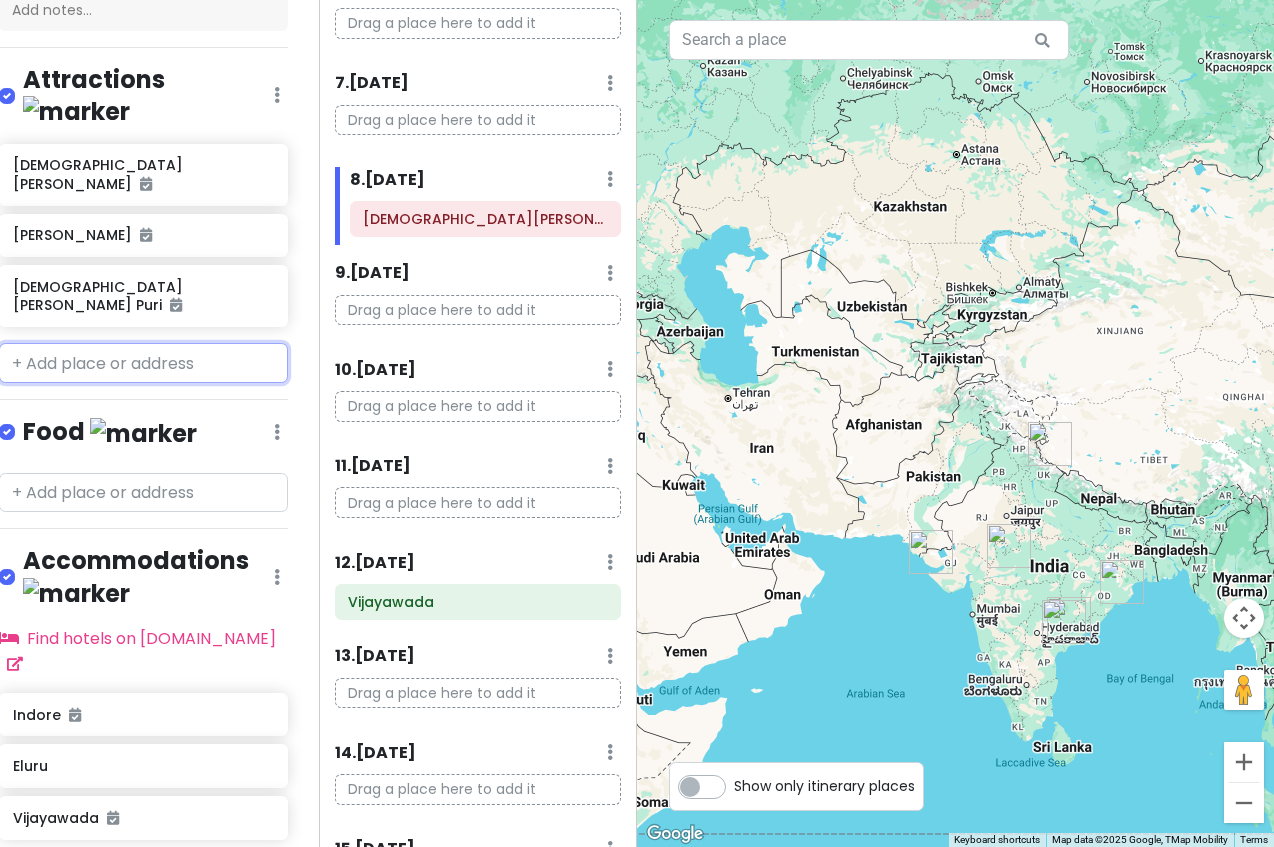 click at bounding box center [143, 363] 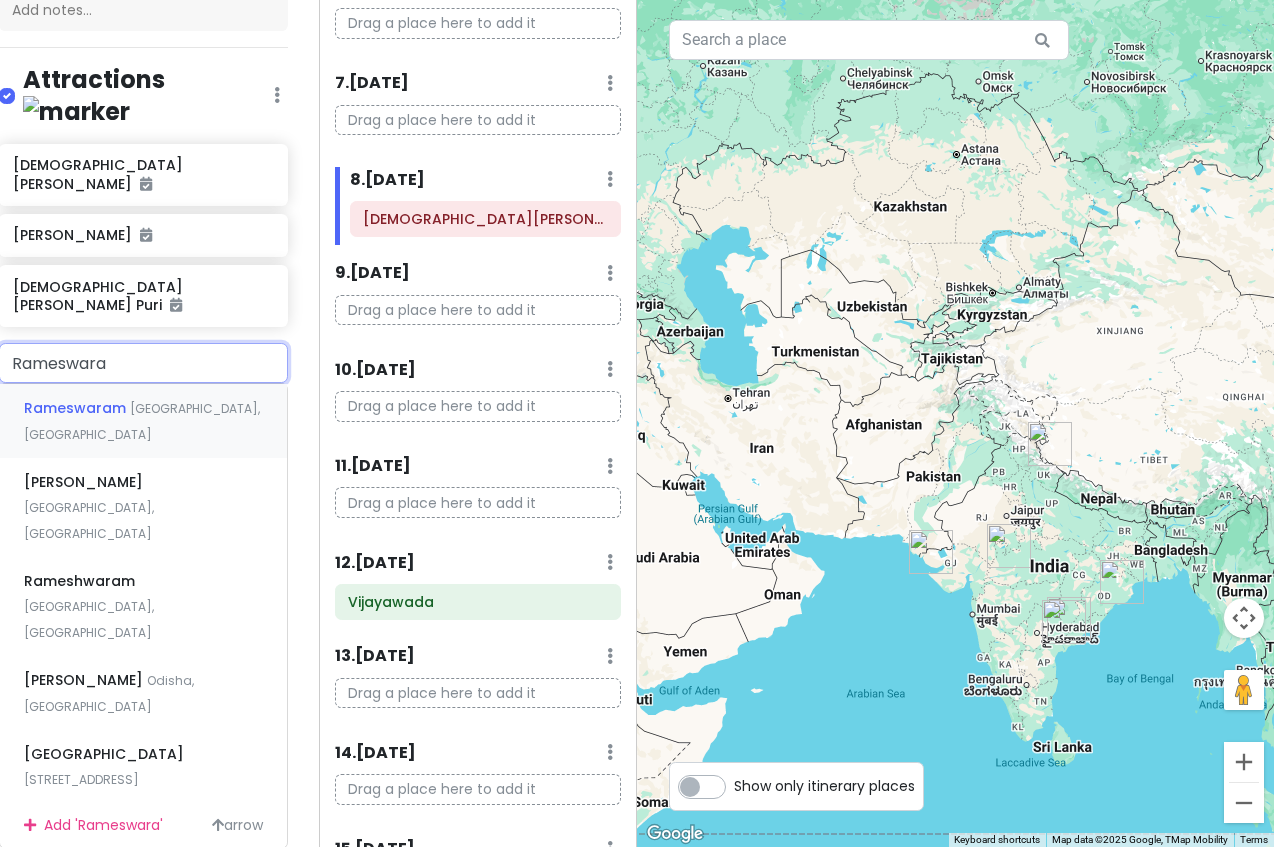 type on "Rameswaram" 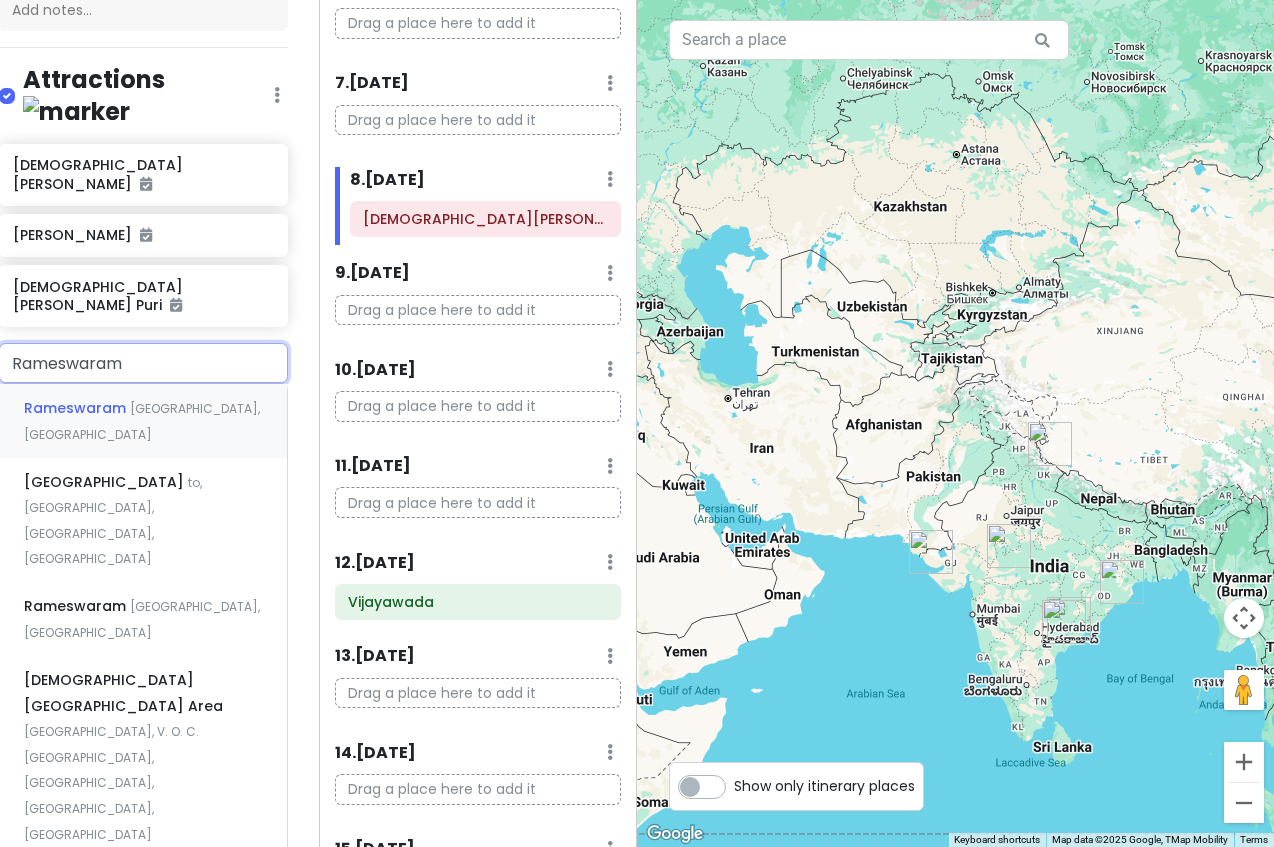click on "[GEOGRAPHIC_DATA], [GEOGRAPHIC_DATA]" at bounding box center [142, 421] 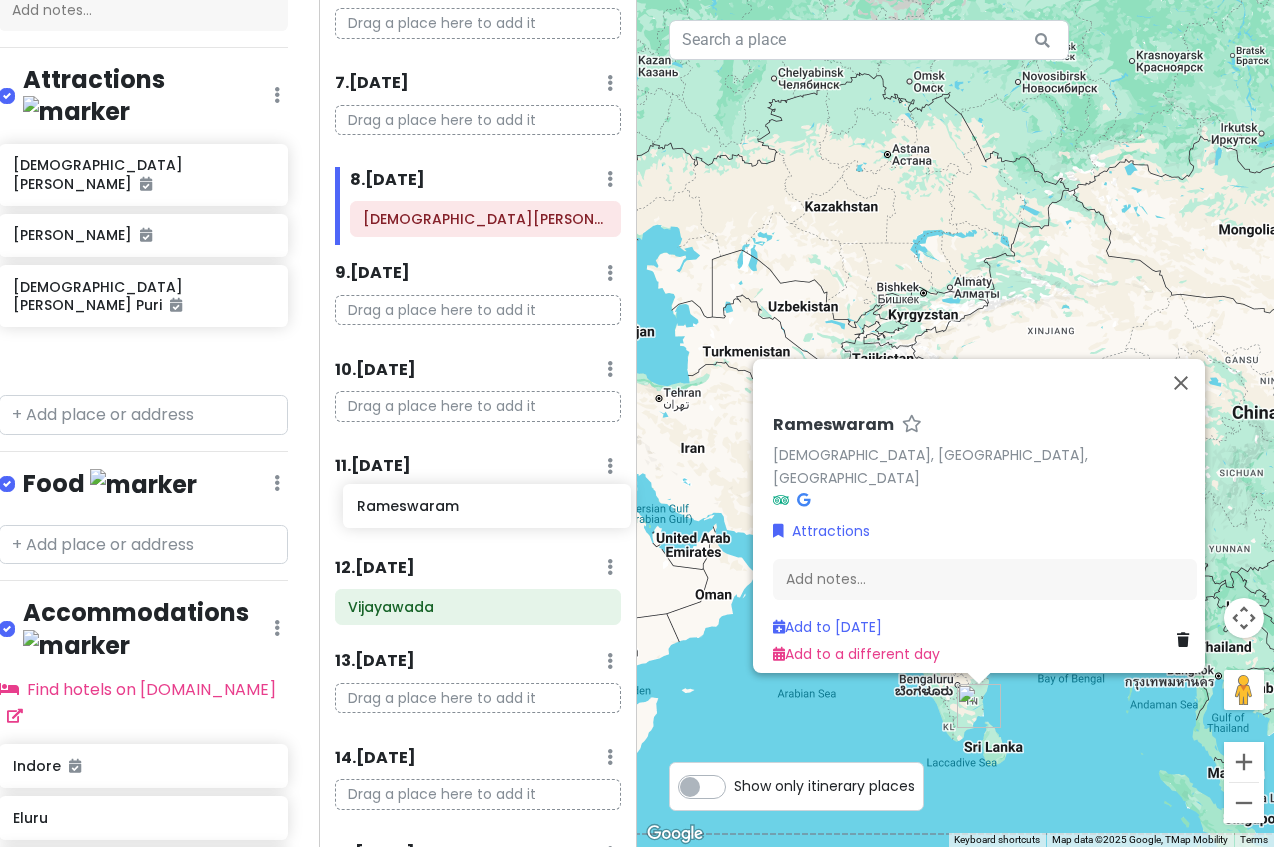 drag, startPoint x: 118, startPoint y: 286, endPoint x: 462, endPoint y: 504, distance: 407.25912 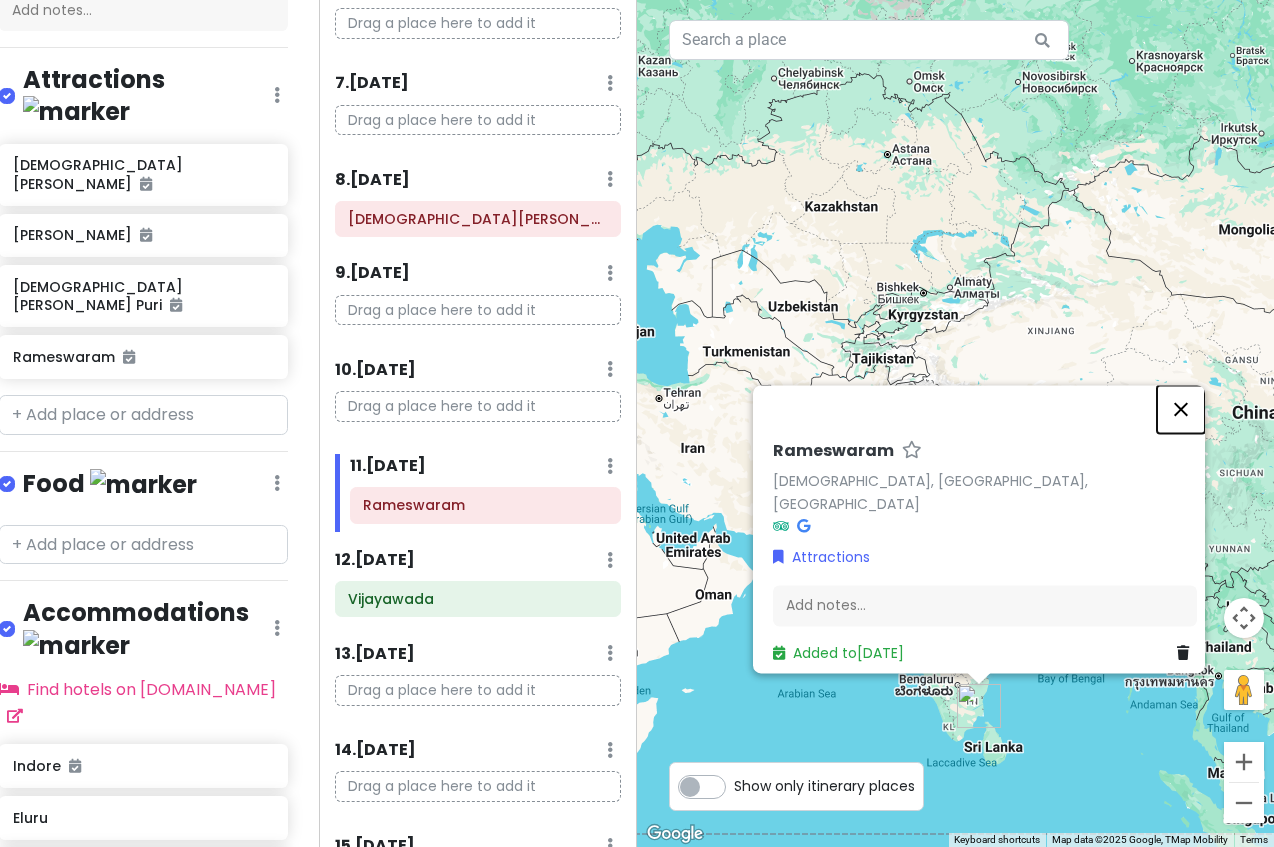 click at bounding box center [1181, 409] 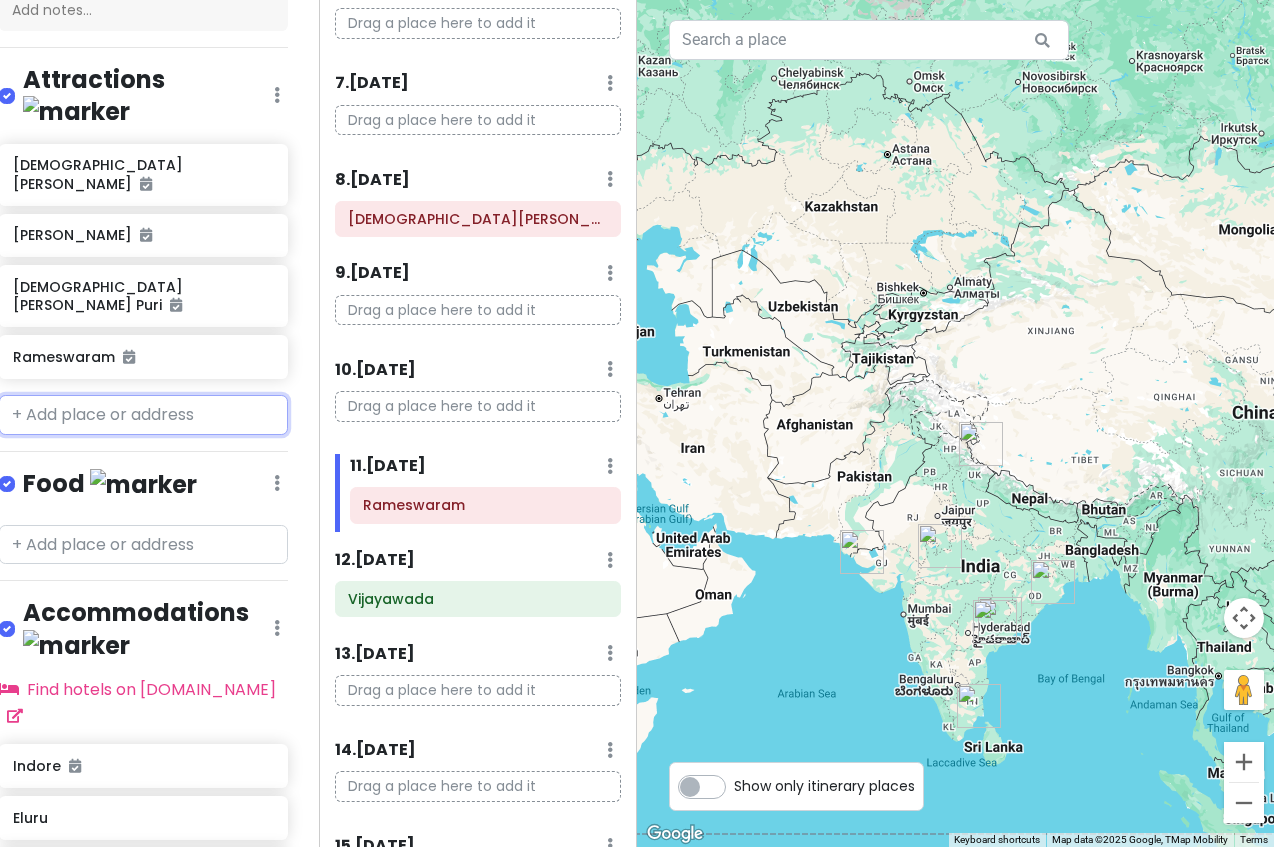 scroll, scrollTop: 373, scrollLeft: 16, axis: both 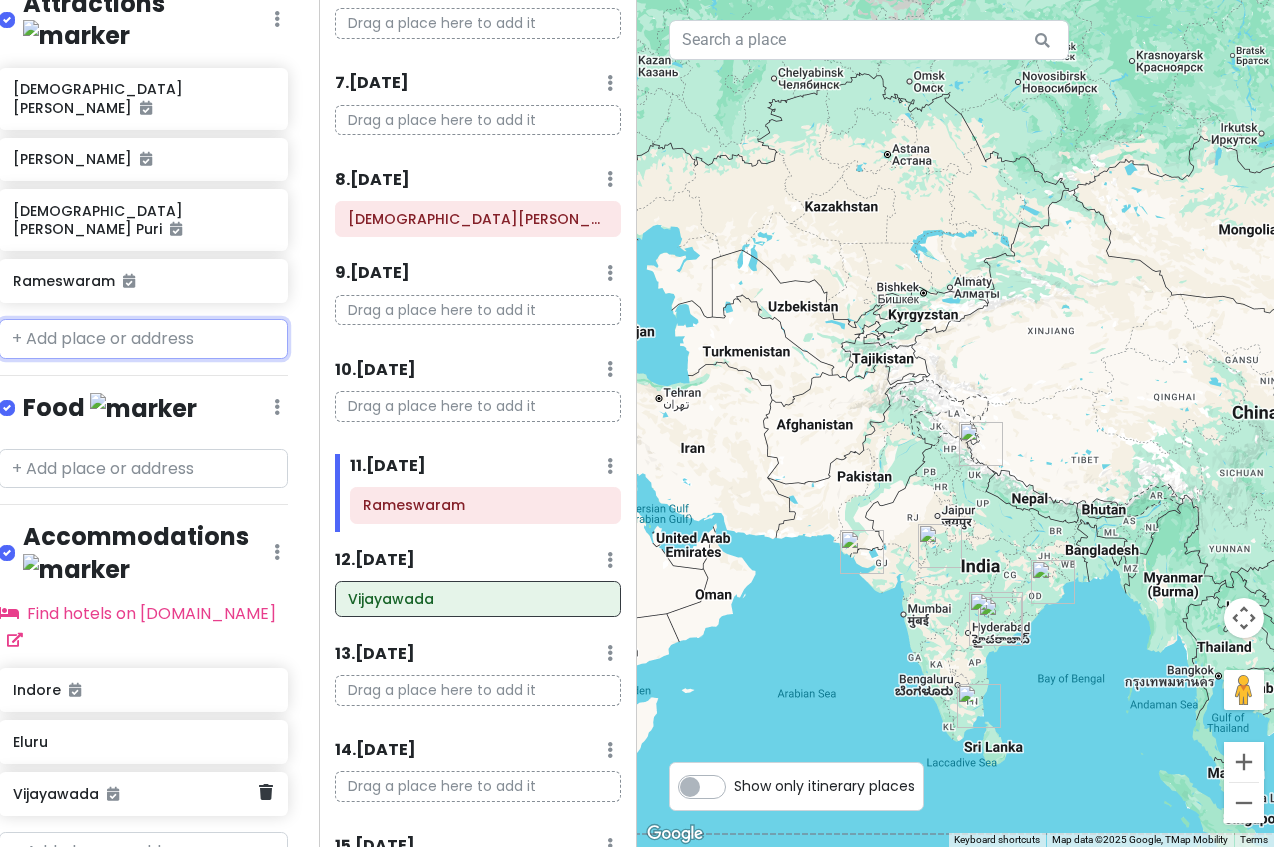click on "Vijayawada" at bounding box center (143, 794) 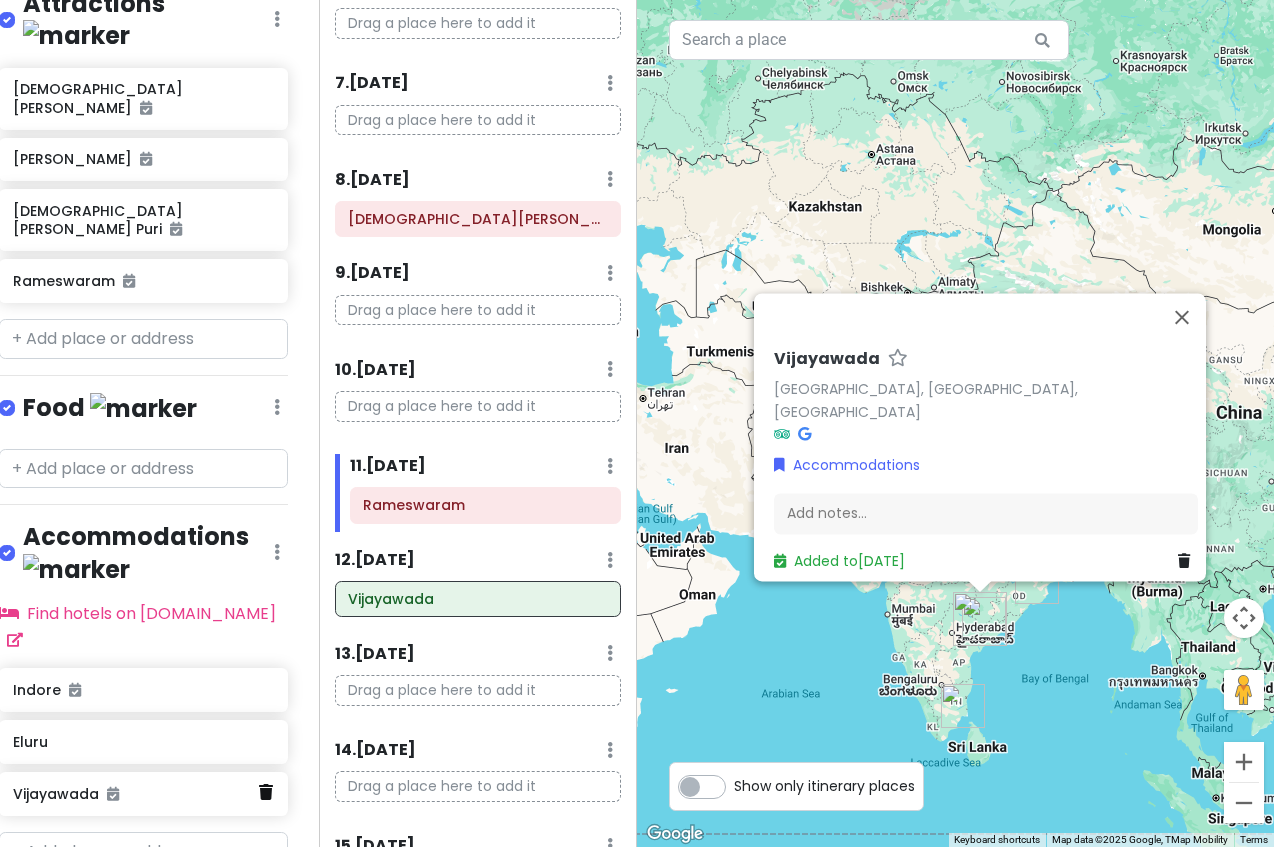 click at bounding box center [266, 792] 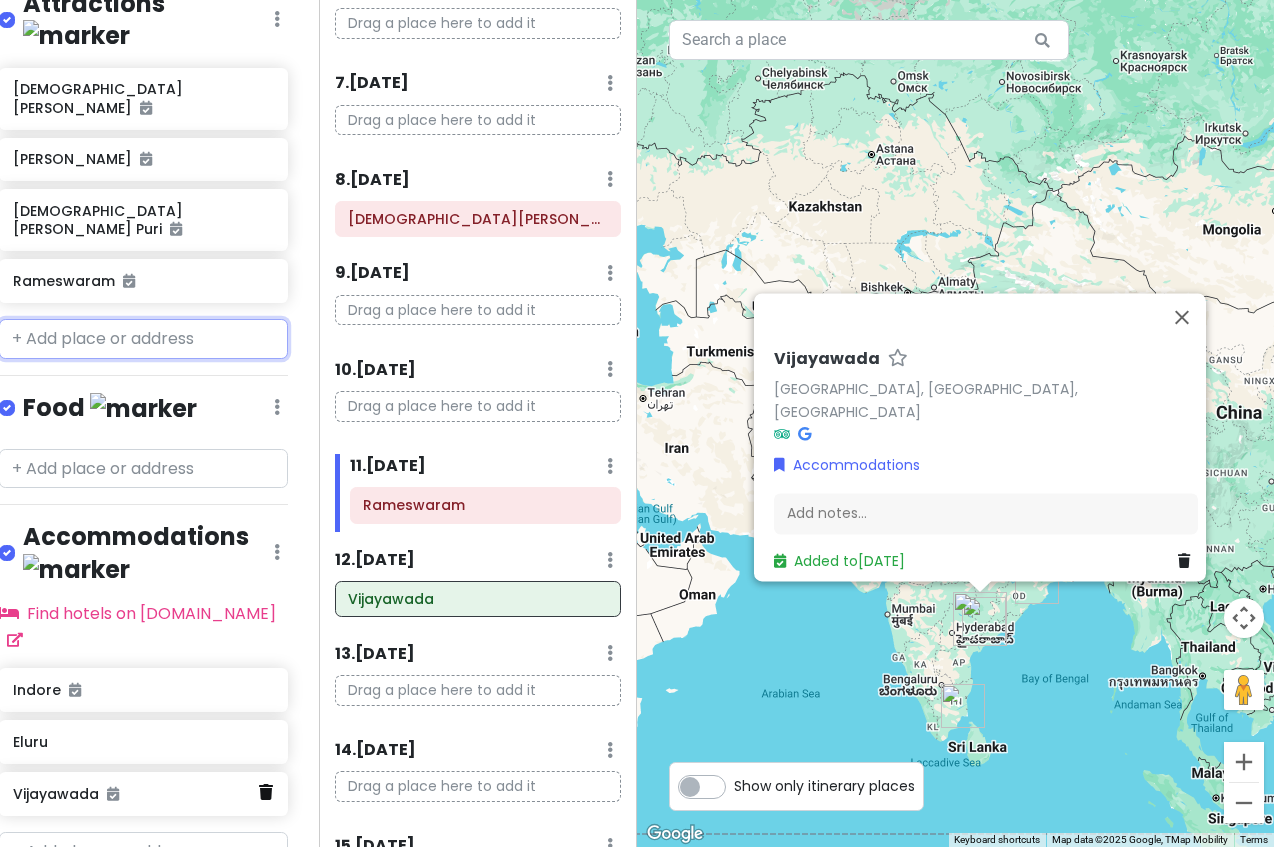 scroll, scrollTop: 321, scrollLeft: 16, axis: both 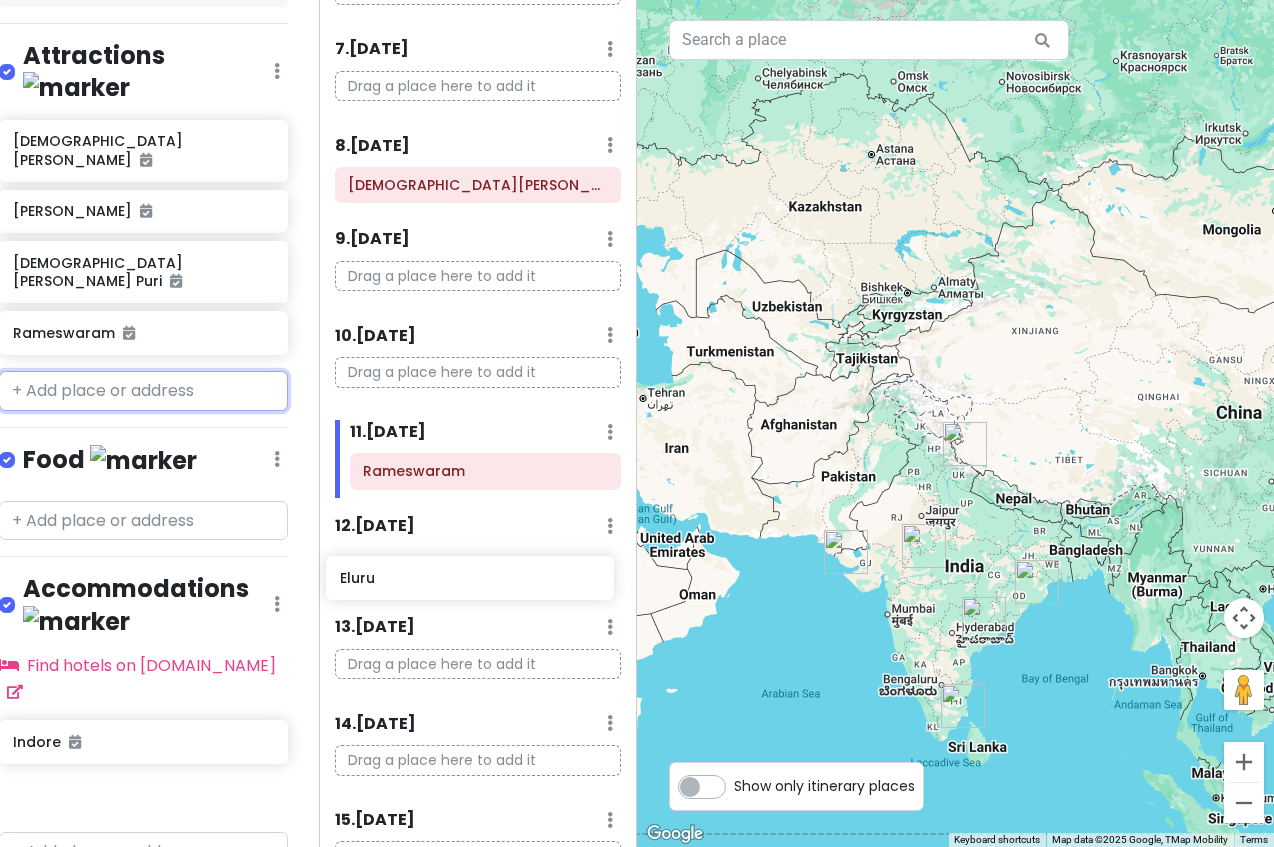 drag, startPoint x: 159, startPoint y: 697, endPoint x: 486, endPoint y: 577, distance: 348.32312 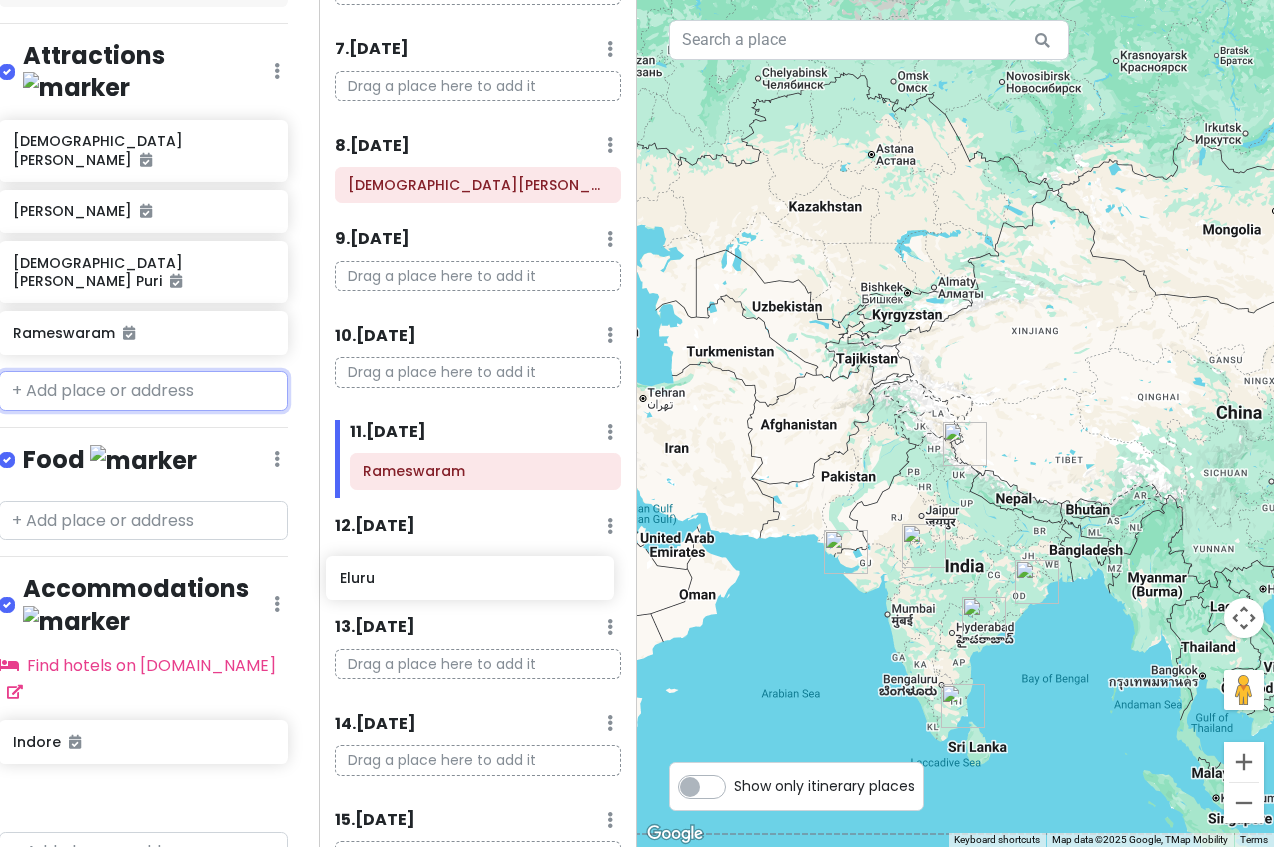 click on "Char Dham Yatra Private Change Dates Make a Copy Delete Trip Go Pro ⚡️ Give Feedback 💡 Support Scout ☕️ Itinerary Share Publish Notes Add notes... Attractions   Edit Reorder Delete List Shree [PERSON_NAME] [PERSON_NAME] Dham Shree [PERSON_NAME] Puri Rameswaram Food   Edit Reorder Delete List Accommodations   Edit Reorder Delete List Find hotels on [DOMAIN_NAME] Indore Eluru + Add a section Itinerary × 1 .  [DATE] Edit Day Notes Delete Day   Click to add day notes Indore 2 .  [DATE] Add Day Notes Delete Day Shree [PERSON_NAME] 3 .  [DATE] Add Day Notes Delete Day Drag a place here to add it 4 .  [DATE] Add Day Notes Delete Day Drag a place here to add it 5 .  [DATE] Add Day Notes Delete Day [PERSON_NAME] 6 .  [DATE] Add Day Notes Delete Day Drag a place here to add it 7 .  [DATE] Add Day Notes Delete Day Drag a place here to add it 8 .  [DATE] Add Day Notes Delete Day [DEMOGRAPHIC_DATA][PERSON_NAME] Puri 9 .  [DATE] Add Day Notes Delete Day 10 .  [DATE] Delete Day" at bounding box center (637, 423) 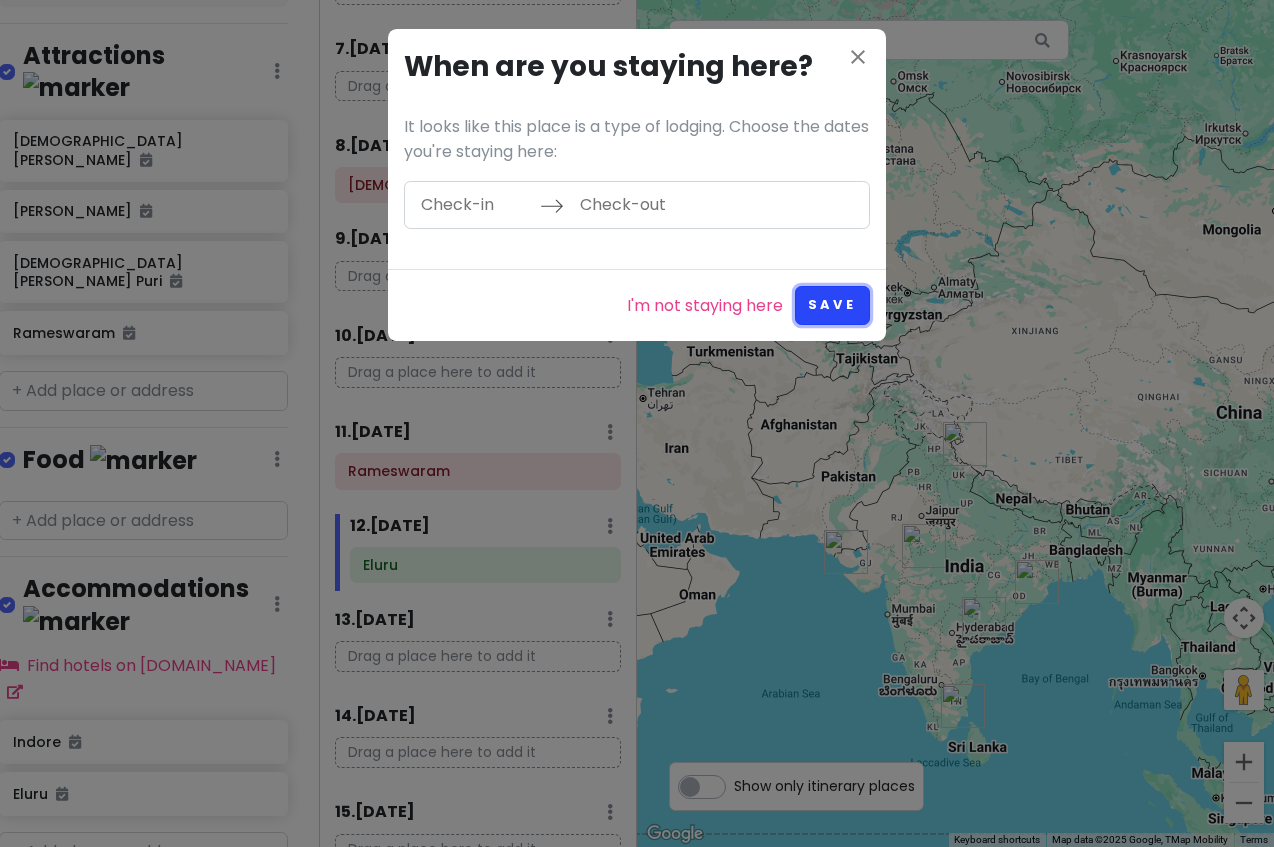 click on "Save" at bounding box center (832, 305) 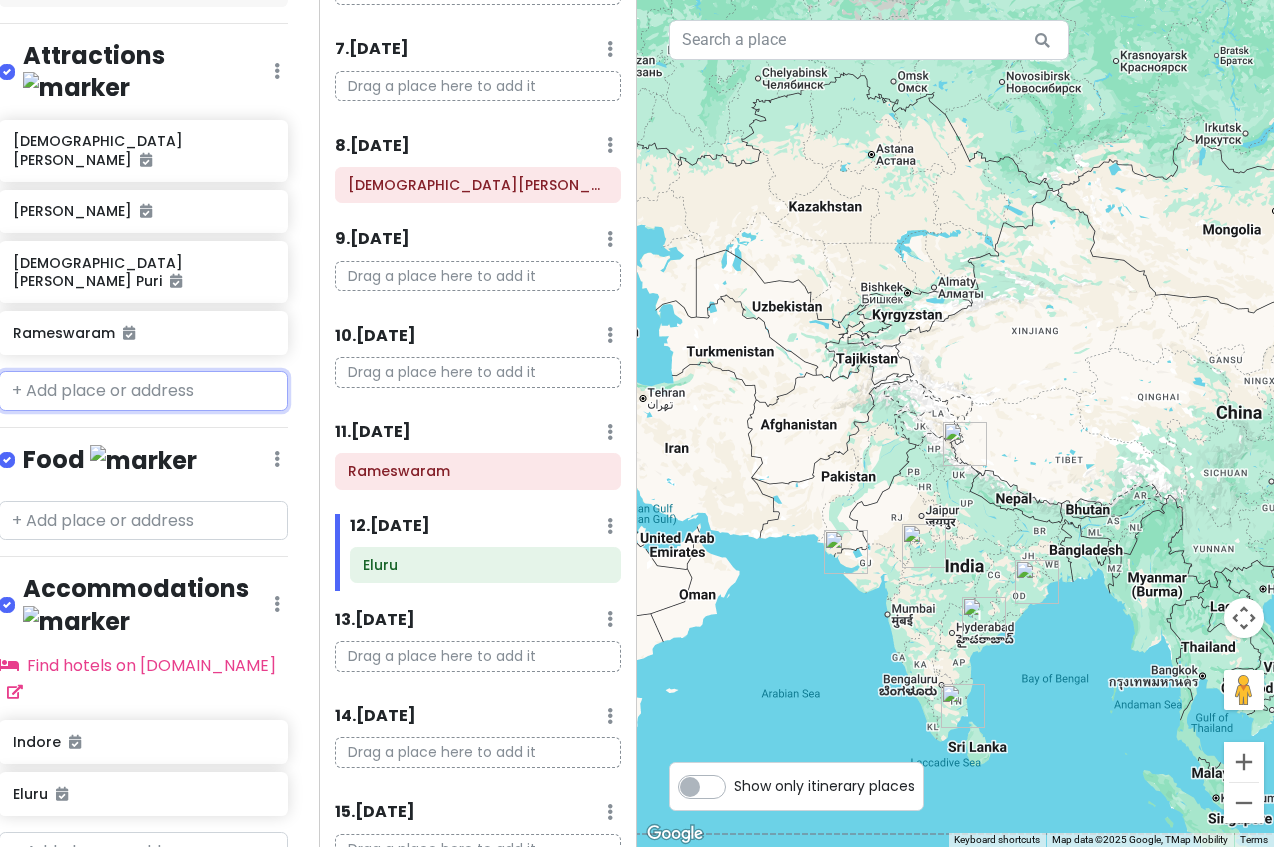 scroll, scrollTop: 321, scrollLeft: 15, axis: both 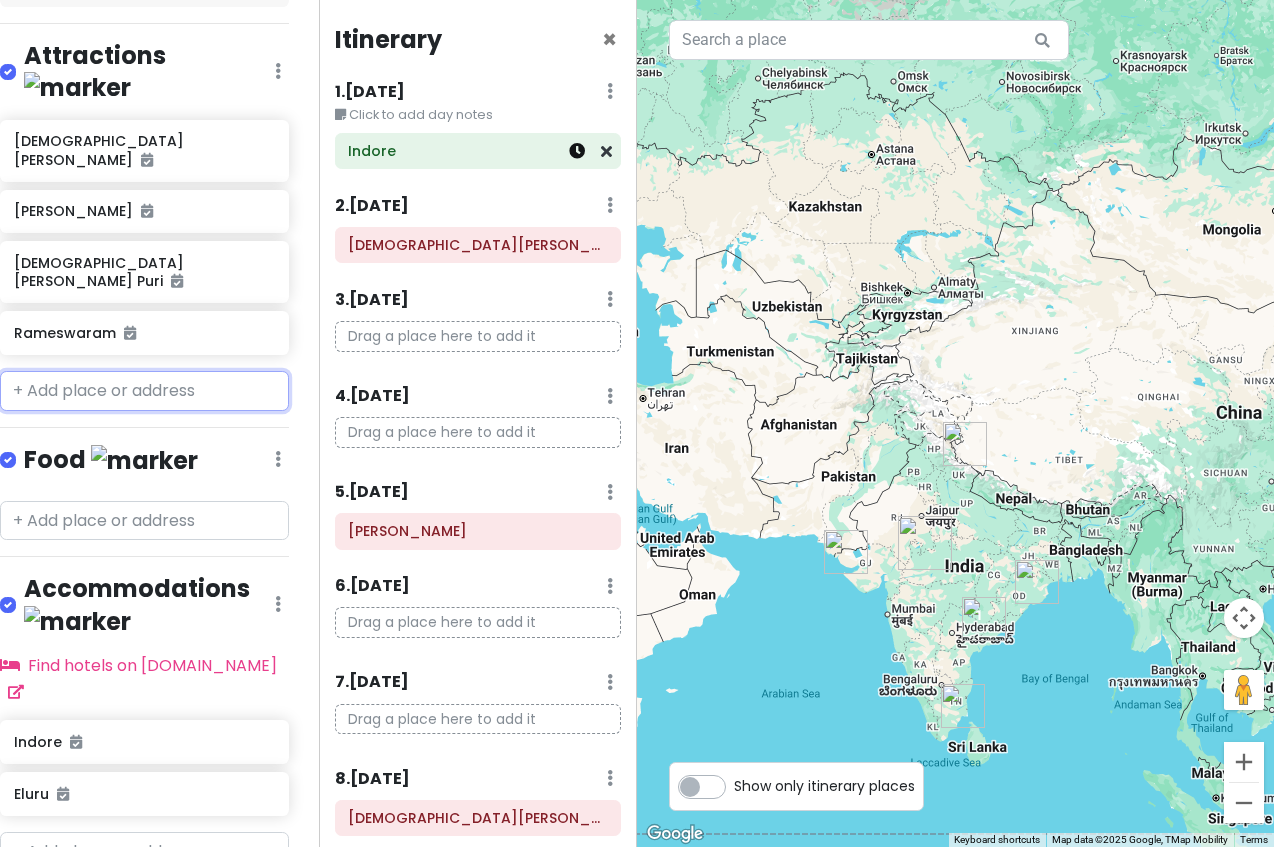 click at bounding box center (577, 151) 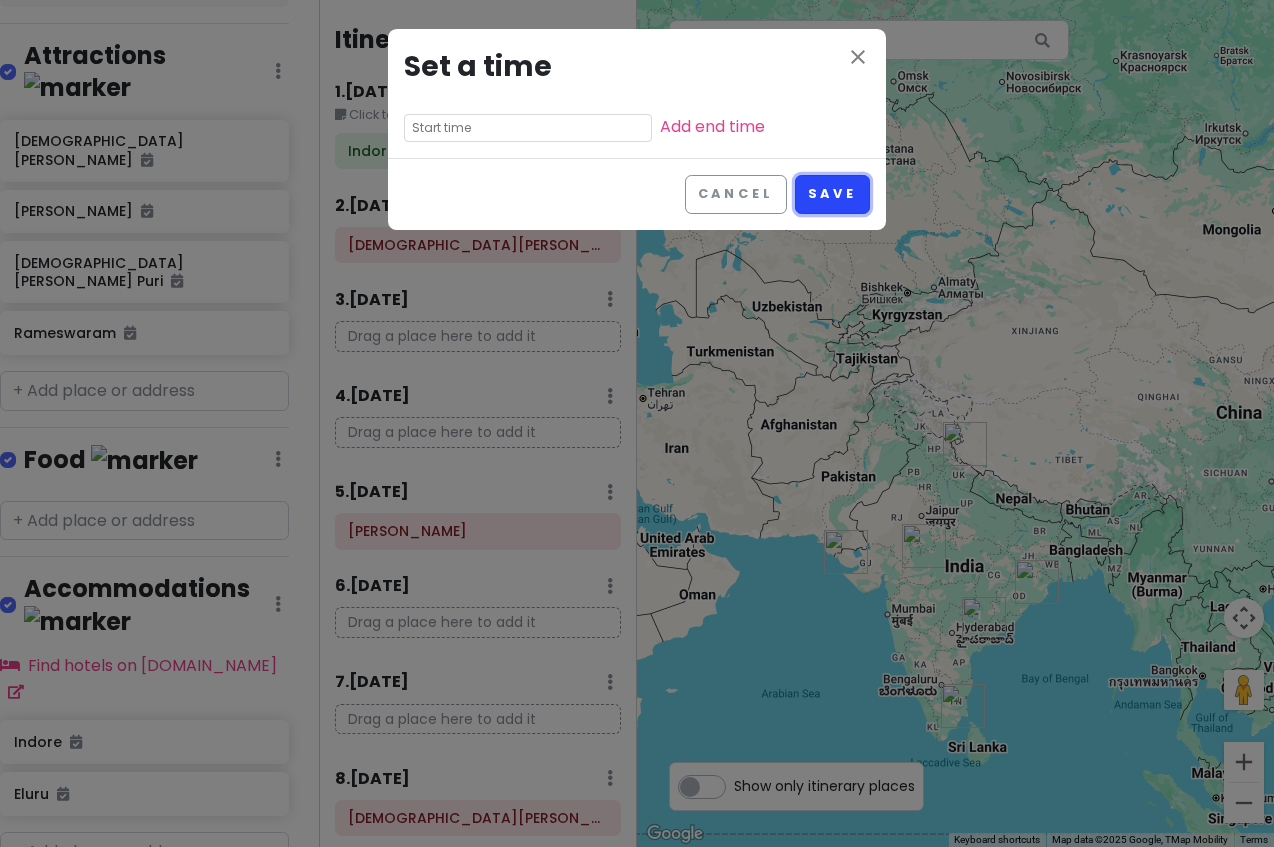 click on "Save" at bounding box center (832, 194) 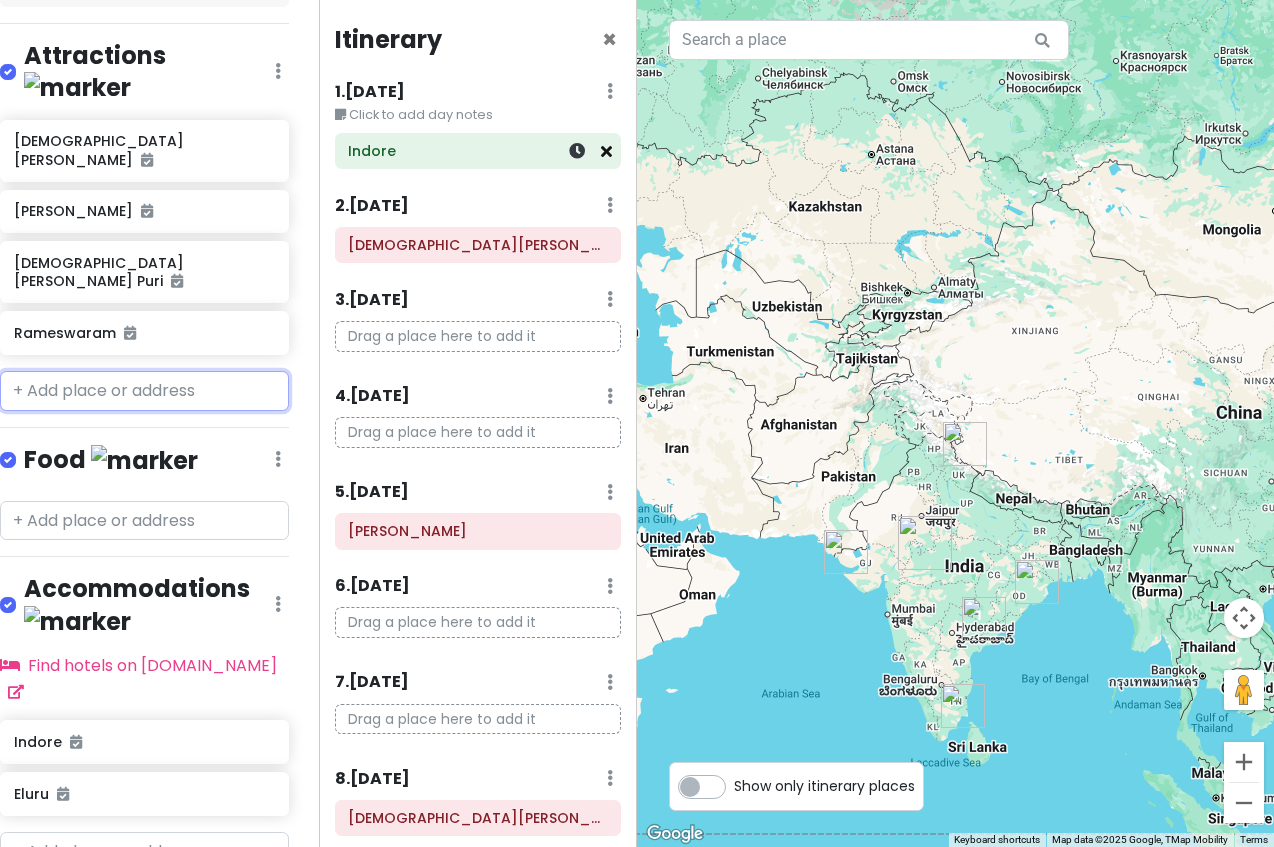 click at bounding box center [606, 151] 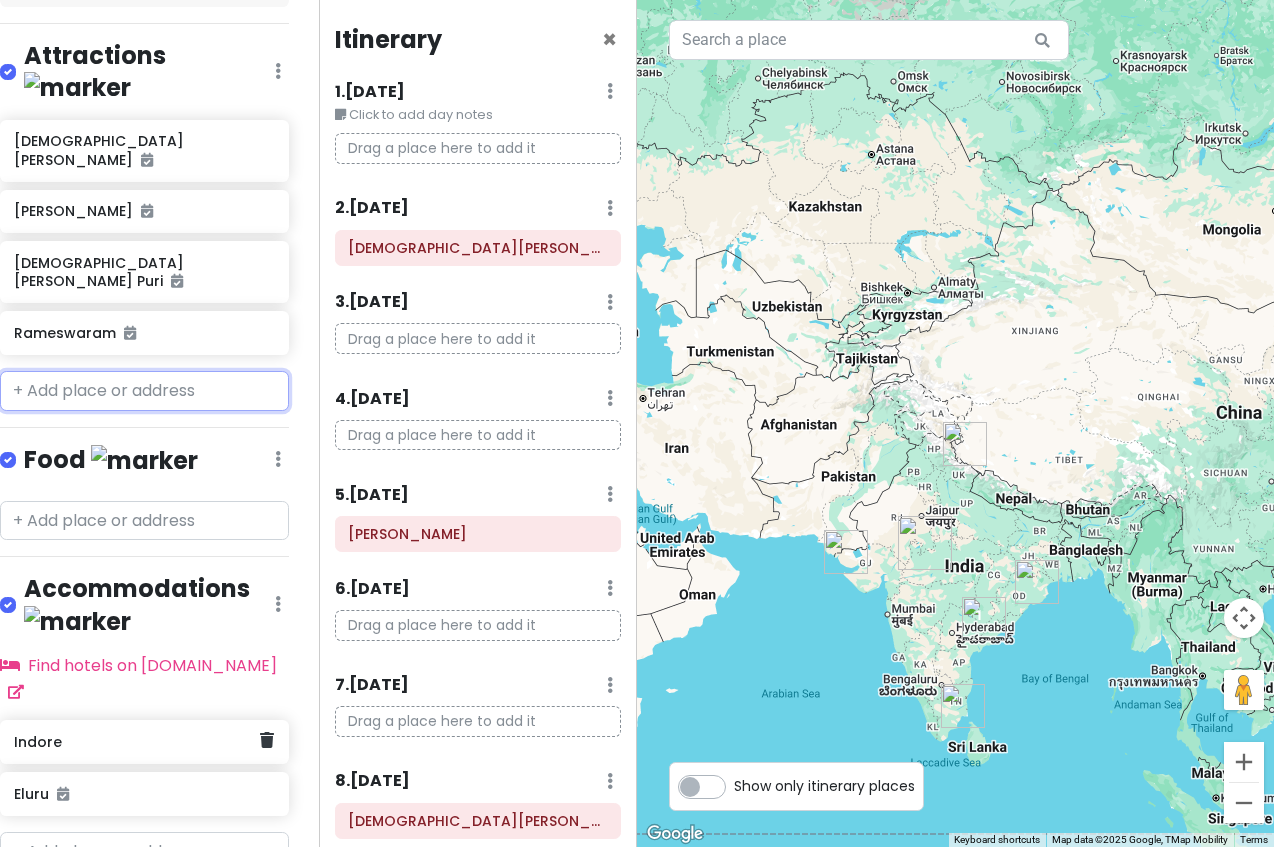scroll, scrollTop: 321, scrollLeft: 16, axis: both 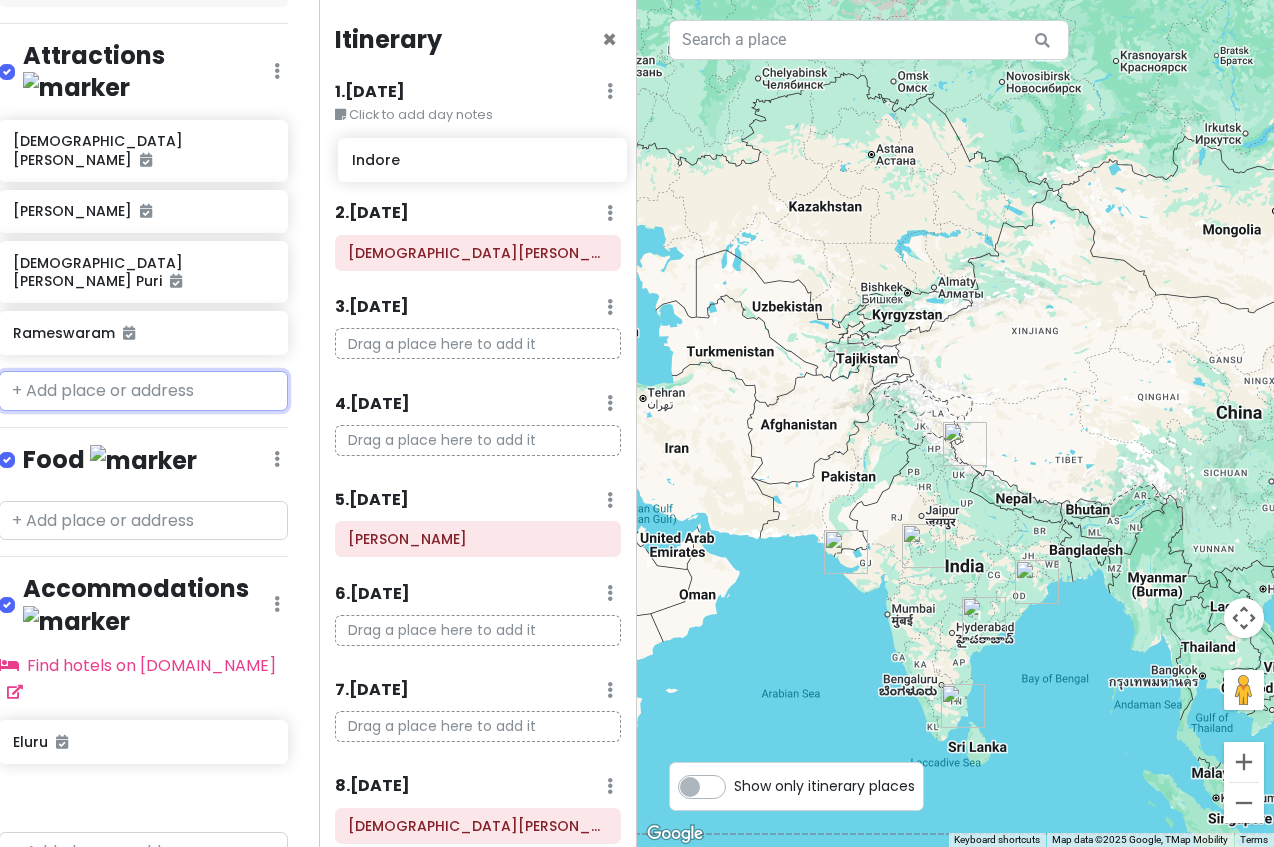 drag, startPoint x: 161, startPoint y: 640, endPoint x: 499, endPoint y: 156, distance: 590.33887 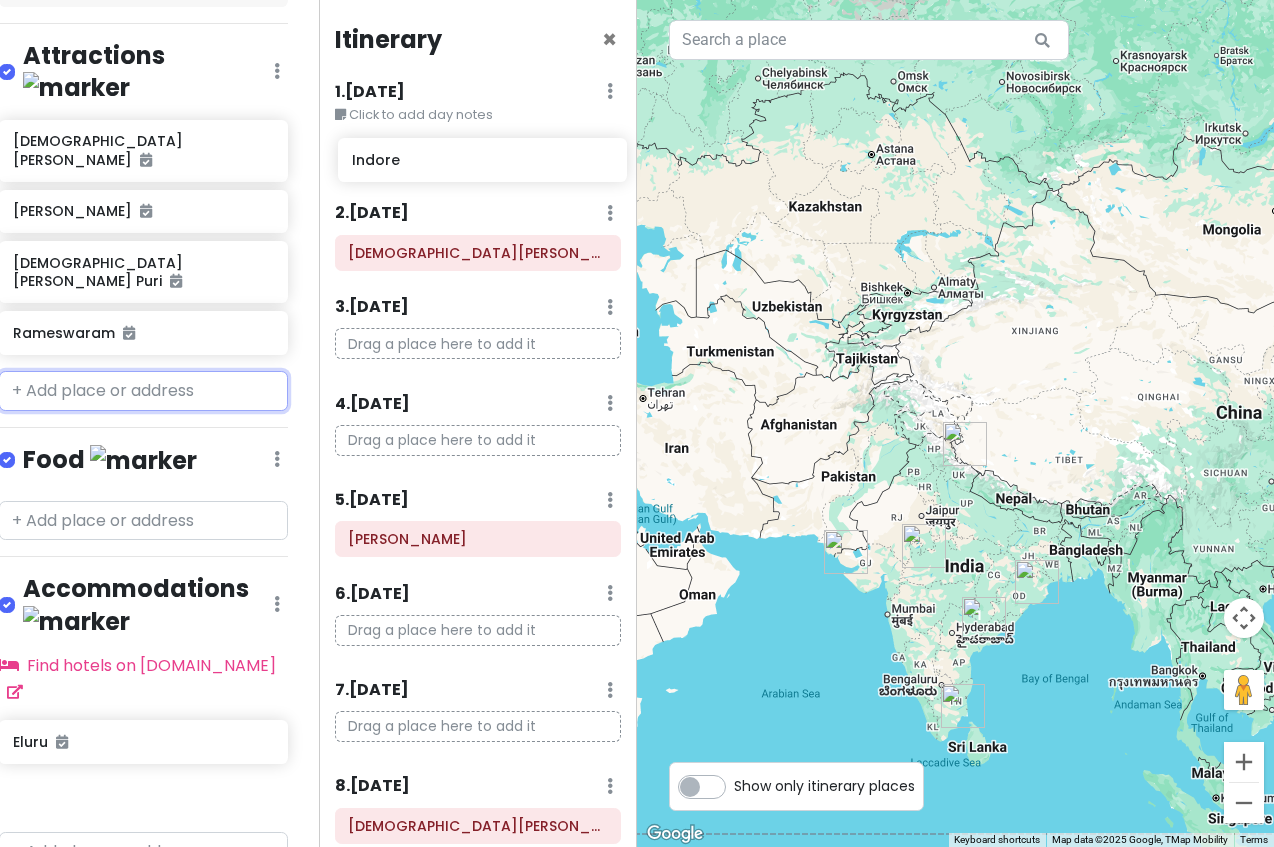 click on "Char Dham Yatra Private Change Dates Make a Copy Delete Trip Go Pro ⚡️ Give Feedback 💡 Support Scout ☕️ Itinerary Share Publish Notes Add notes... Attractions   Edit Reorder Delete List Shree [PERSON_NAME] [PERSON_NAME] Dham Shree [PERSON_NAME] Puri Rameswaram Food   Edit Reorder Delete List Accommodations   Edit Reorder Delete List Find hotels on [DOMAIN_NAME] Indore Eluru + Add a section Itinerary × 1 .  [DATE] Edit Day Notes Delete Day   Click to add day notes 2 .  [DATE] Add Day Notes Delete Day Shree [PERSON_NAME] 3 .  [DATE] Add Day Notes Delete Day Drag a place here to add it 4 .  [DATE] Add Day Notes Delete Day Drag a place here to add it 5 .  [DATE] Add Day Notes Delete Day [PERSON_NAME] 6 .  [DATE] Add Day Notes Delete Day Drag a place here to add it 7 .  [DATE] Add Day Notes Delete Day Drag a place here to add it 8 .  [DATE] Add Day Notes Delete Day [DEMOGRAPHIC_DATA][PERSON_NAME] Puri 9 .  [DATE] Add Day Notes Delete Day Drag a place here to add it 10 ." at bounding box center (637, 423) 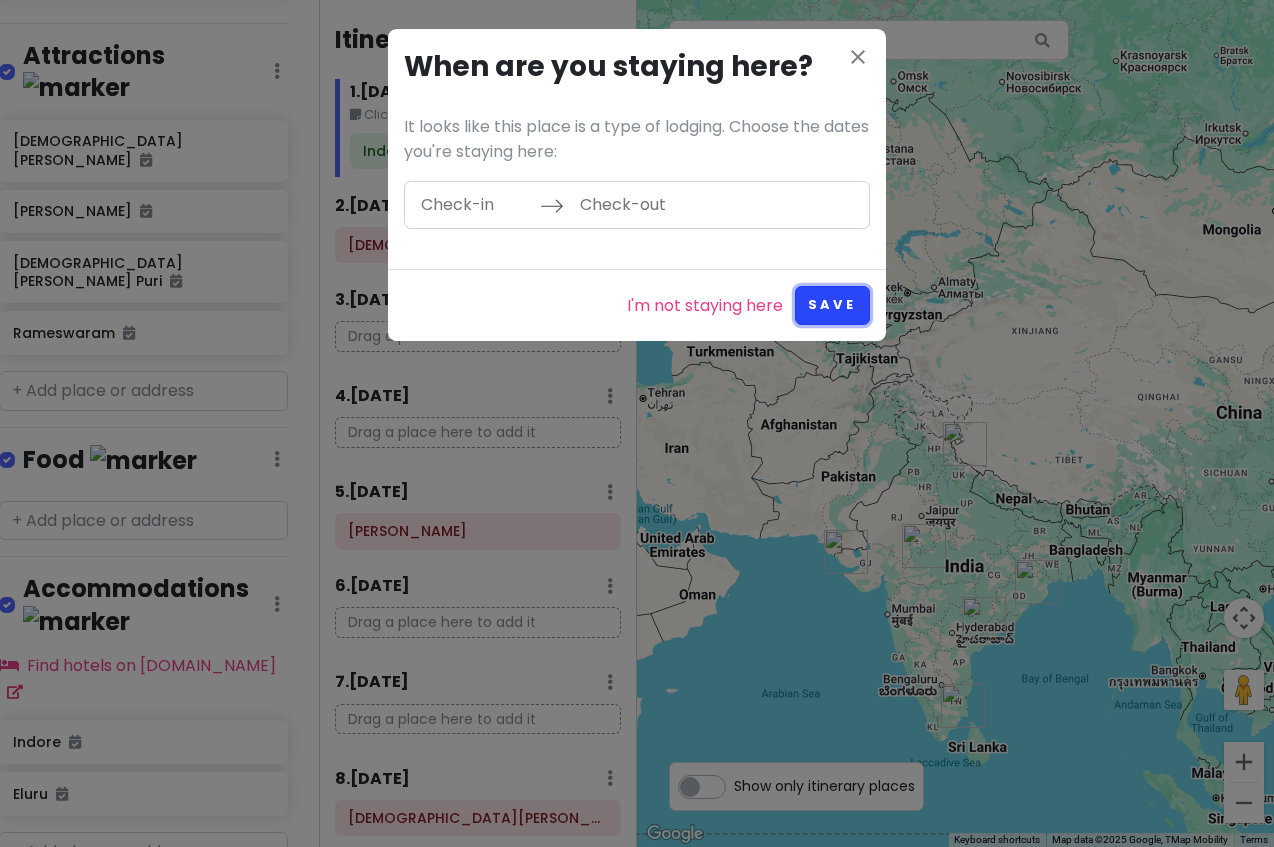 click on "Save" at bounding box center (832, 305) 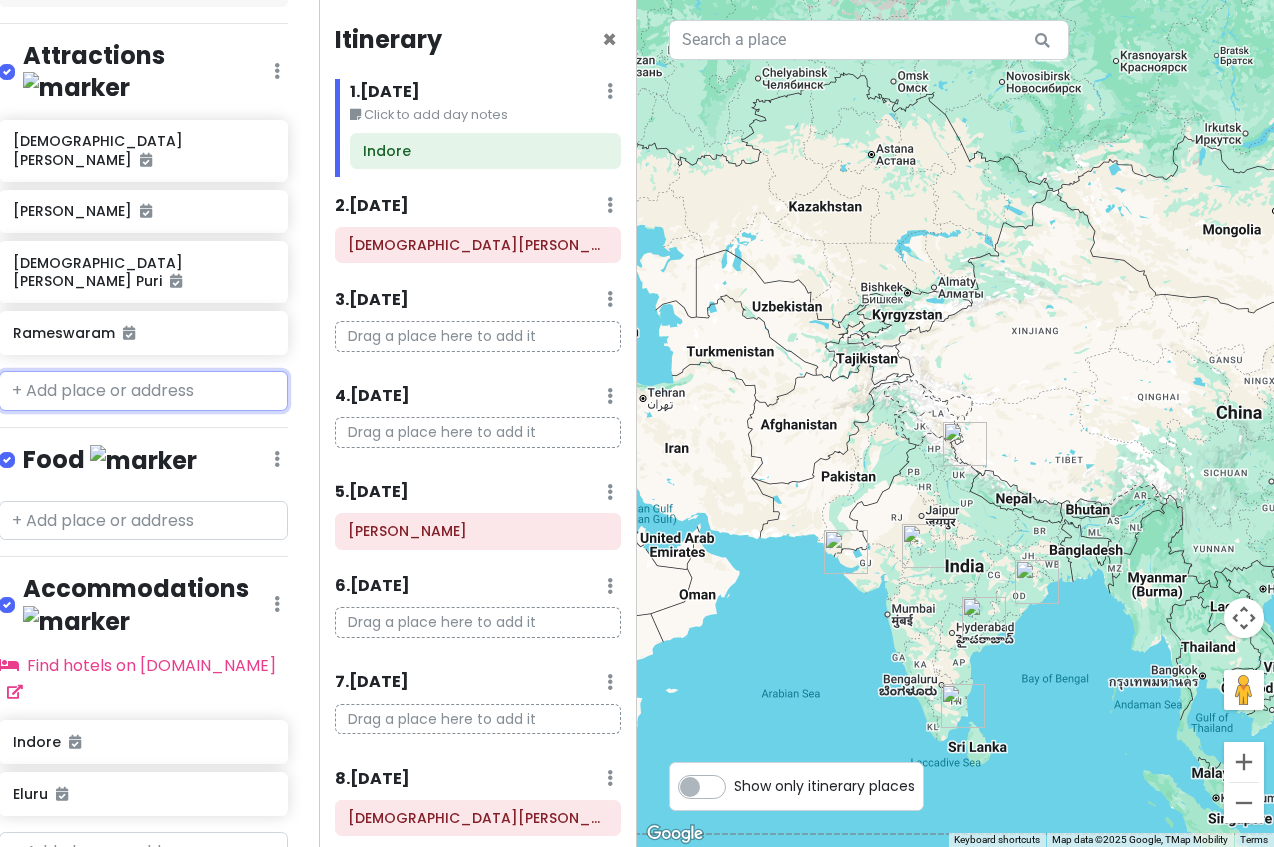 scroll, scrollTop: 321, scrollLeft: 15, axis: both 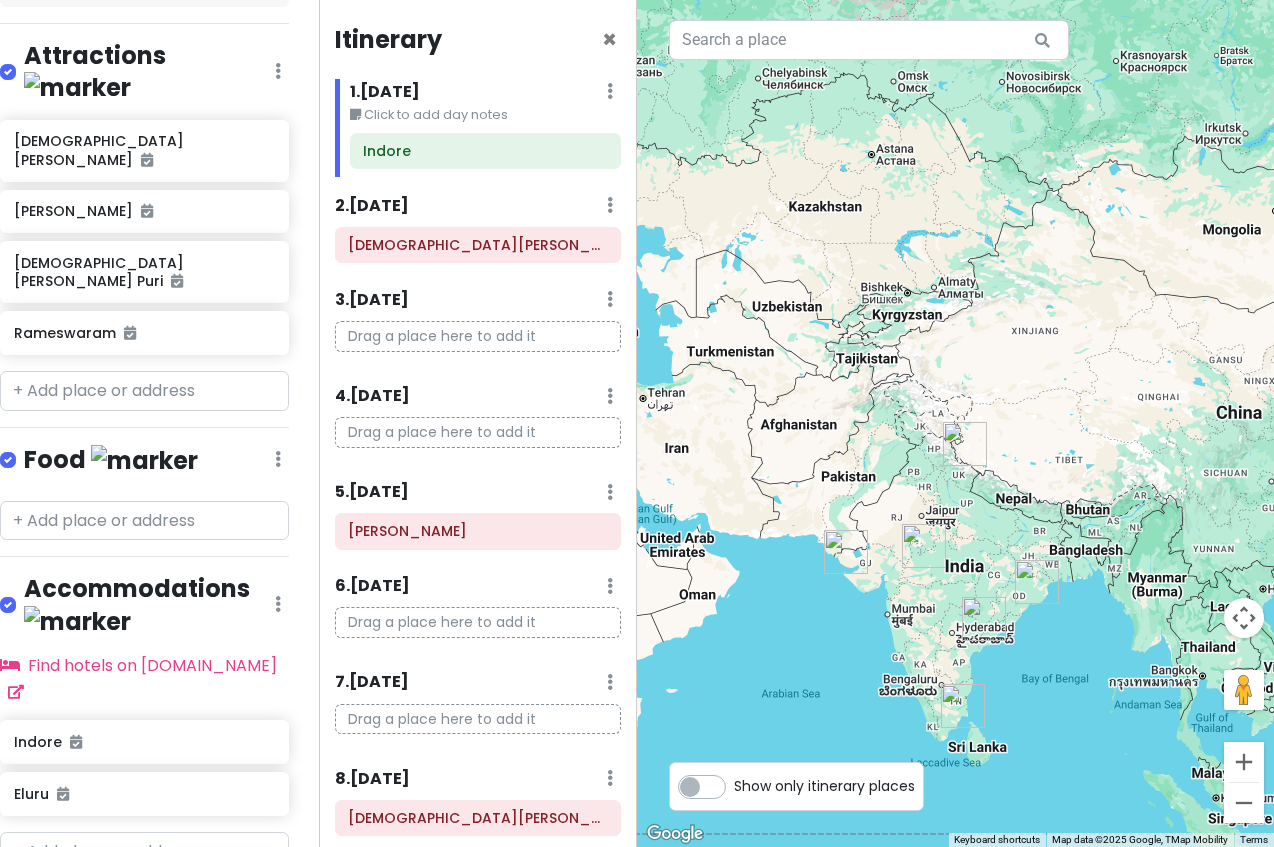 click at bounding box center [955, 423] 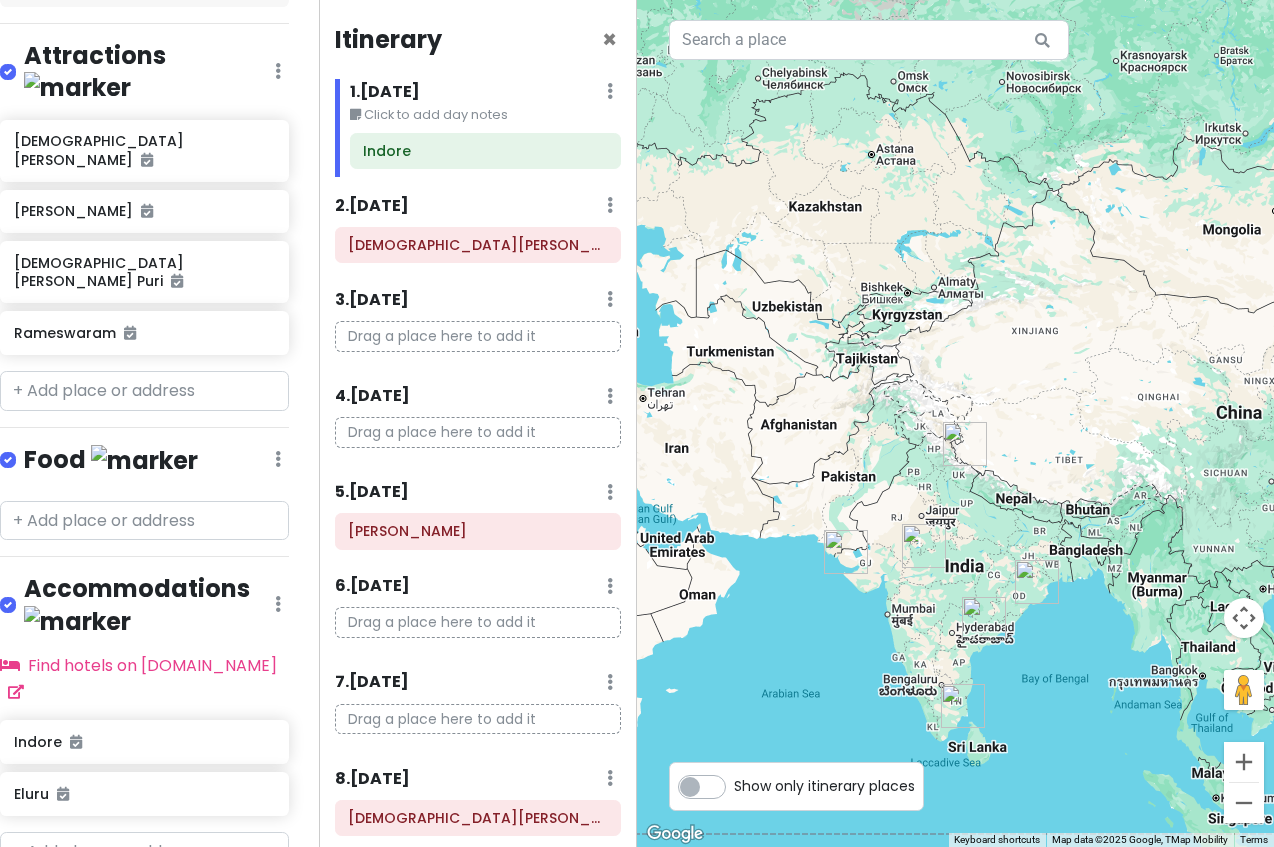 click on "Show only itinerary places" at bounding box center [824, 782] 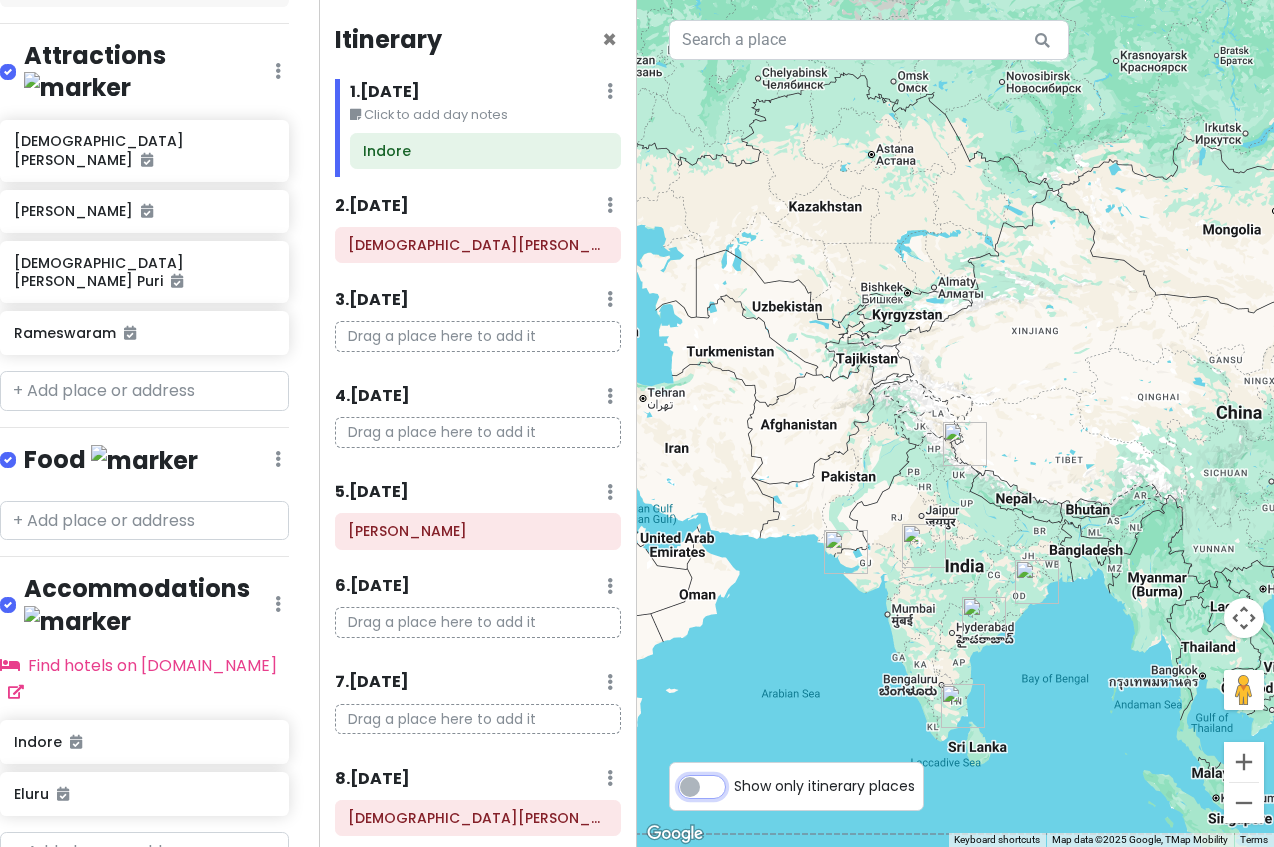 click on "Show only itinerary places" at bounding box center (740, 776) 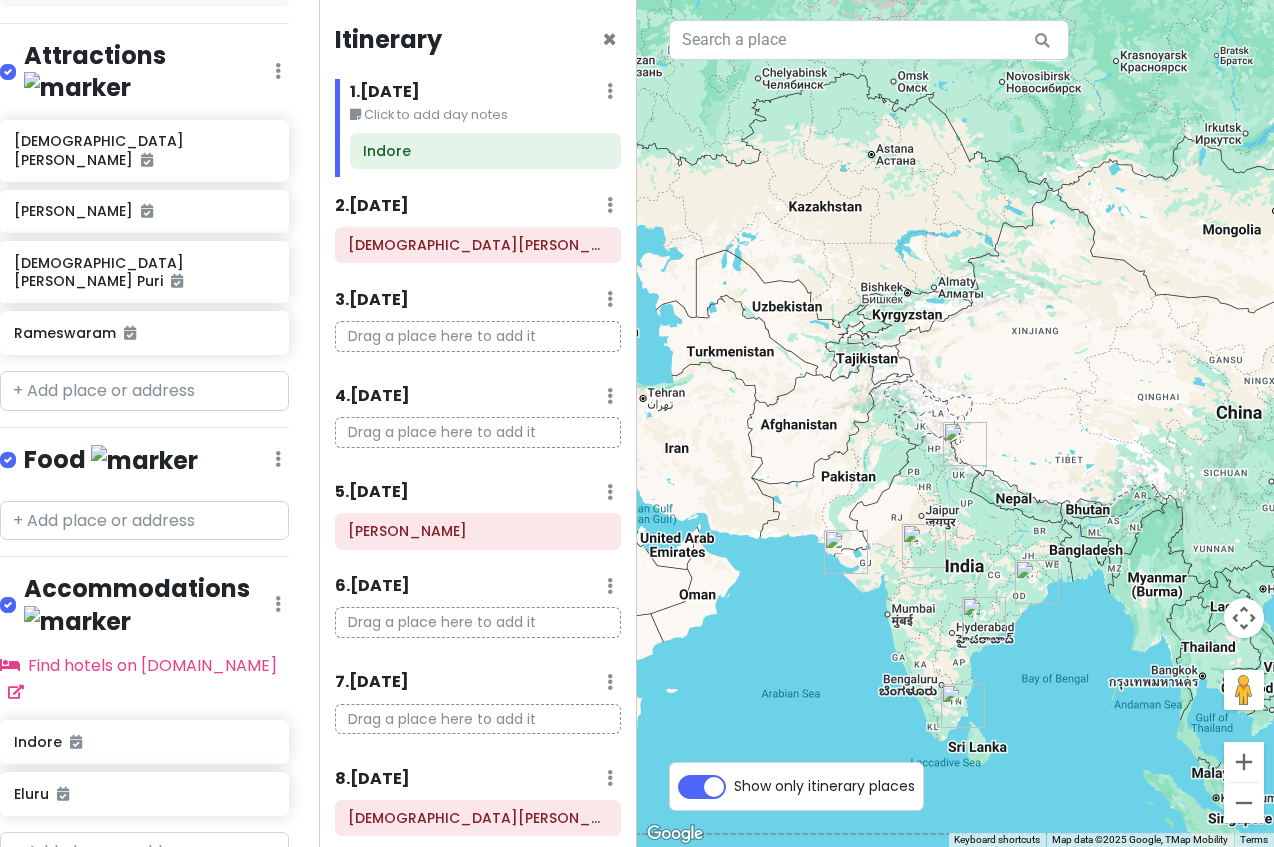 click on "Show only itinerary places" at bounding box center [824, 782] 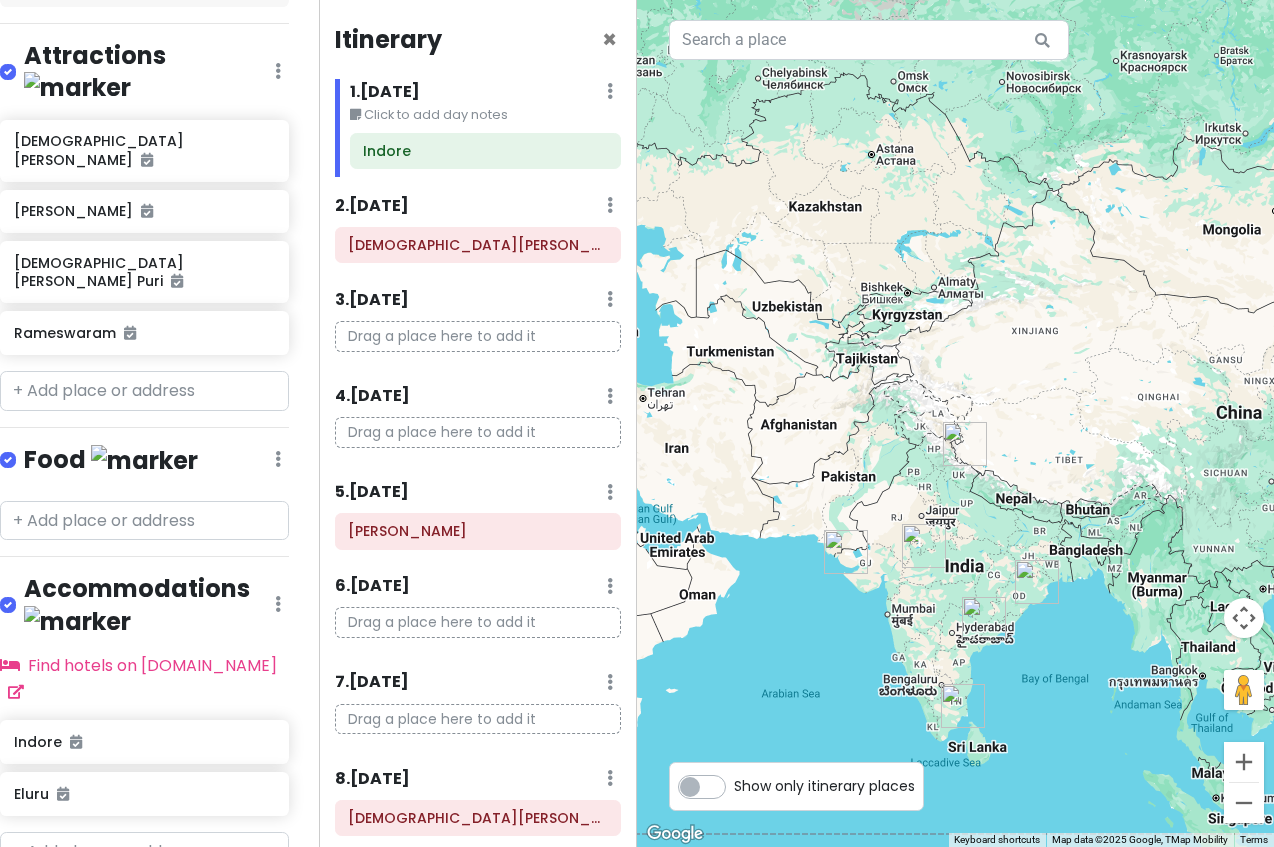 click on "Show only itinerary places" at bounding box center [824, 782] 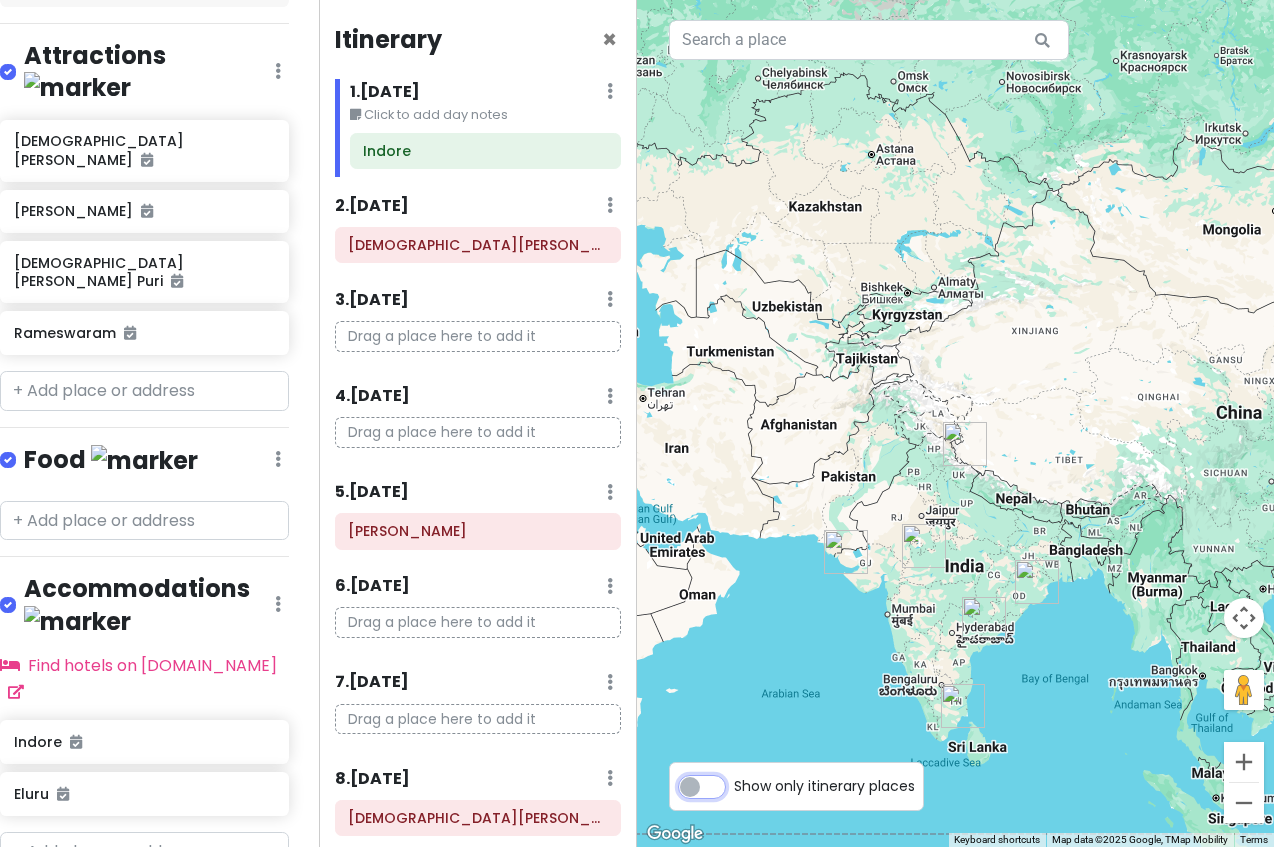 click on "Show only itinerary places" at bounding box center (740, 776) 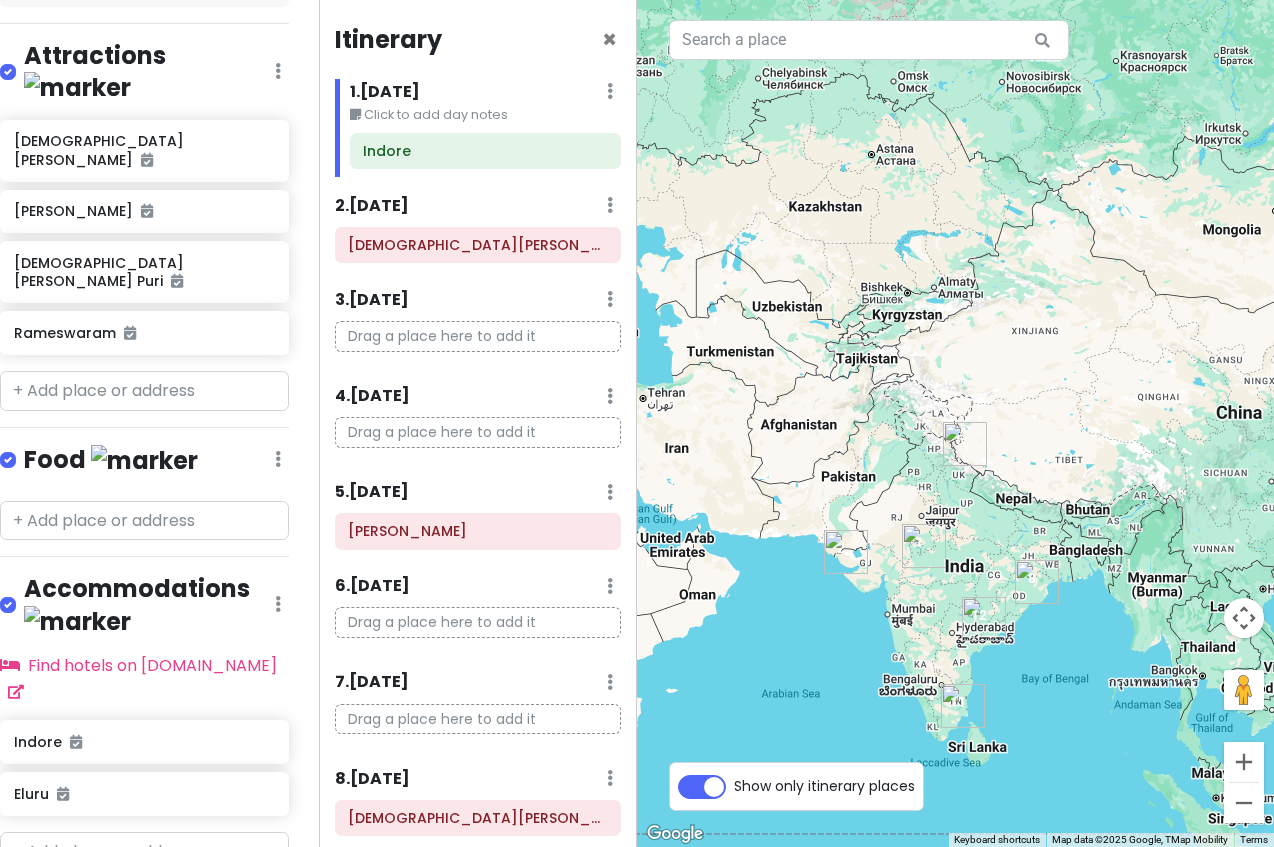 click on "Show only itinerary places" at bounding box center [824, 782] 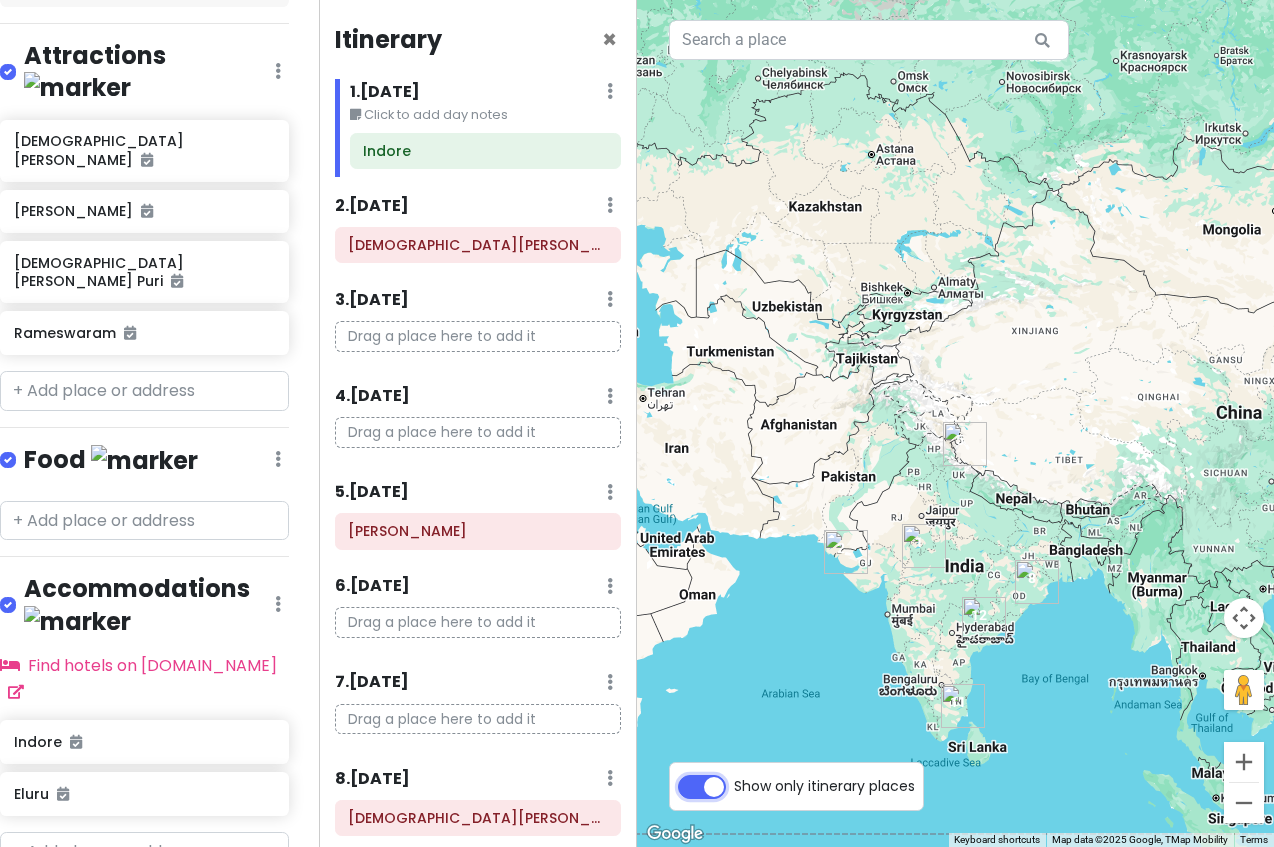 click on "Show only itinerary places" at bounding box center [740, 776] 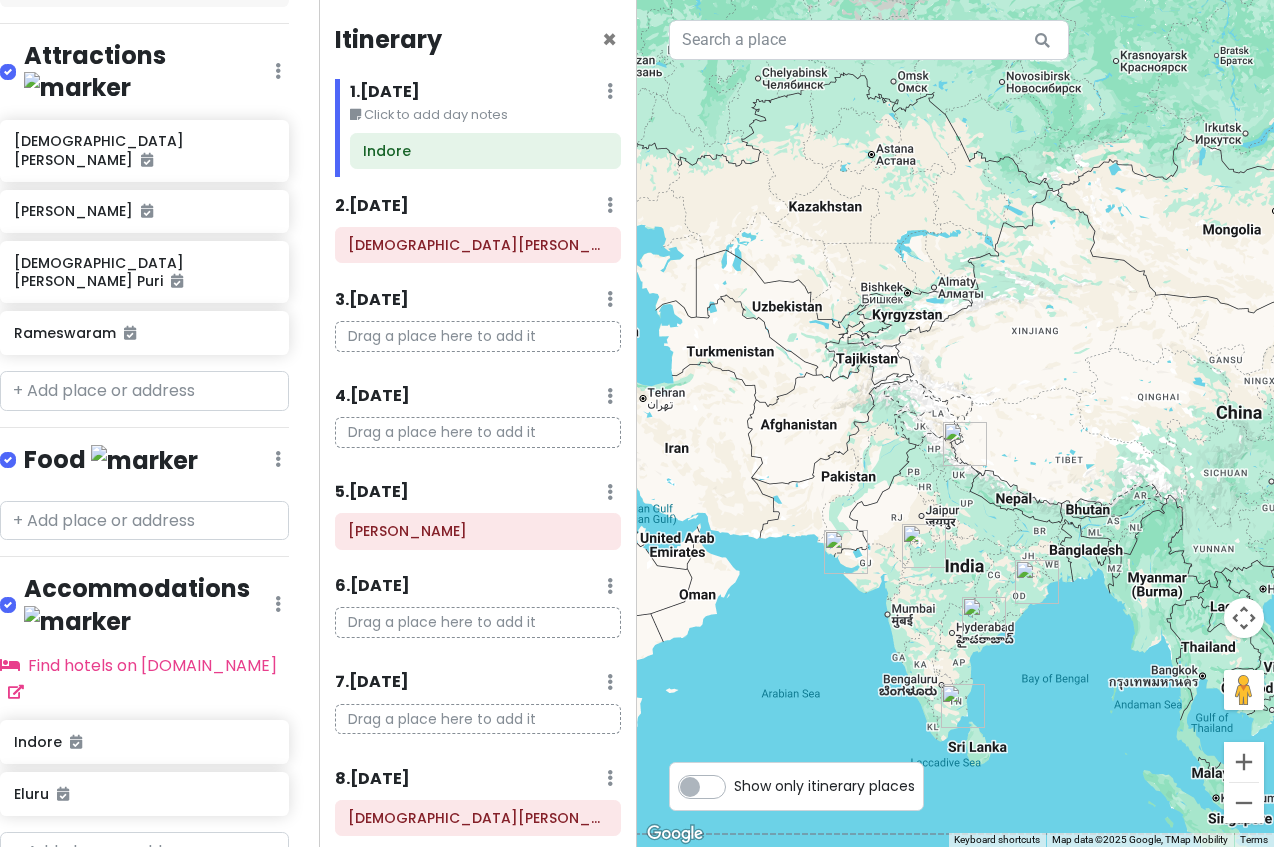 click on "Show only itinerary places" at bounding box center [824, 782] 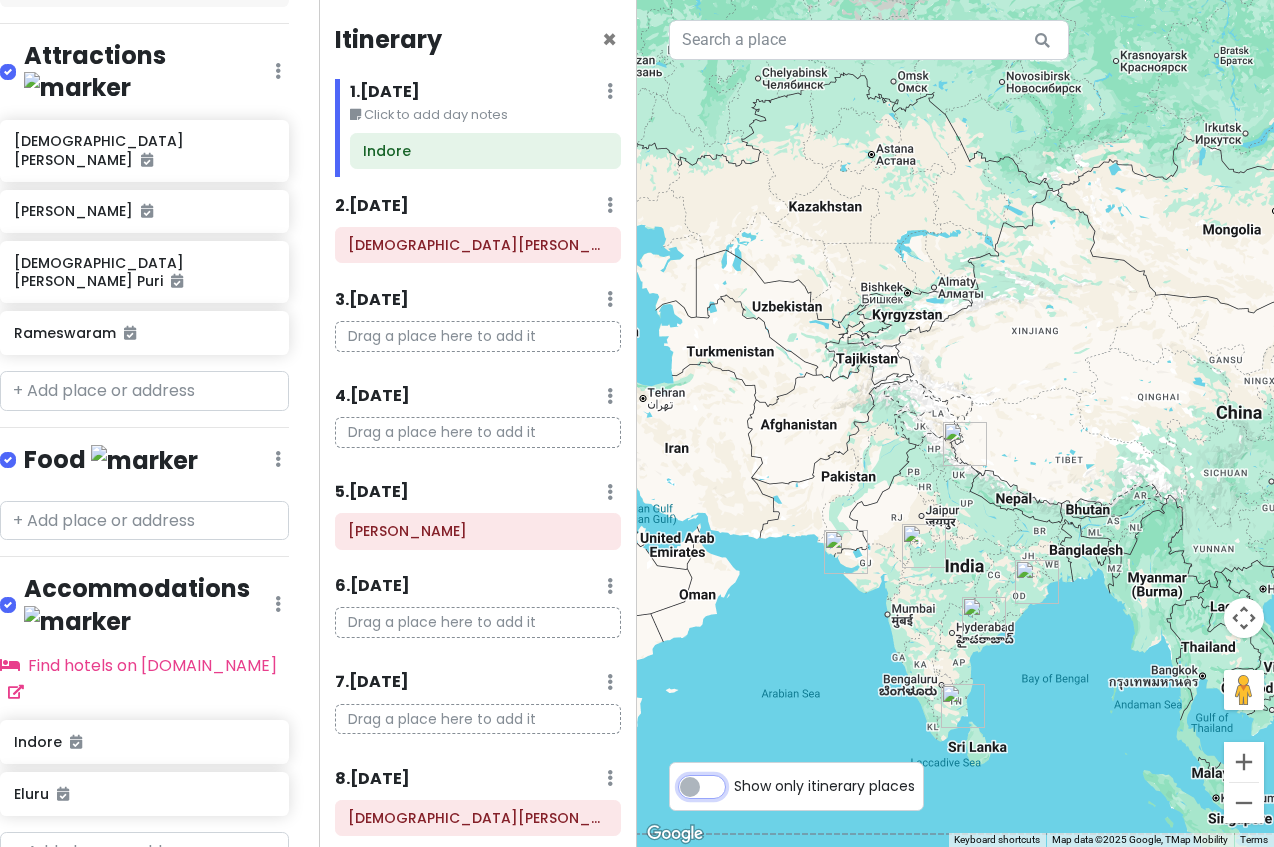 click on "Show only itinerary places" at bounding box center (740, 776) 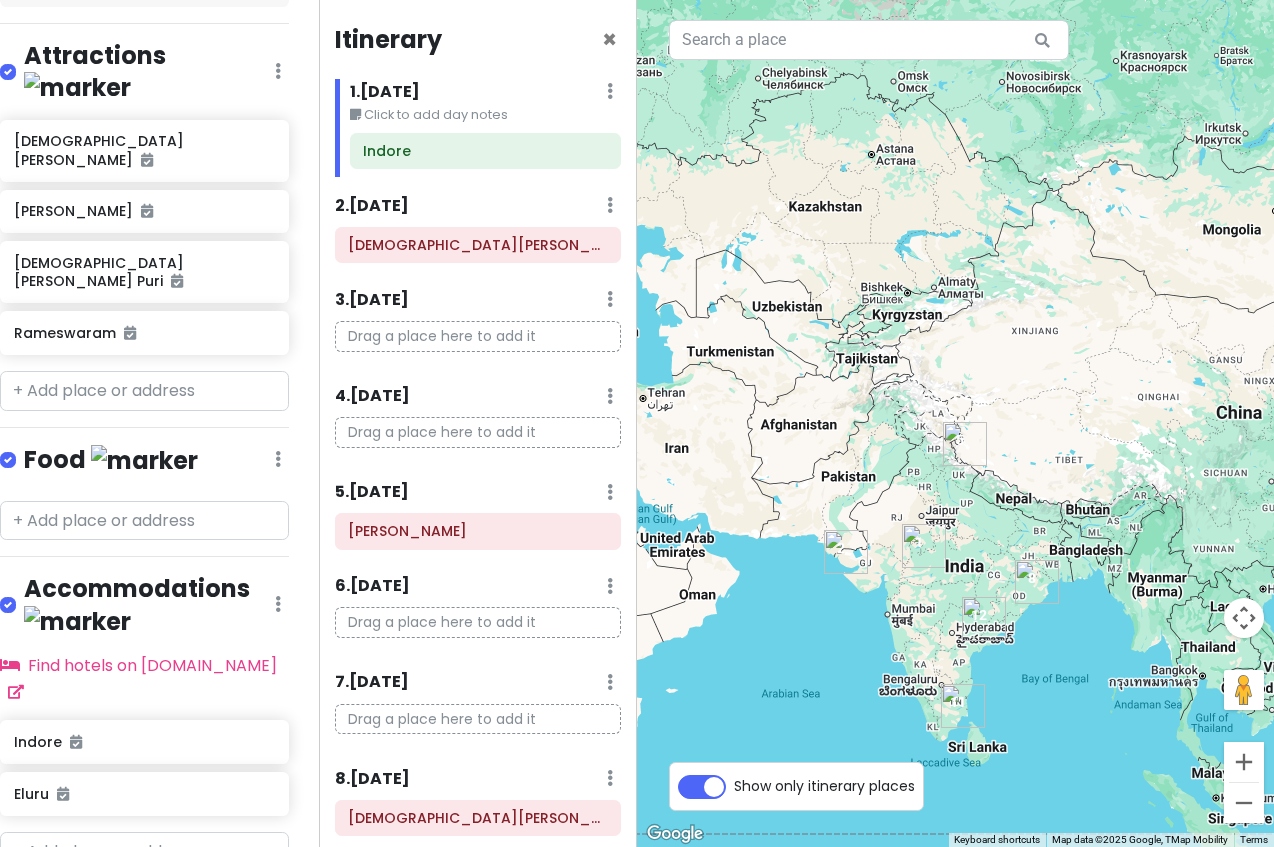 click on "Show only itinerary places" at bounding box center [824, 782] 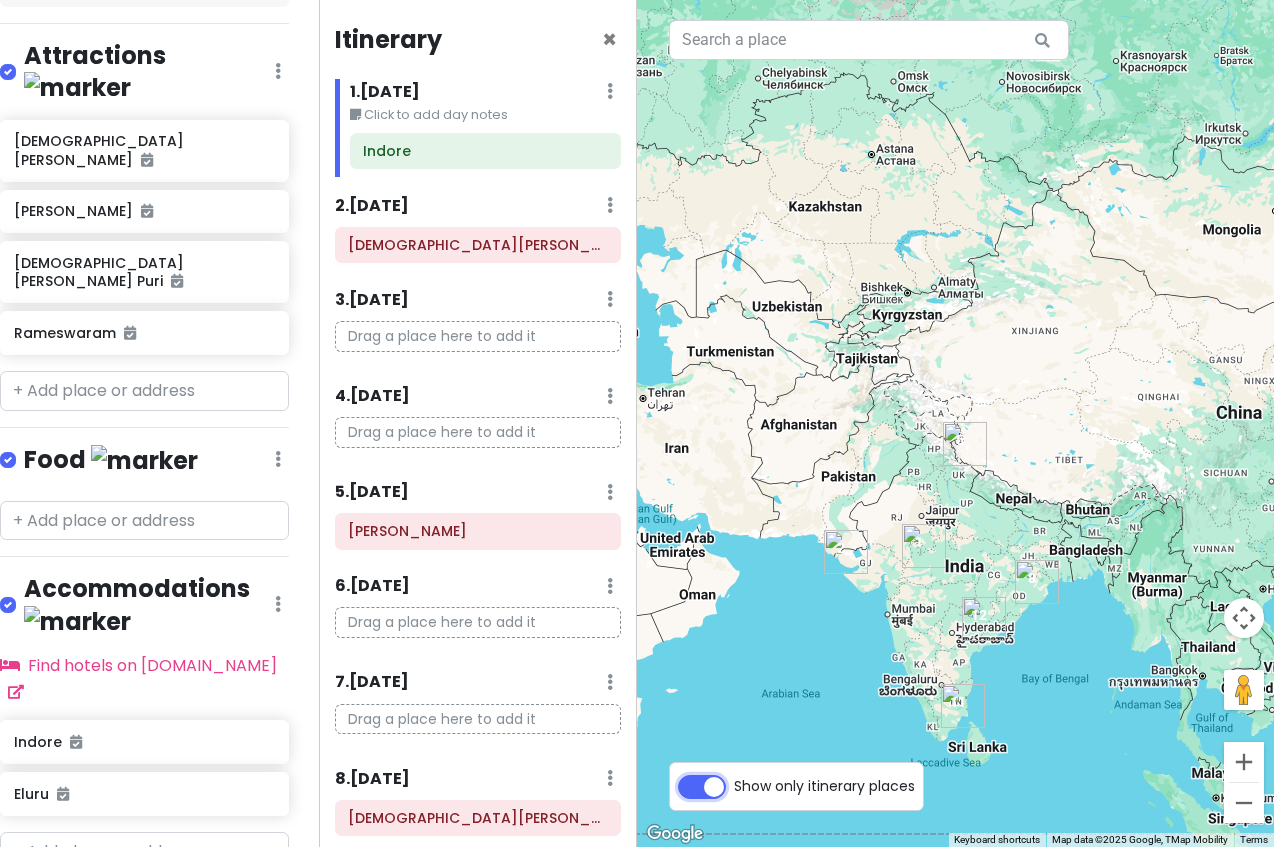 click on "Show only itinerary places" at bounding box center (740, 776) 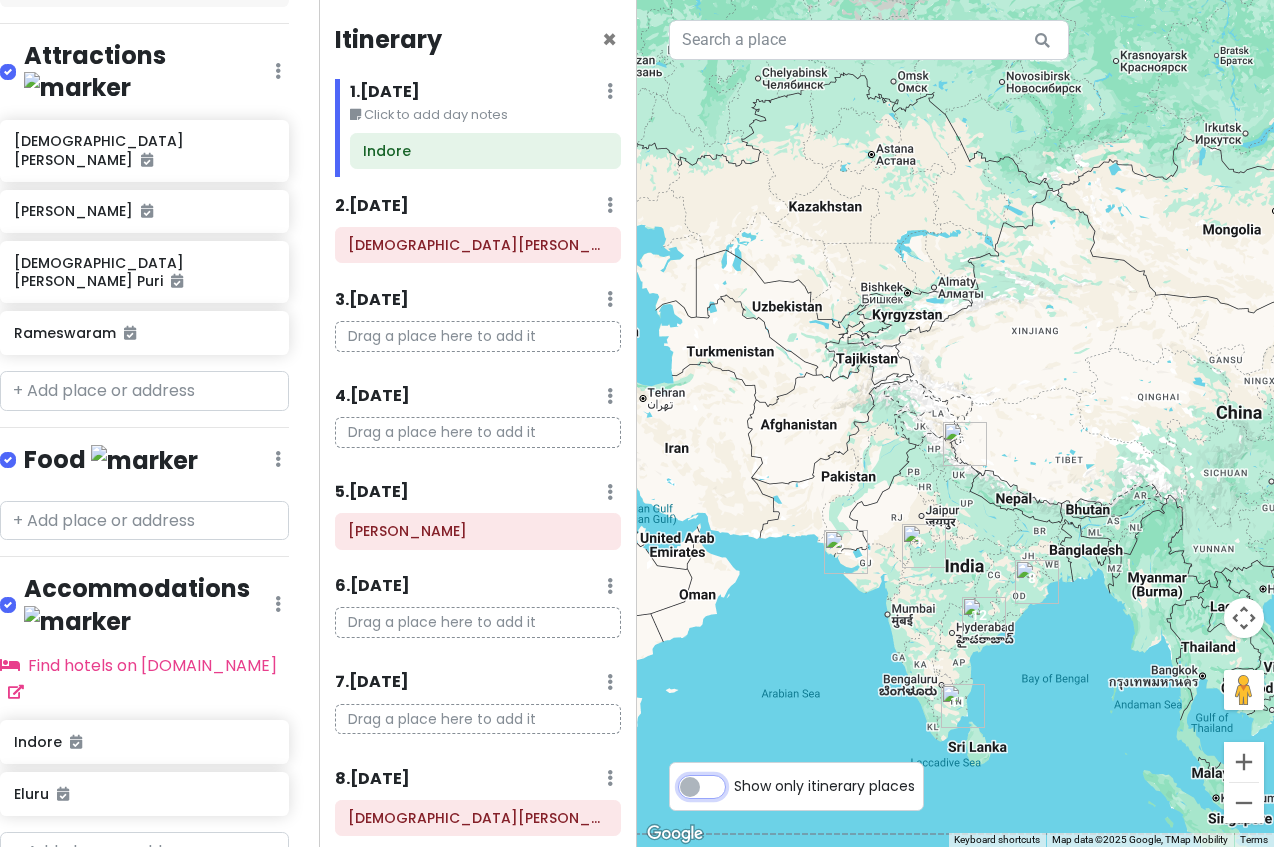 checkbox on "false" 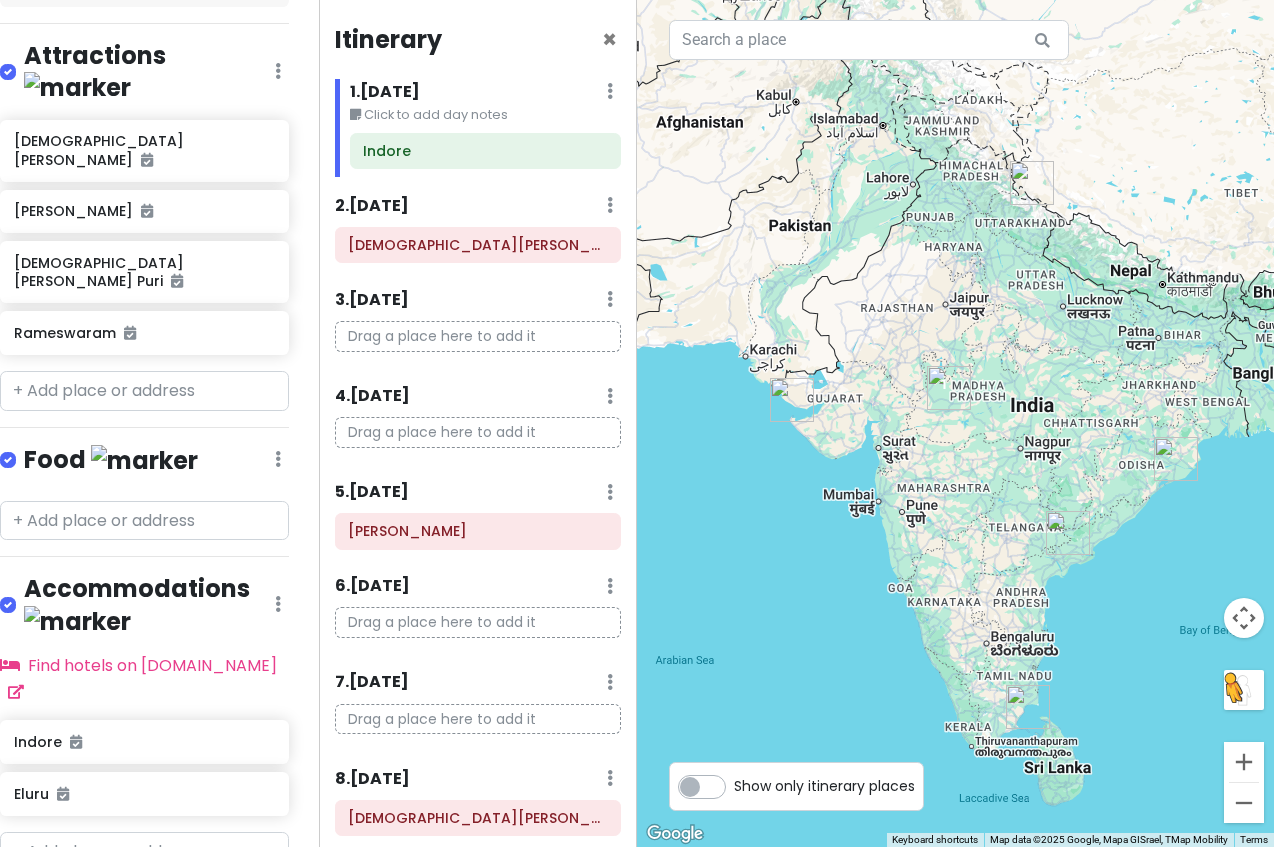 drag, startPoint x: 978, startPoint y: 676, endPoint x: 1248, endPoint y: 703, distance: 271.34665 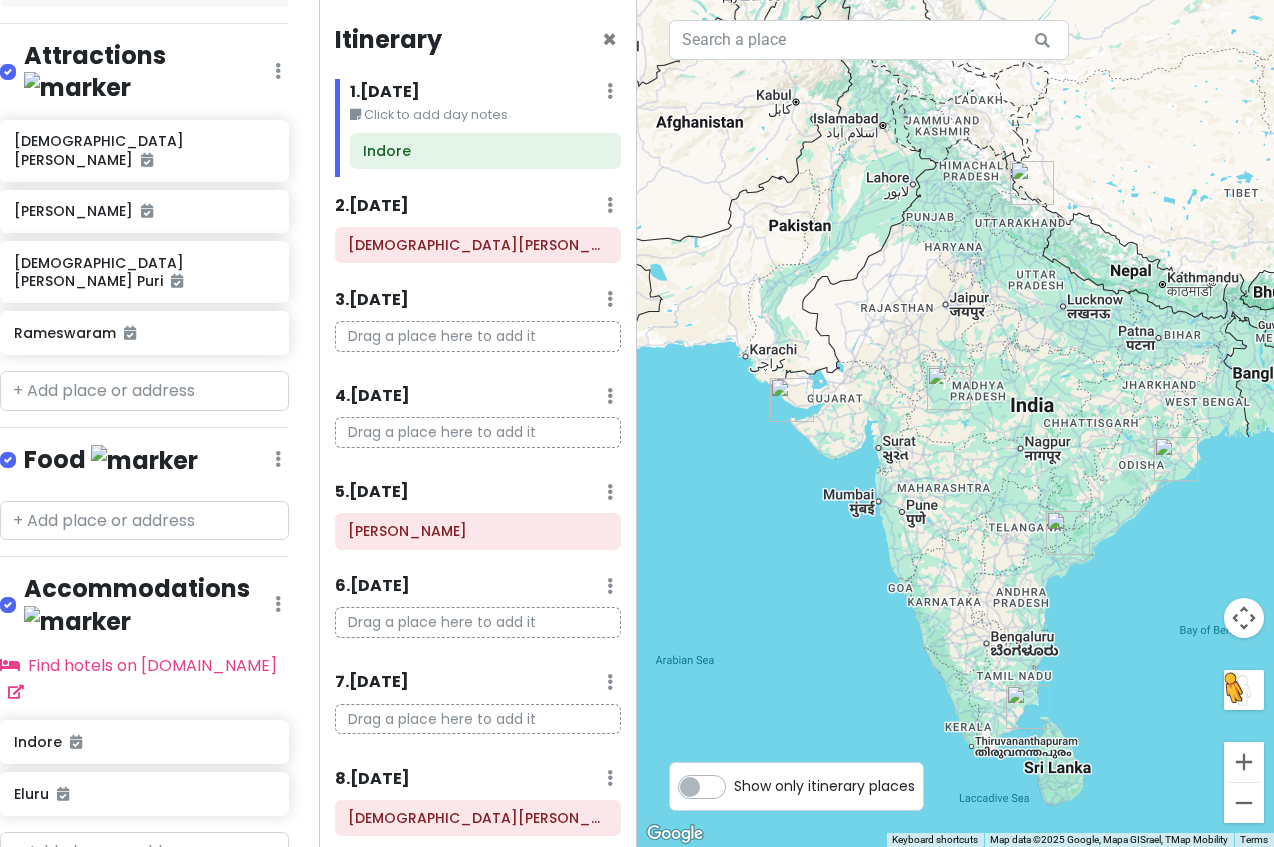 click on "1 To activate drag with keyboard, press Alt + Enter. Once in keyboard drag state, use the arrow keys to move the marker. To complete the drag, press the Enter key. To cancel, press Escape. Keyboard shortcuts Map Data Map data ©2025 Google, Mapa GISrael, TMap Mobility Map data ©2025 Google, Mapa GISrael, TMap Mobility 200 km  Click to toggle between metric and imperial units Terms Report a map error" at bounding box center [955, 423] 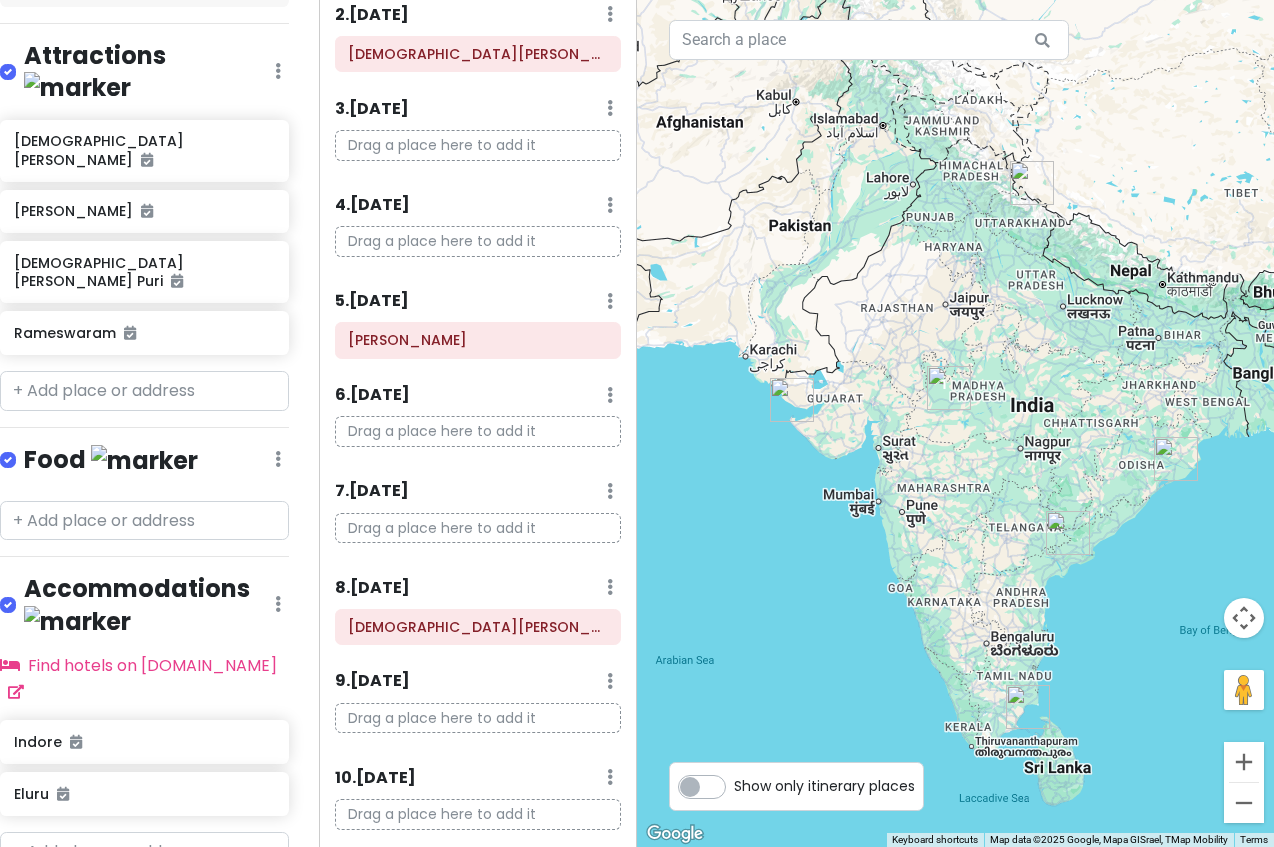 scroll, scrollTop: 0, scrollLeft: 0, axis: both 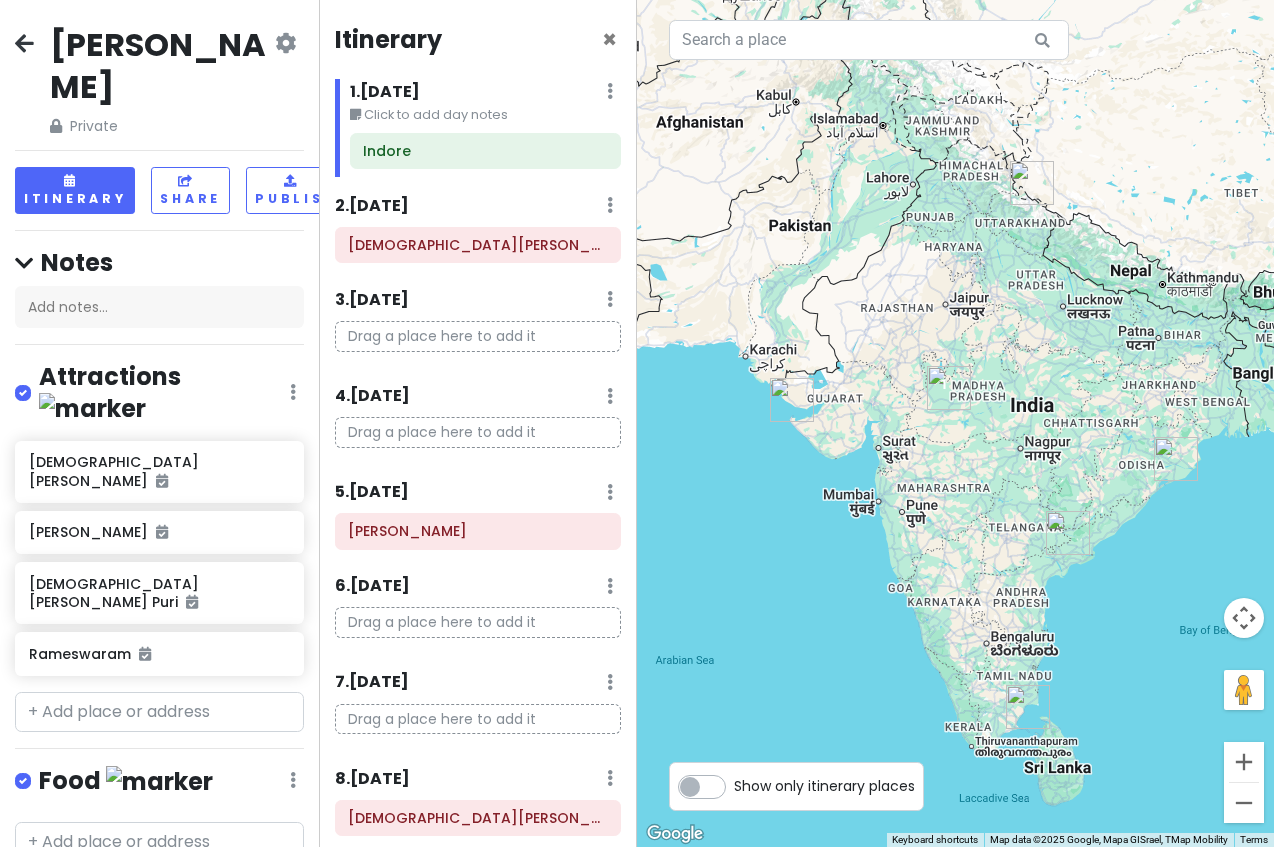 click at bounding box center [24, 43] 